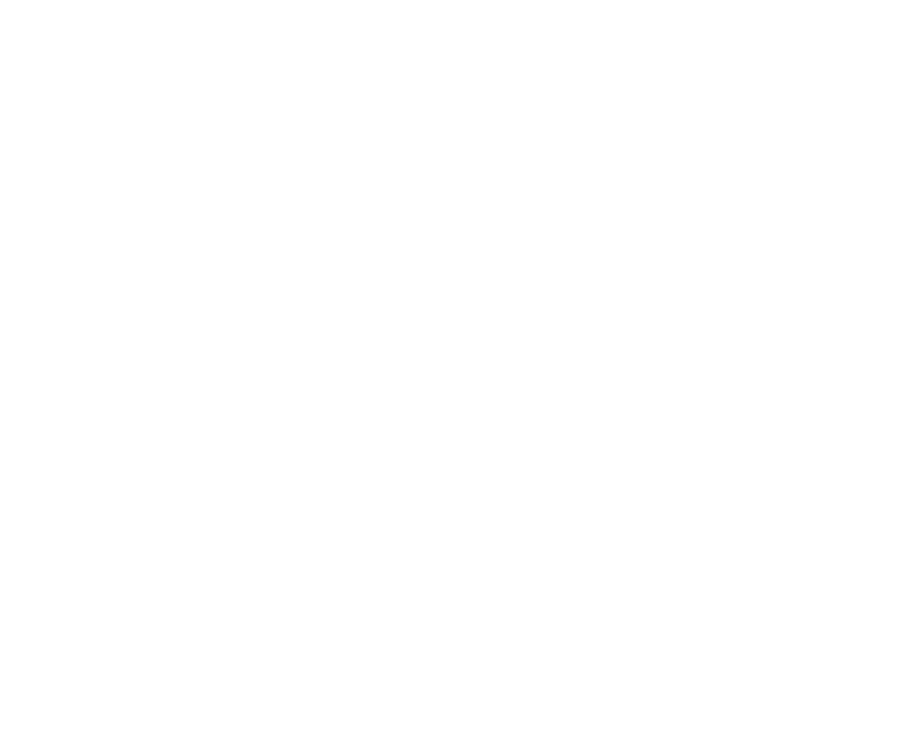 scroll, scrollTop: 0, scrollLeft: 0, axis: both 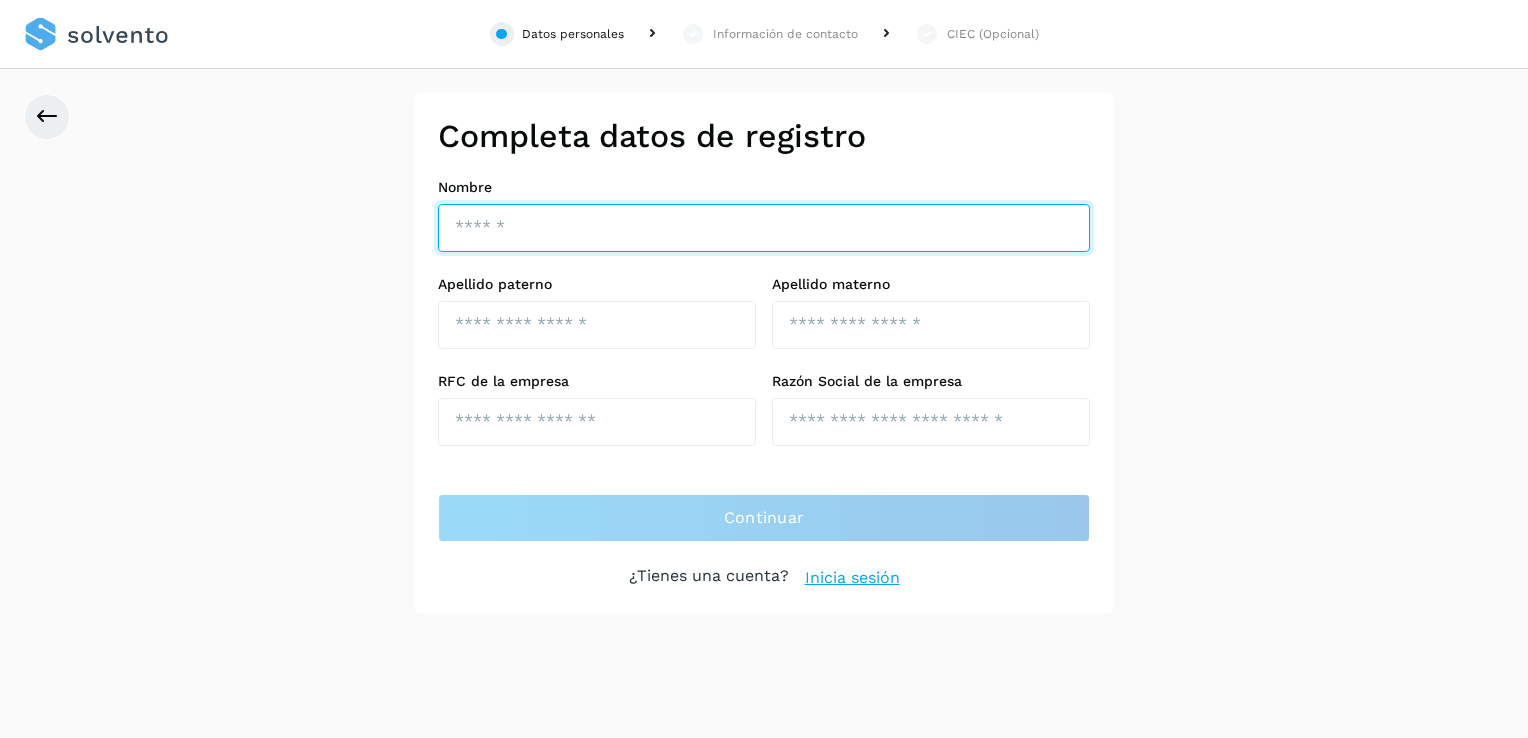 click at bounding box center (764, 228) 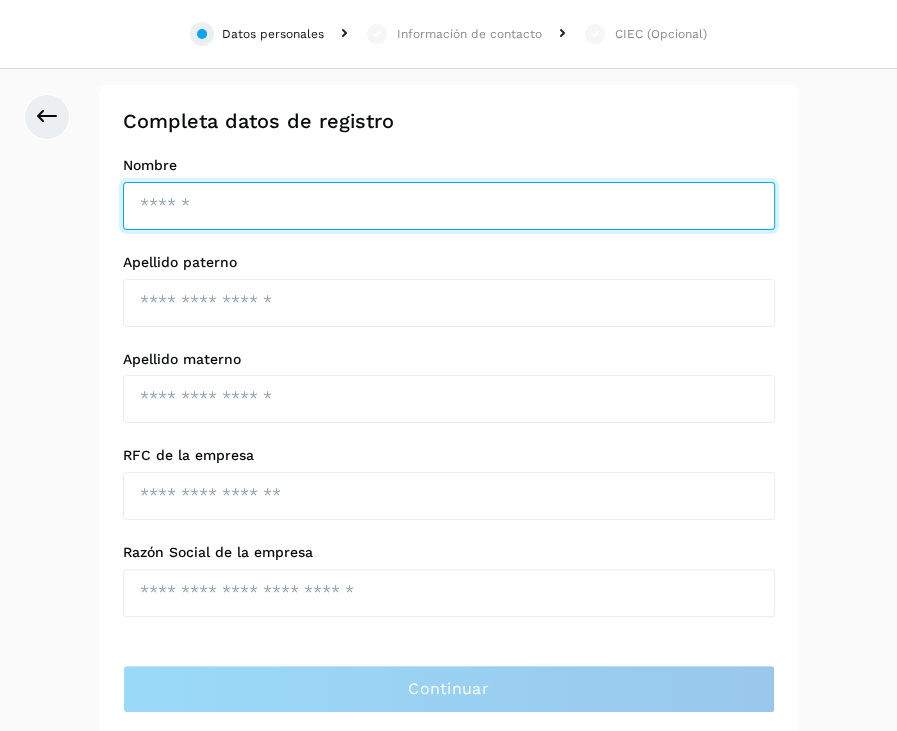 click at bounding box center (449, 206) 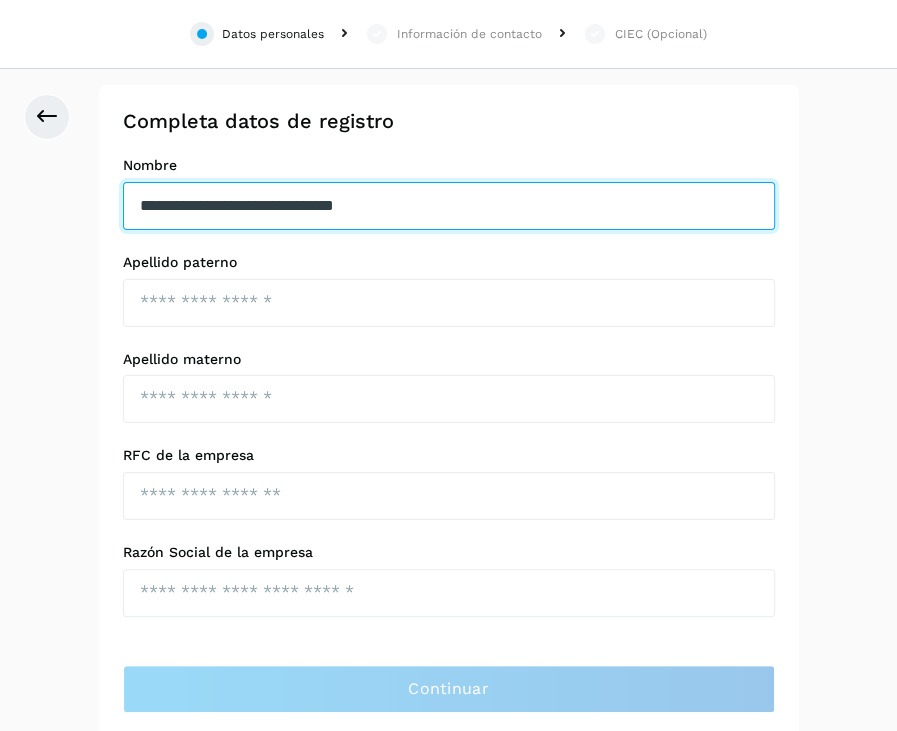 drag, startPoint x: 484, startPoint y: 201, endPoint x: 54, endPoint y: 196, distance: 430.02908 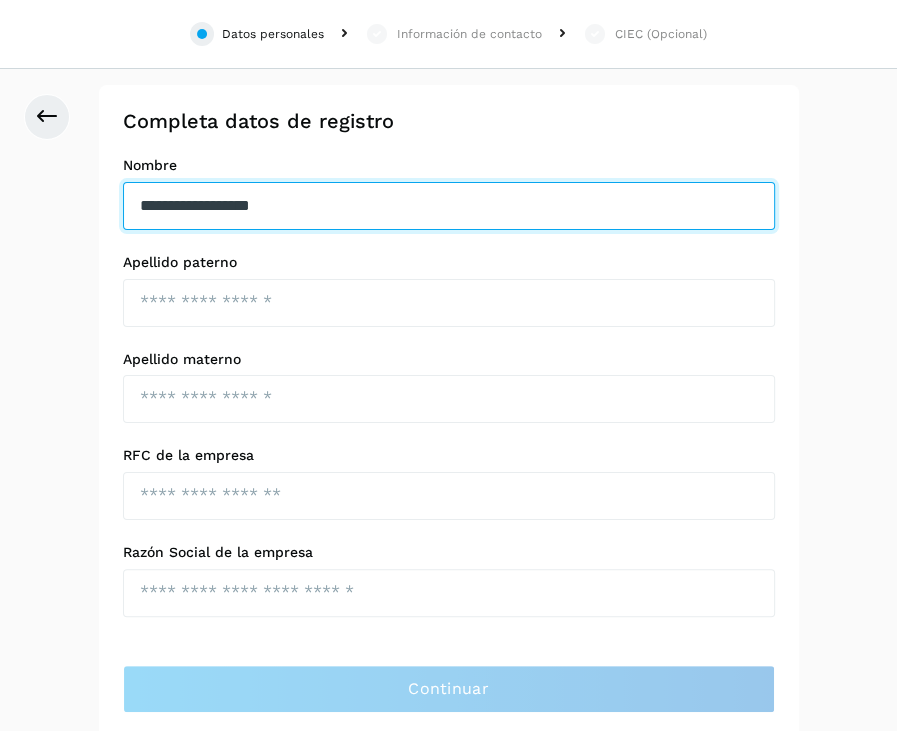 type on "**********" 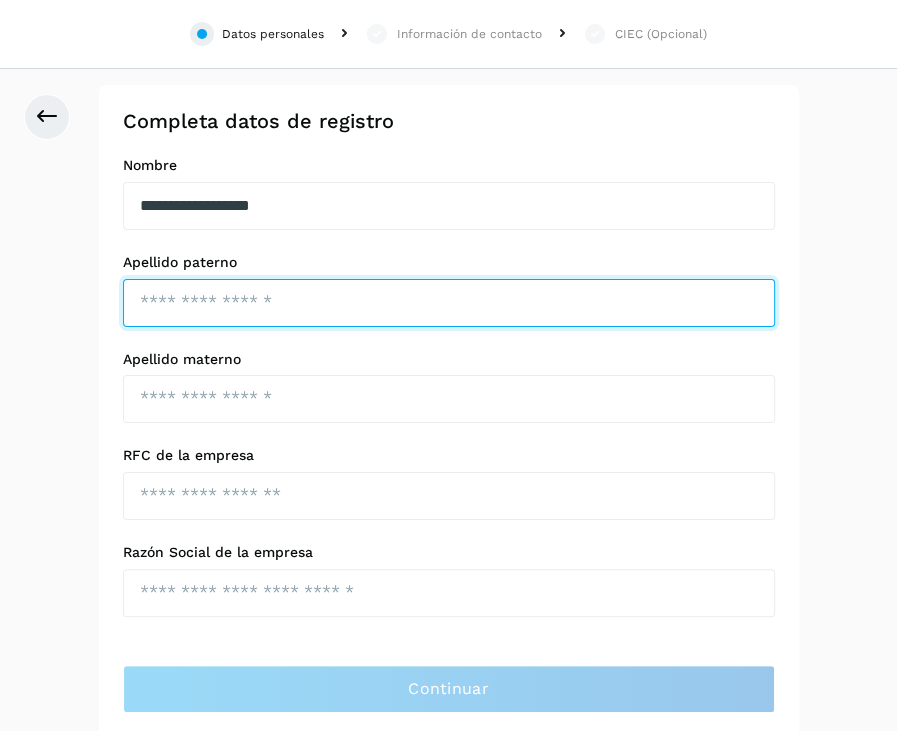 click at bounding box center (449, 303) 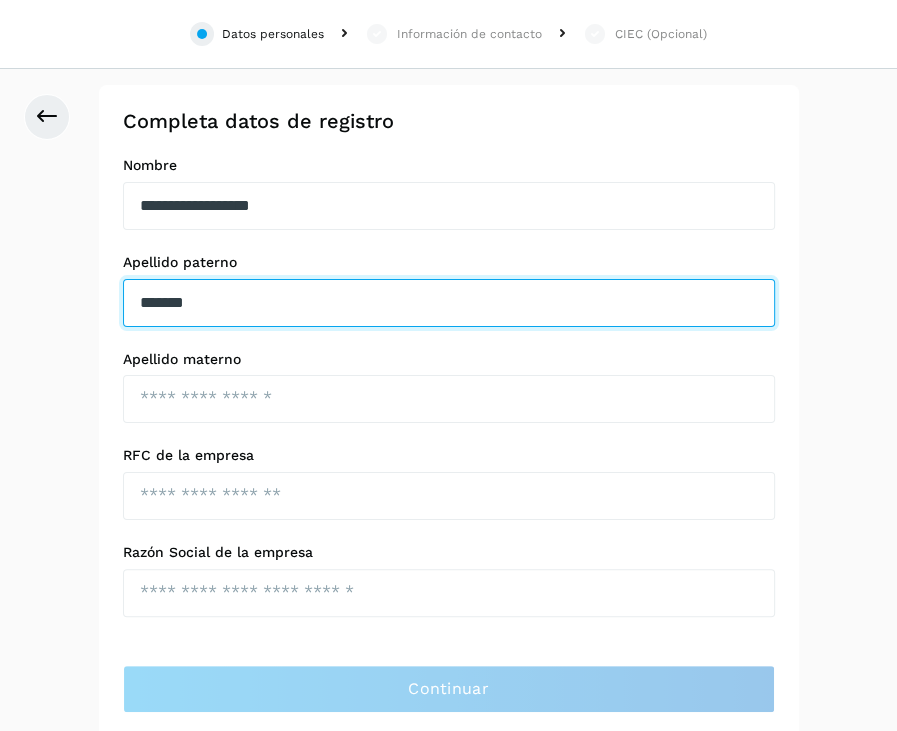 type on "*******" 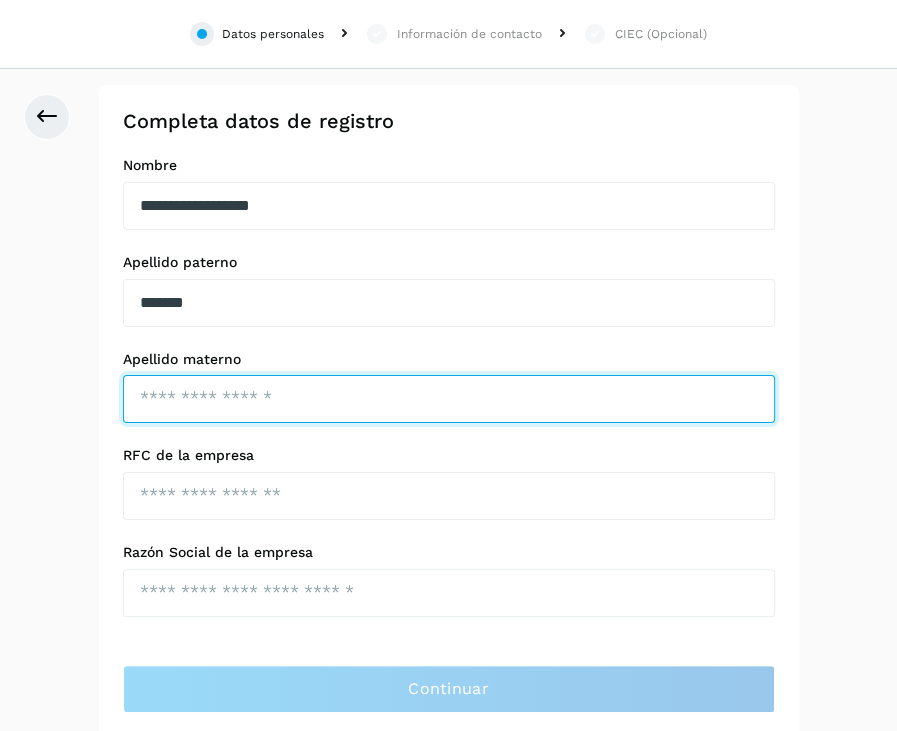 click at bounding box center (449, 399) 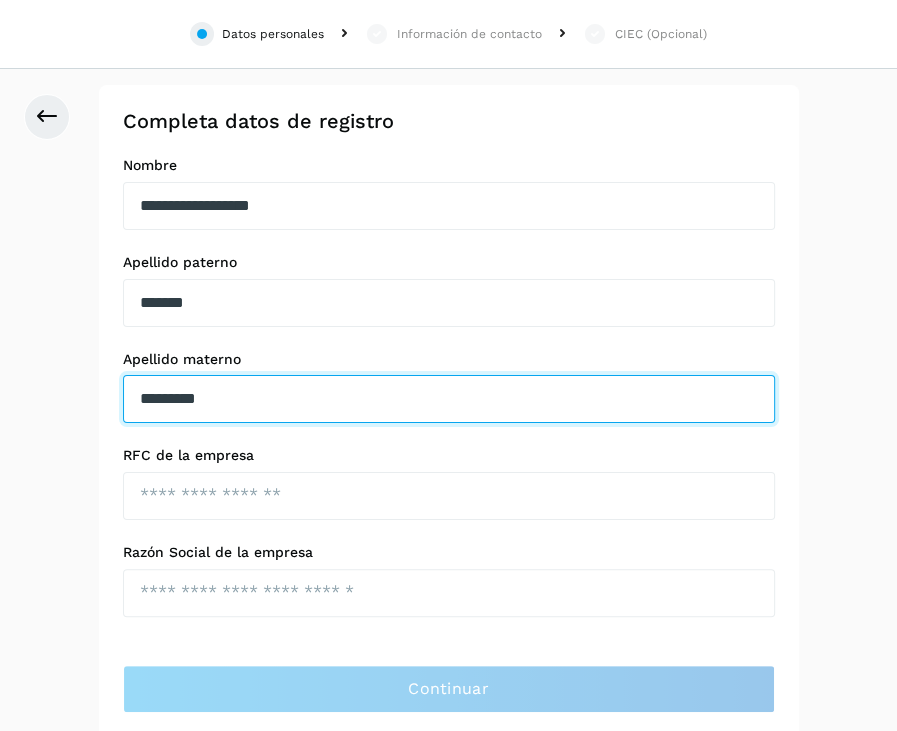 type on "*********" 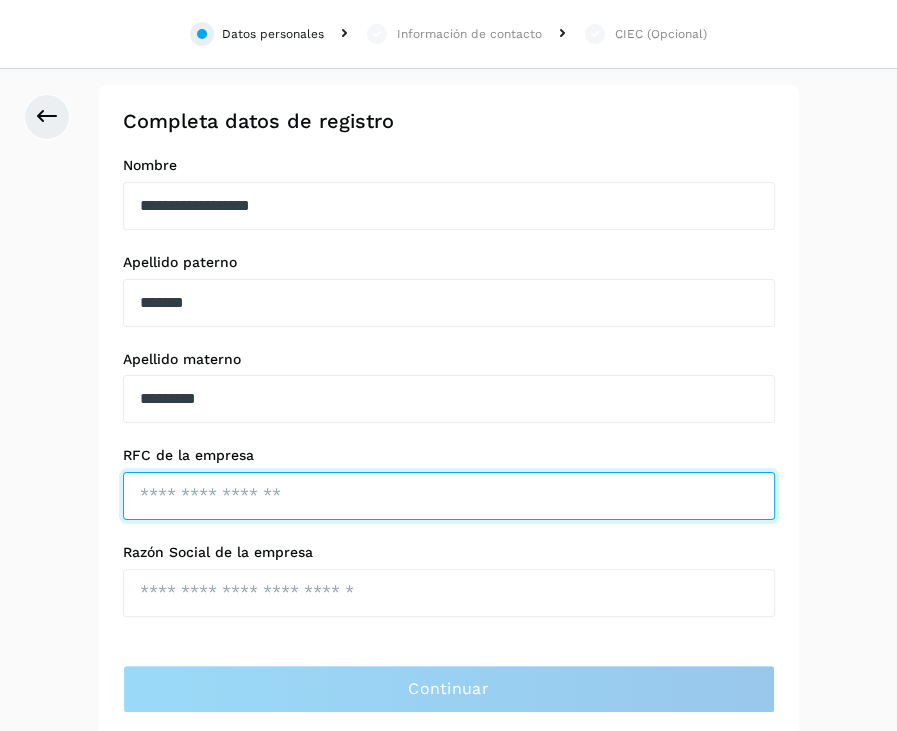 click at bounding box center [449, 496] 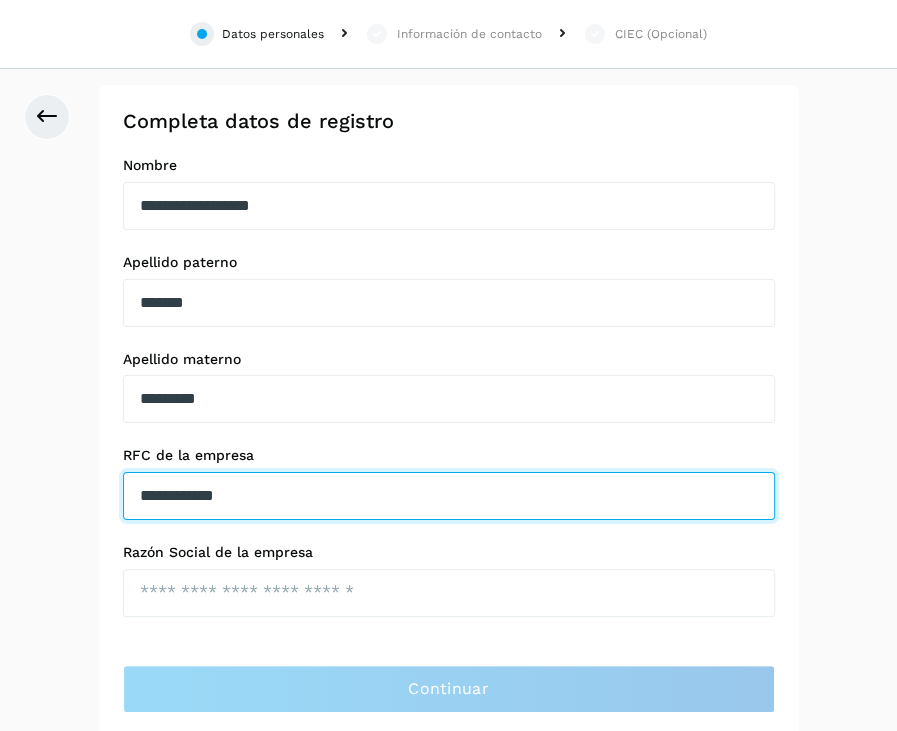 type on "**********" 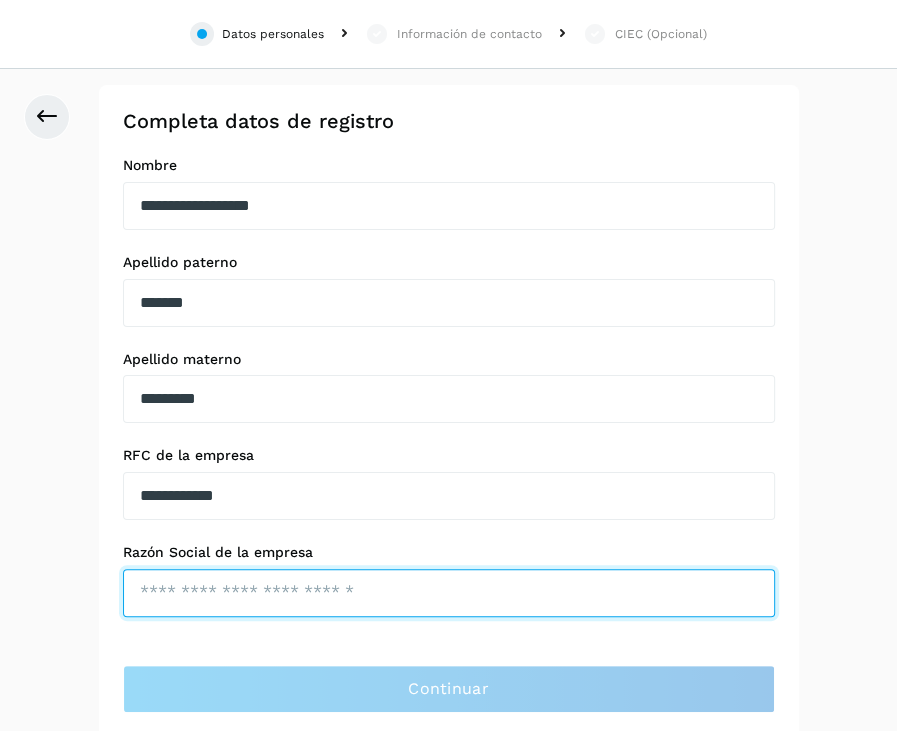 click at bounding box center (449, 593) 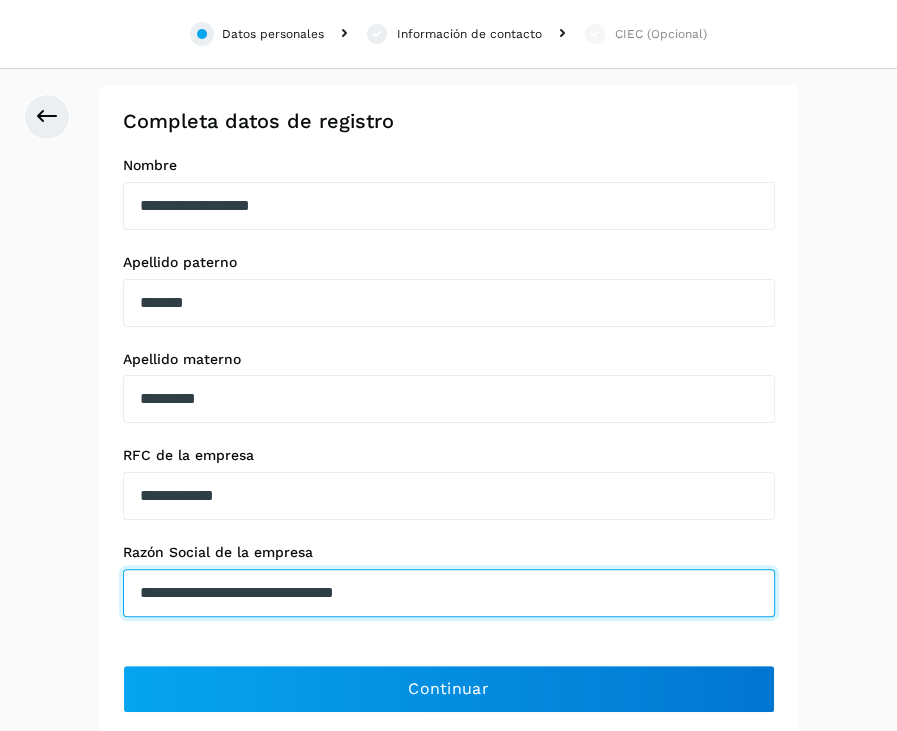 click on "**********" at bounding box center [449, 593] 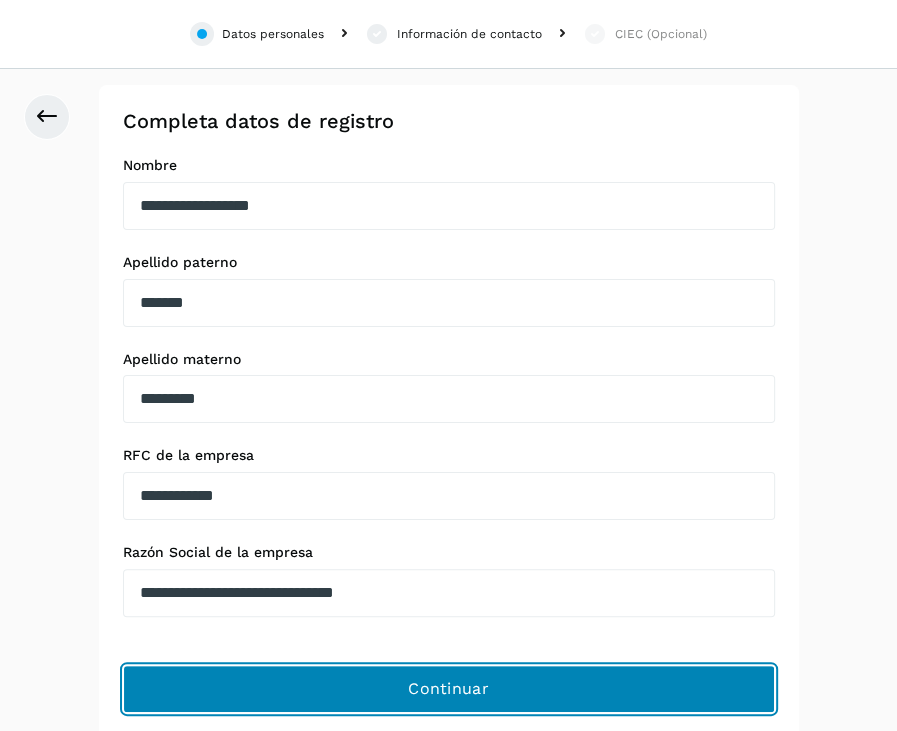 click on "Continuar" 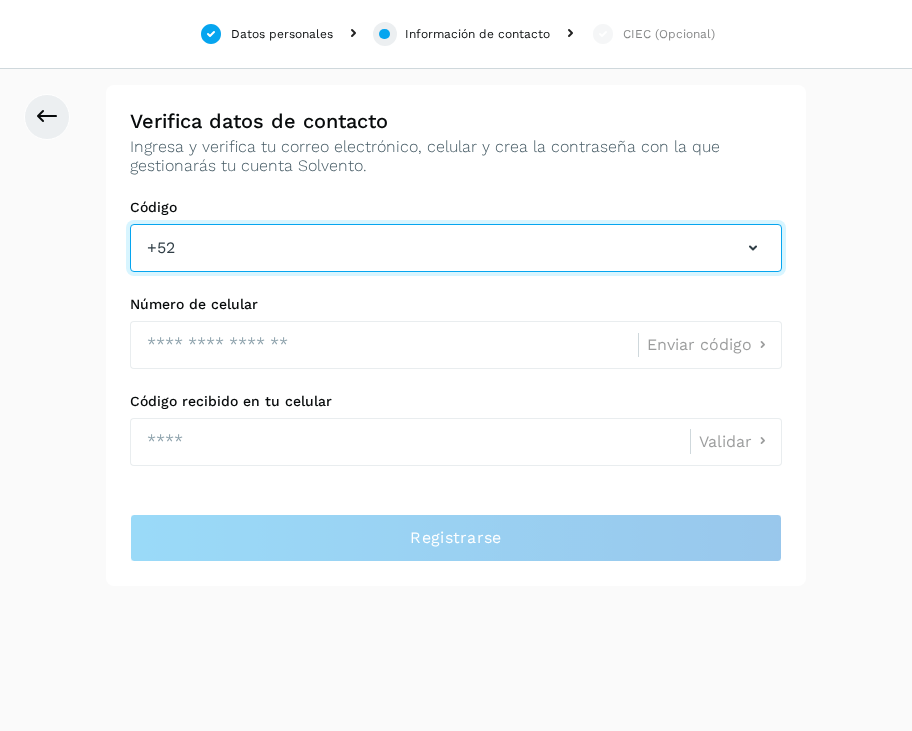 click on "+52" at bounding box center [456, 248] 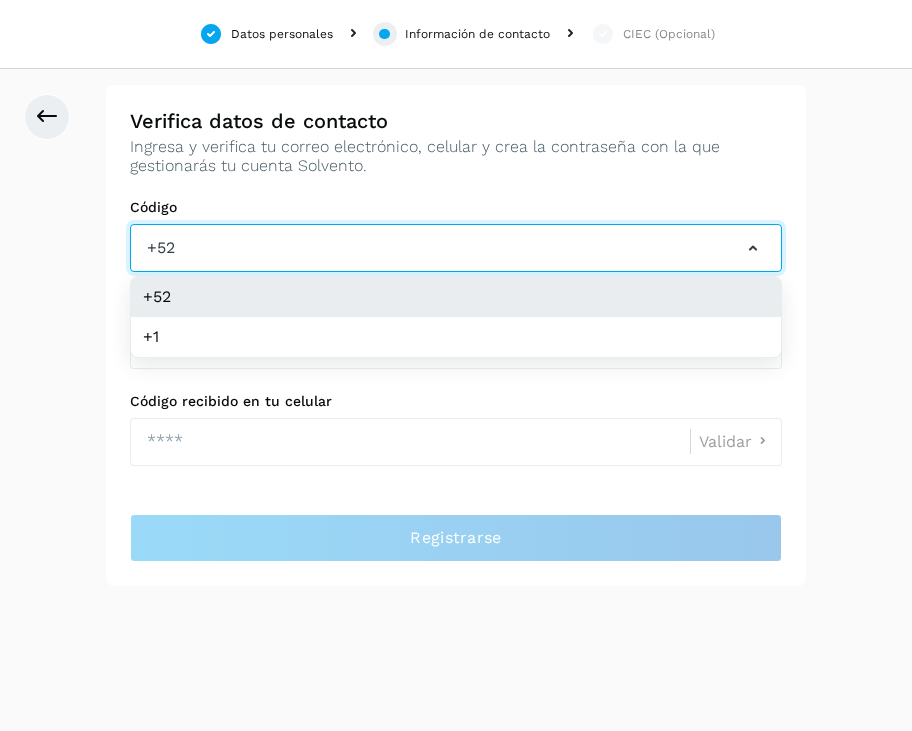 click on "+52" at bounding box center [456, 248] 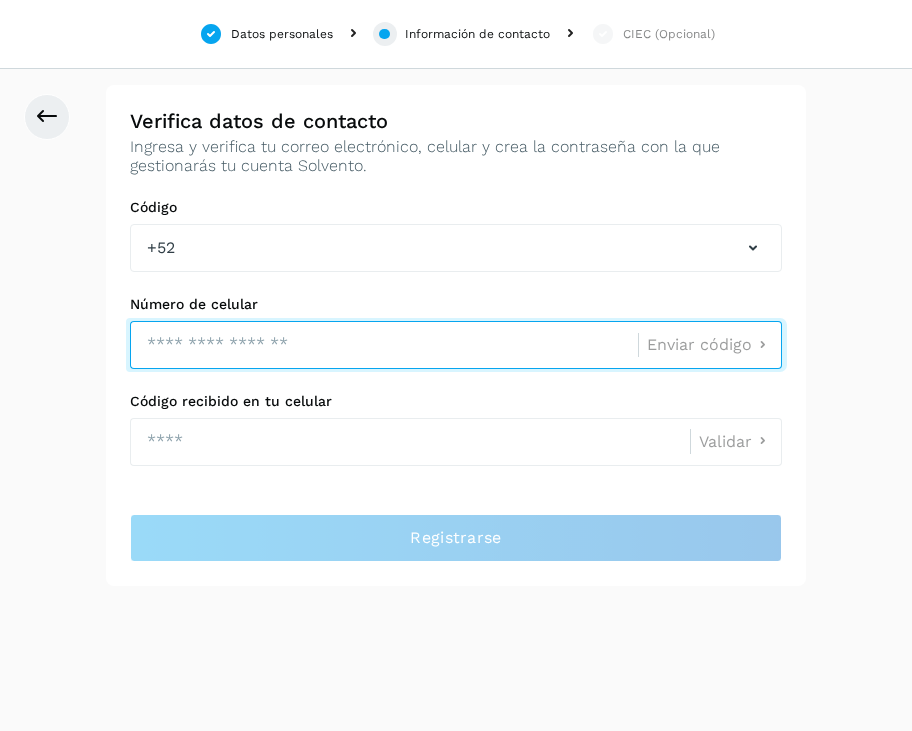 click at bounding box center (384, 345) 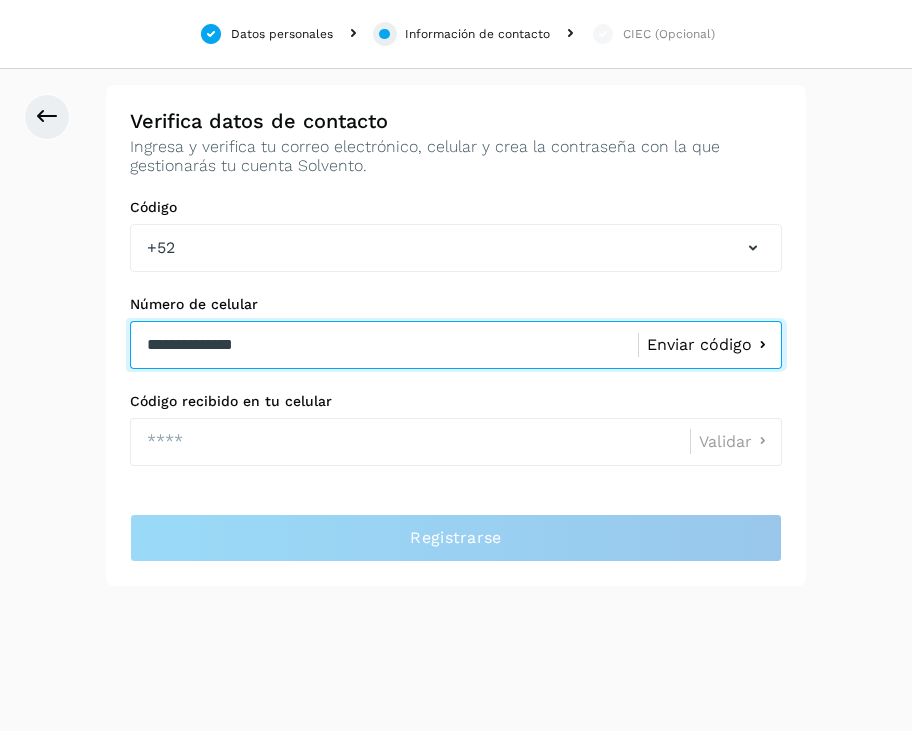 type on "**********" 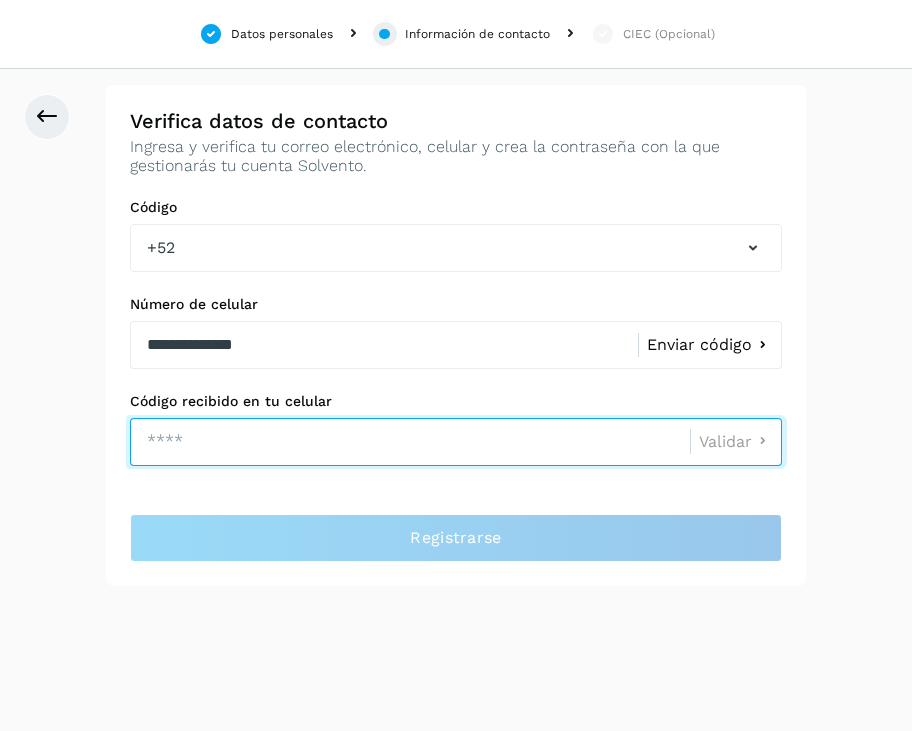 click at bounding box center [410, 442] 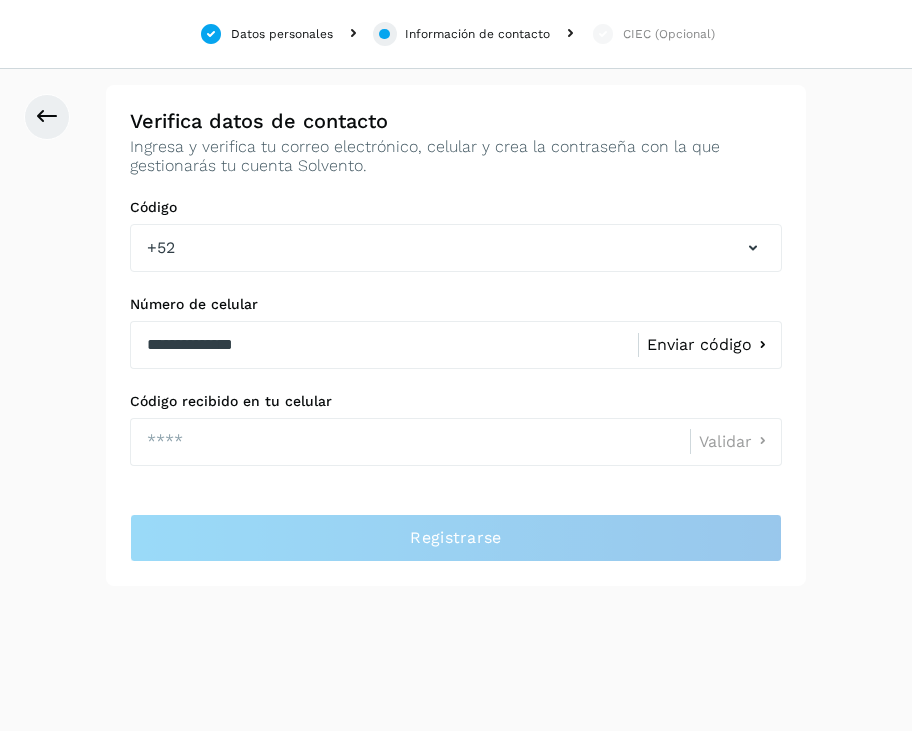 click on "Enviar código" 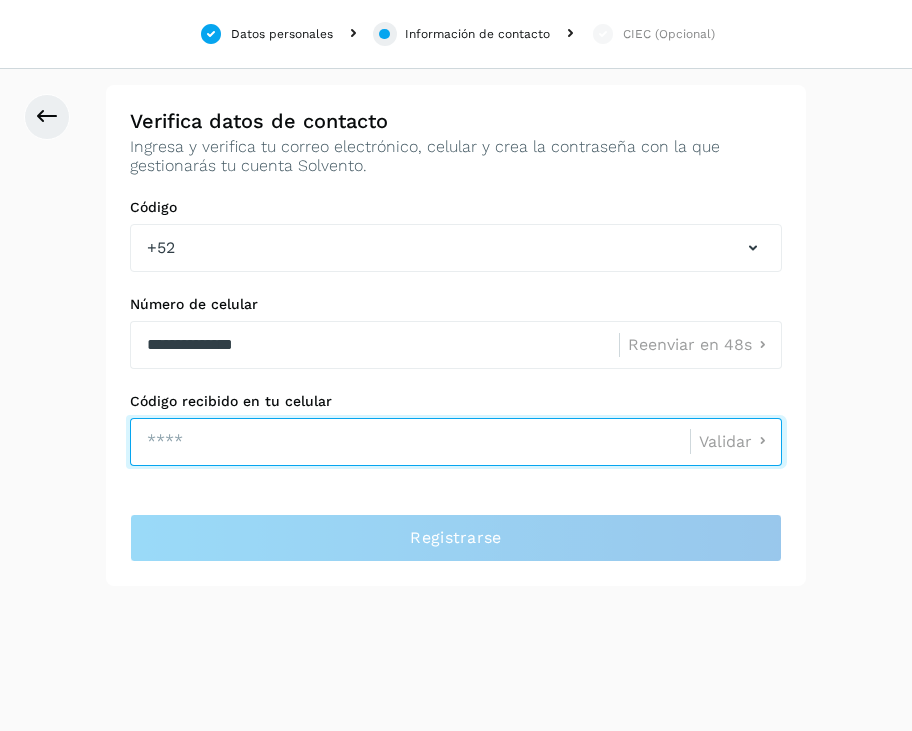 click at bounding box center (410, 442) 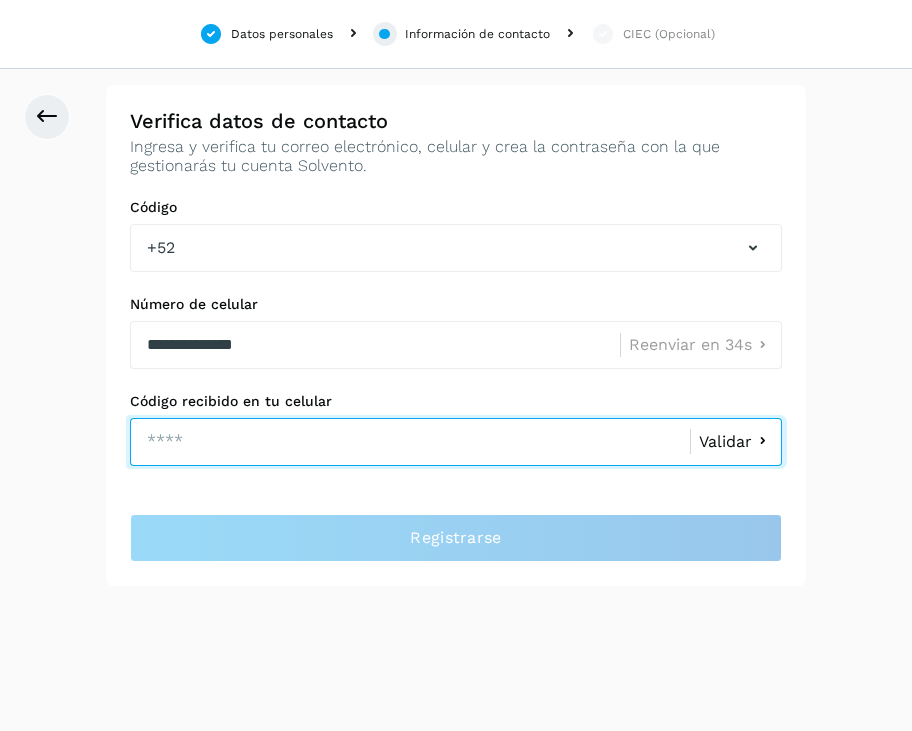 type on "****" 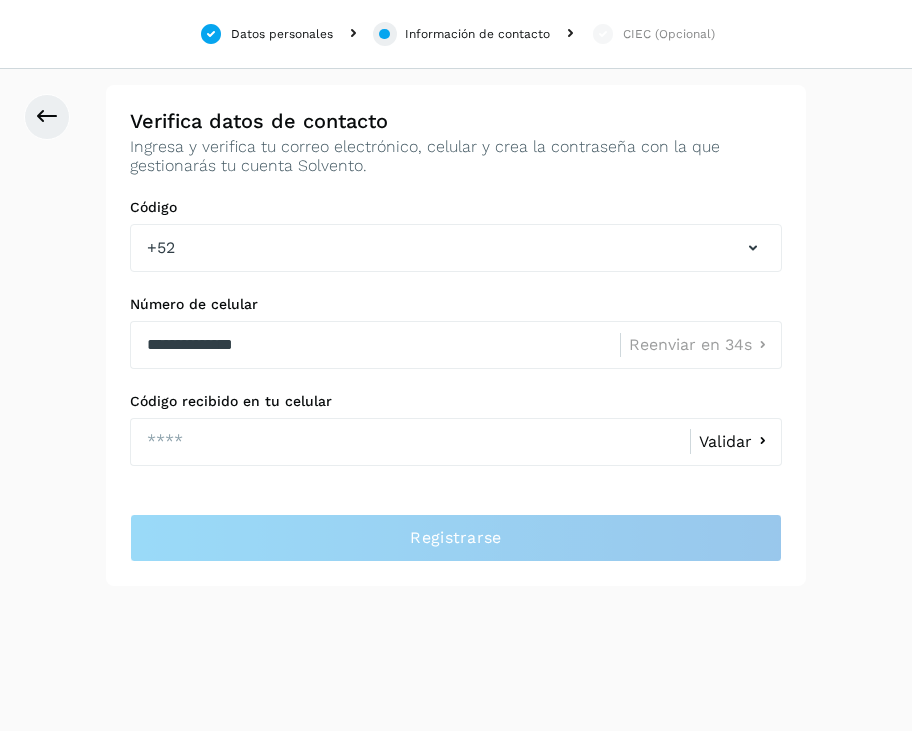 click on "Validar" 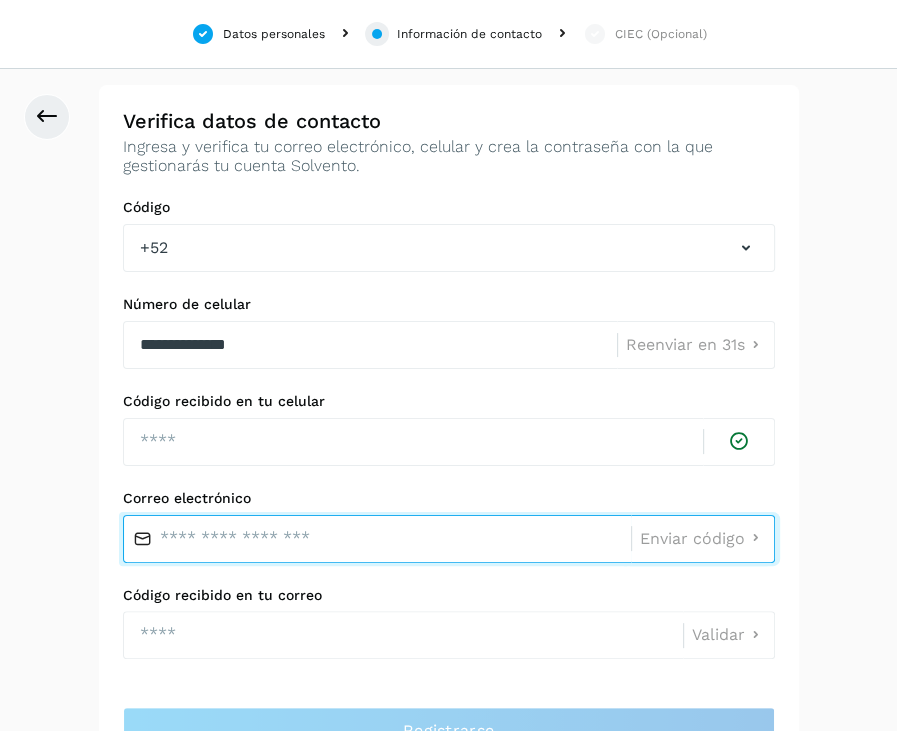click at bounding box center (377, 539) 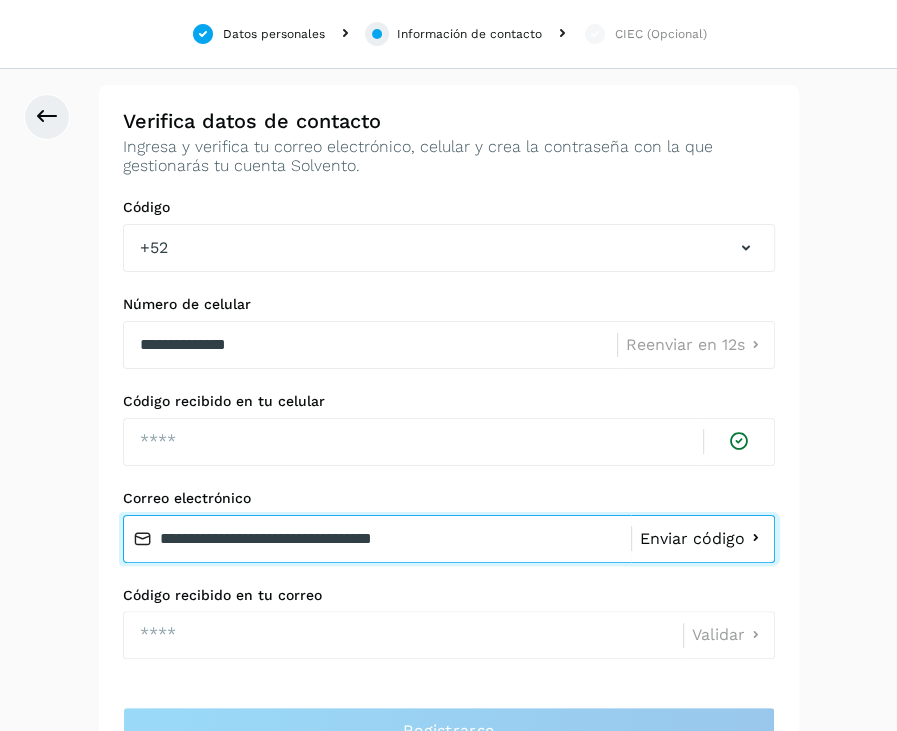 drag, startPoint x: 496, startPoint y: 540, endPoint x: 132, endPoint y: 548, distance: 364.0879 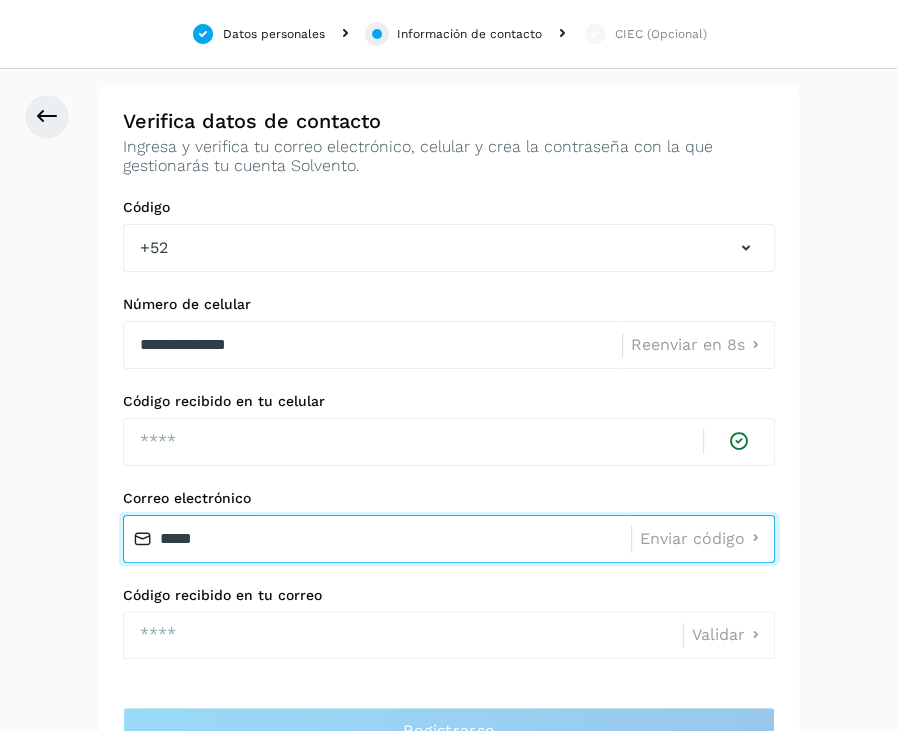 type on "**********" 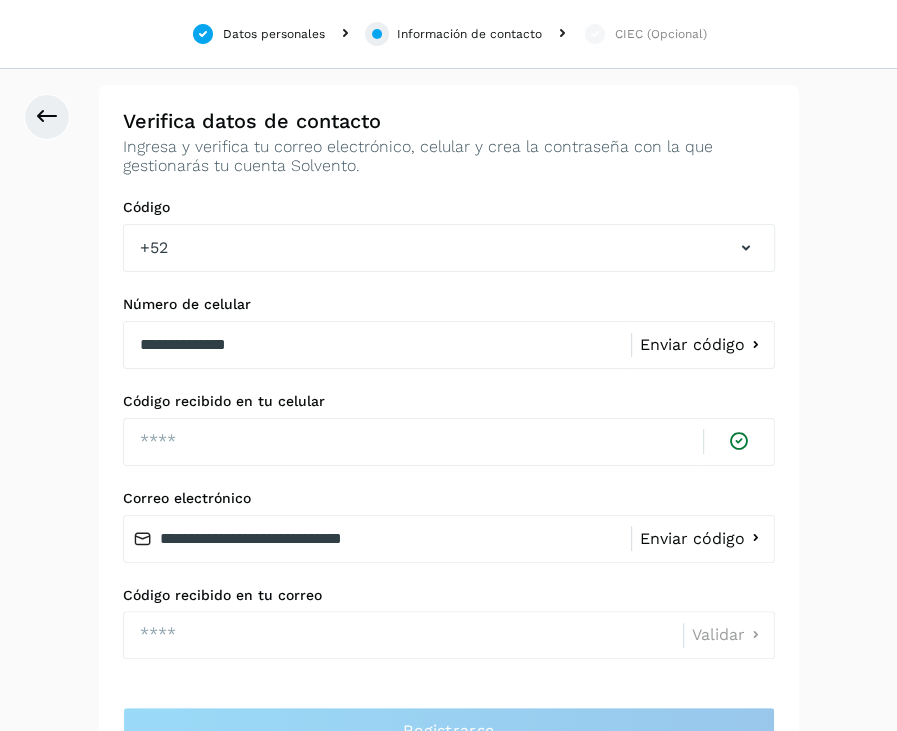 click on "Enviar código" 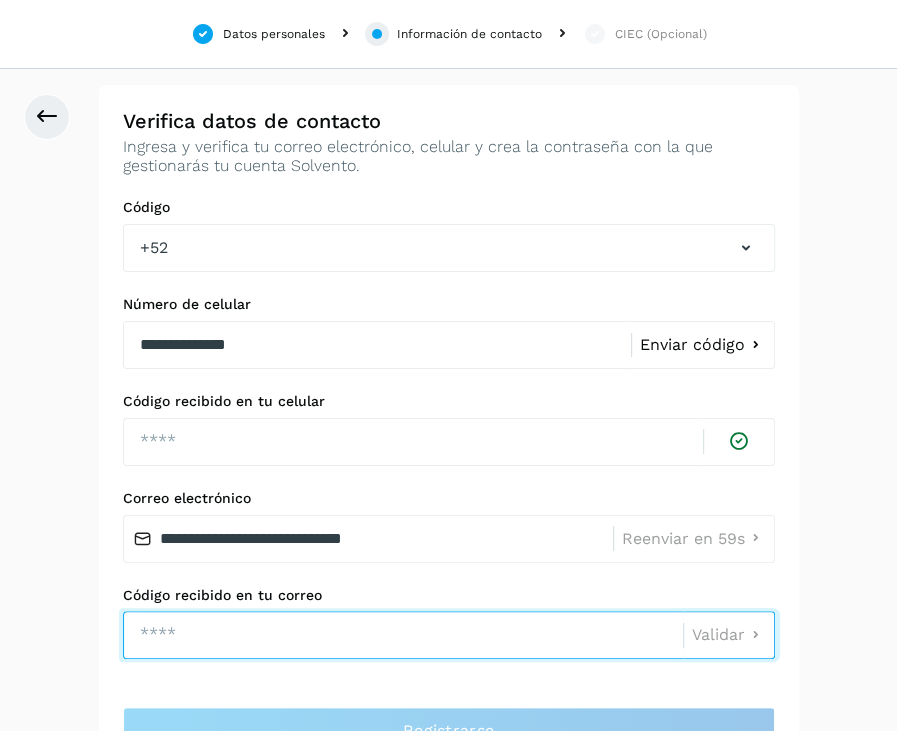click at bounding box center [403, 635] 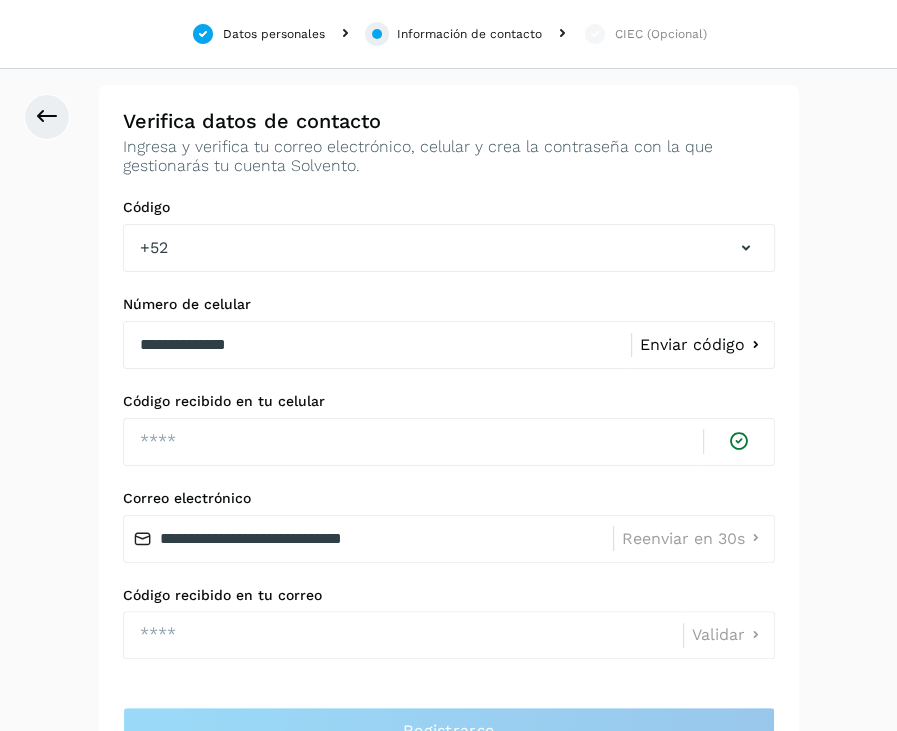 click on "**********" 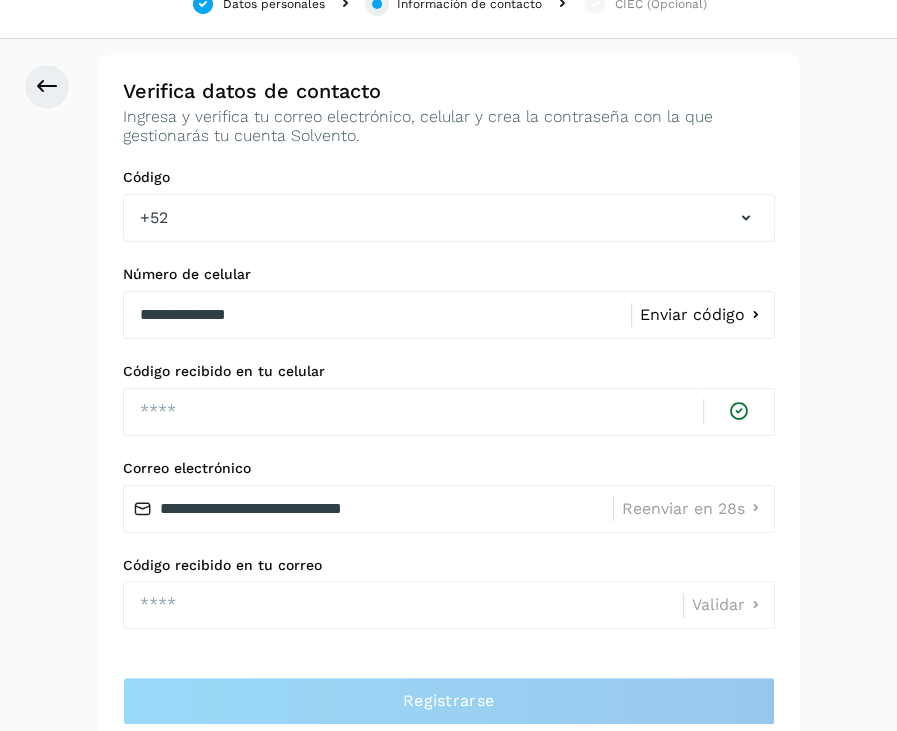 scroll, scrollTop: 45, scrollLeft: 0, axis: vertical 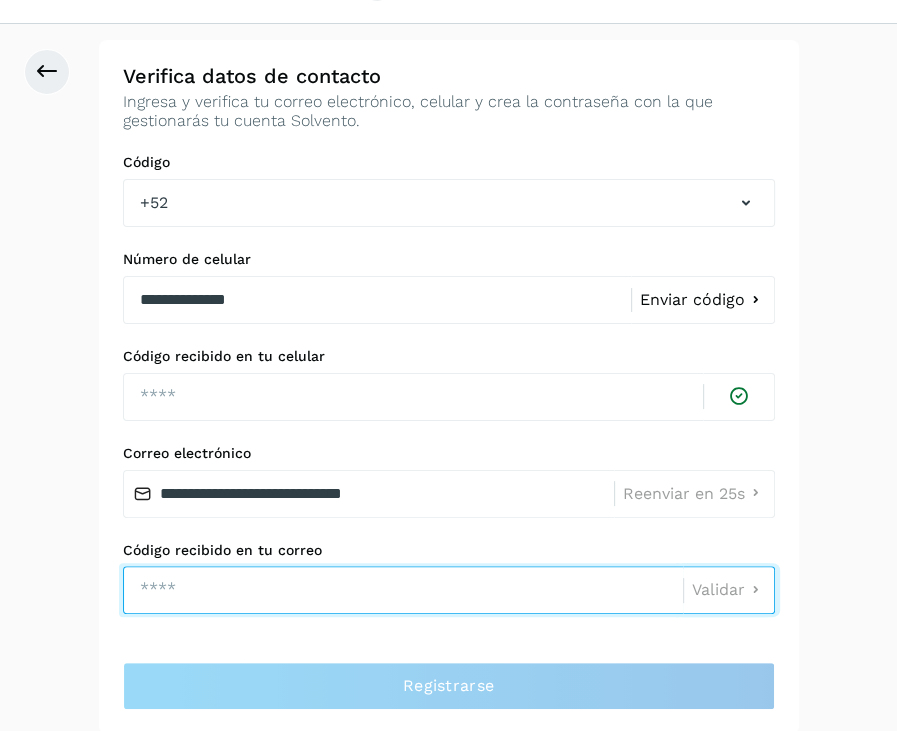 click at bounding box center [403, 590] 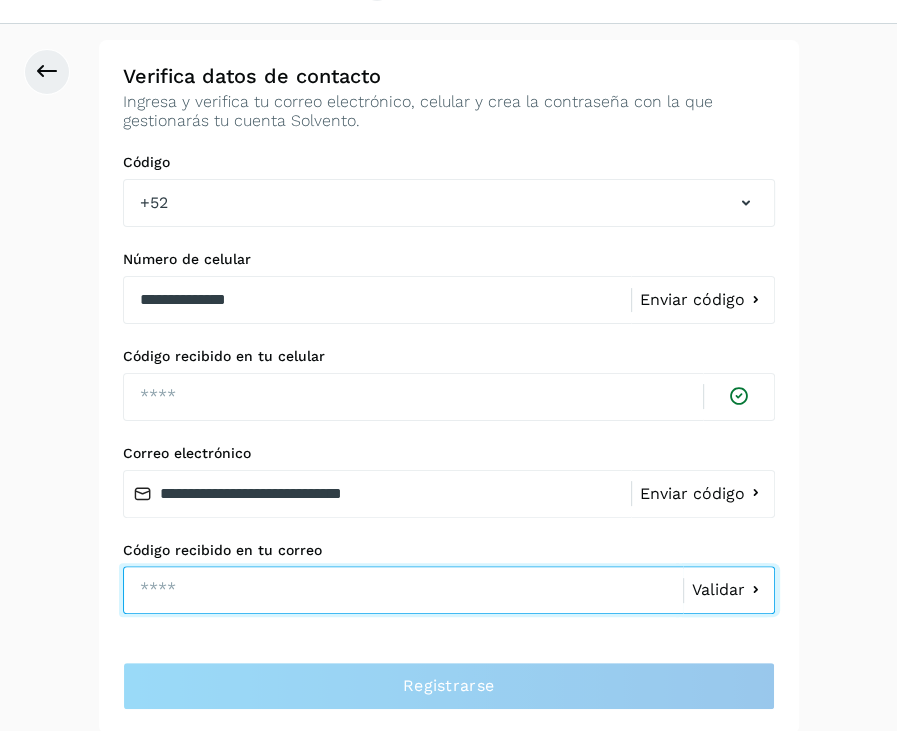 type on "****" 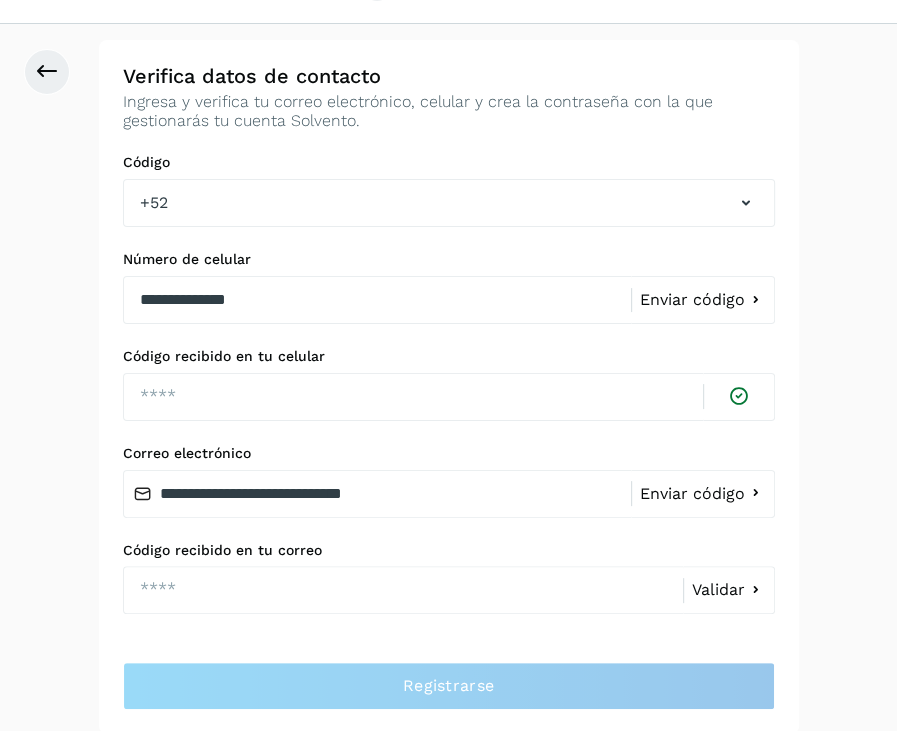 click on "Validar" 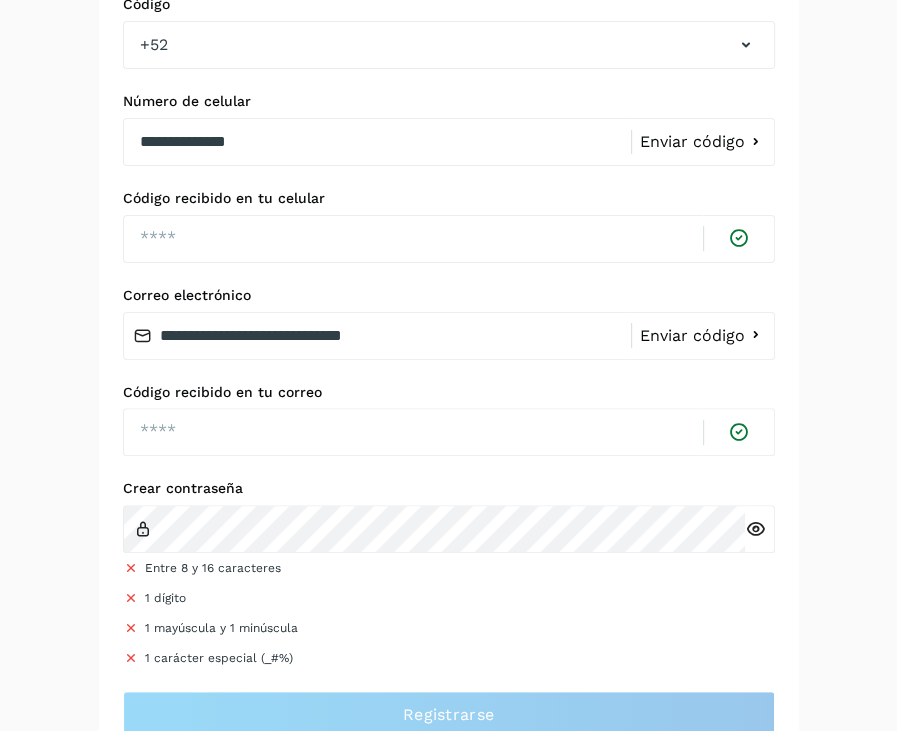 scroll, scrollTop: 232, scrollLeft: 0, axis: vertical 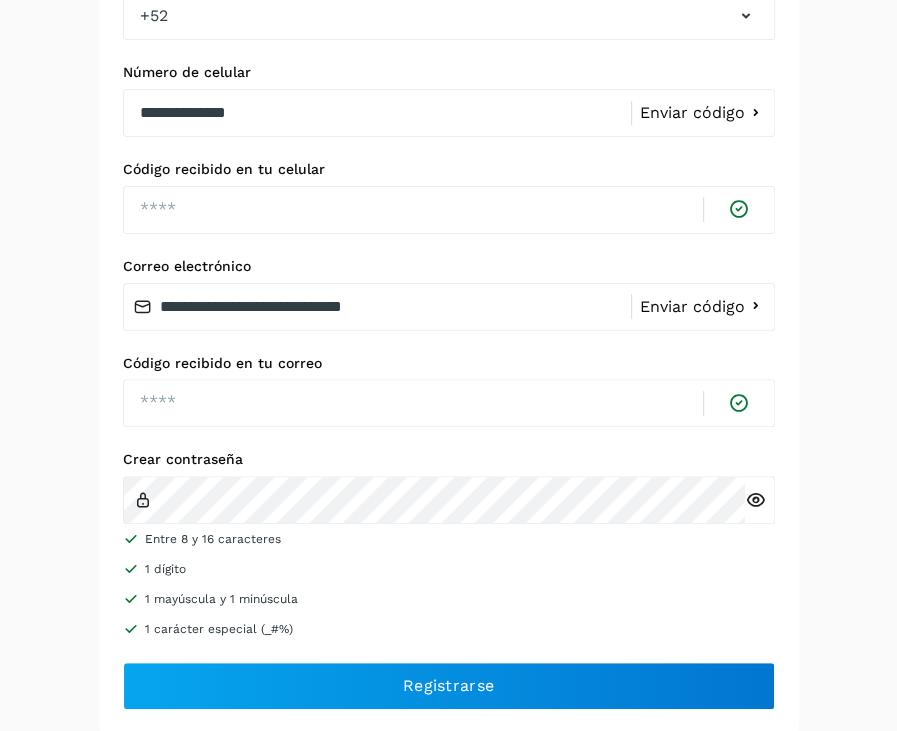 click at bounding box center [755, 500] 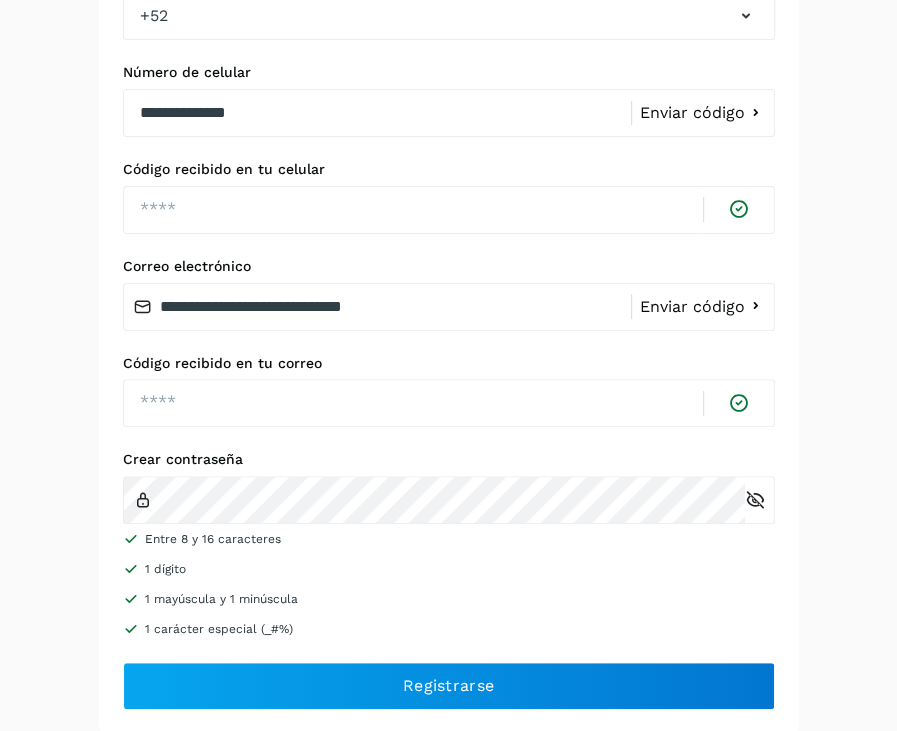 click at bounding box center (755, 500) 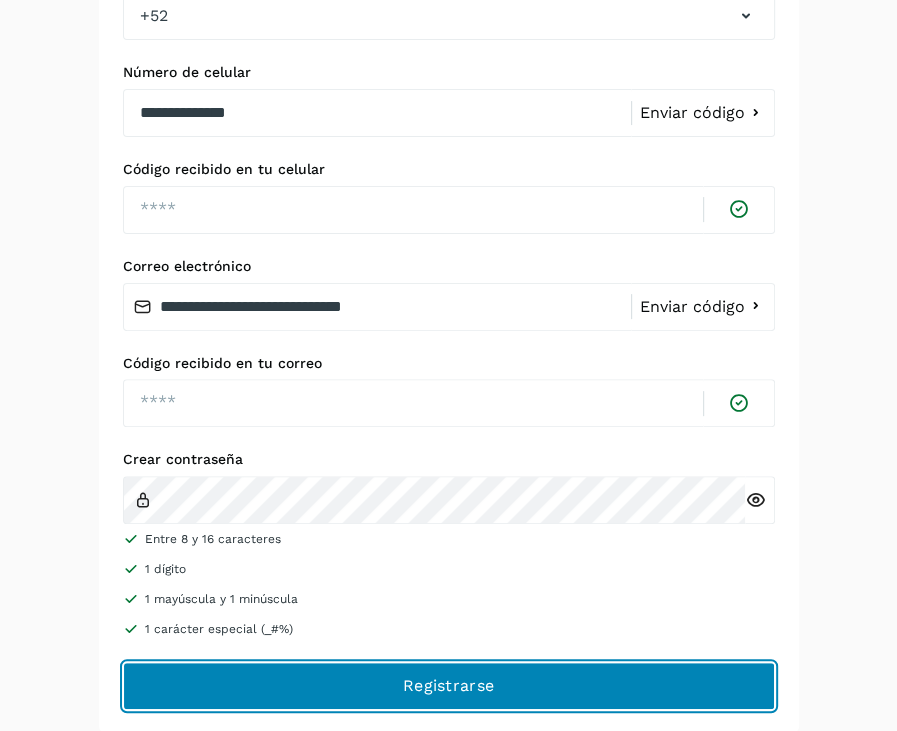 click on "Registrarse" 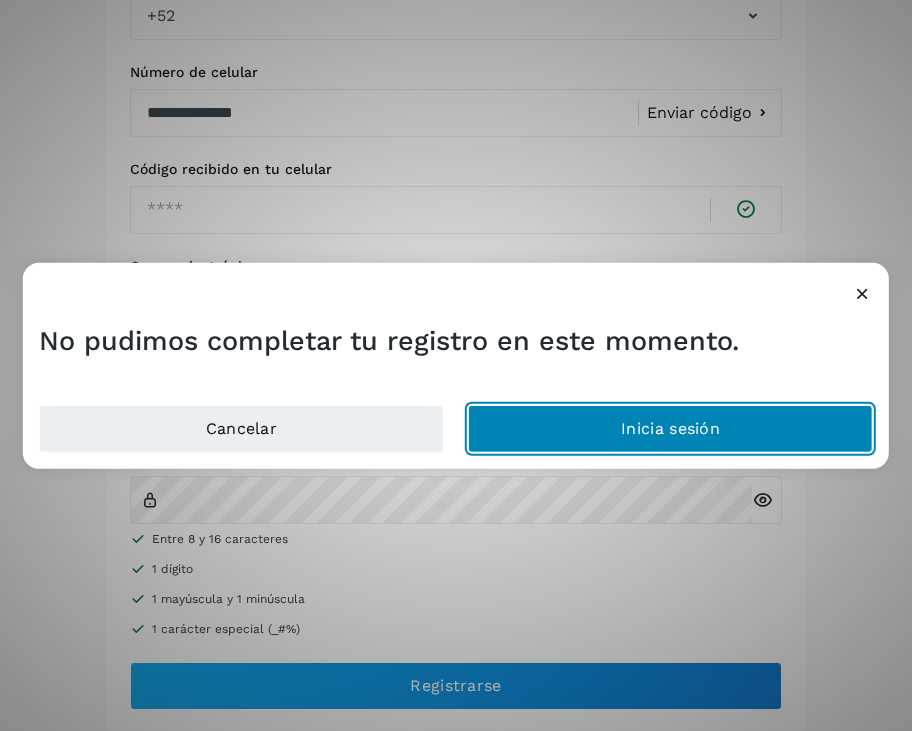 click on "Inicia sesión" 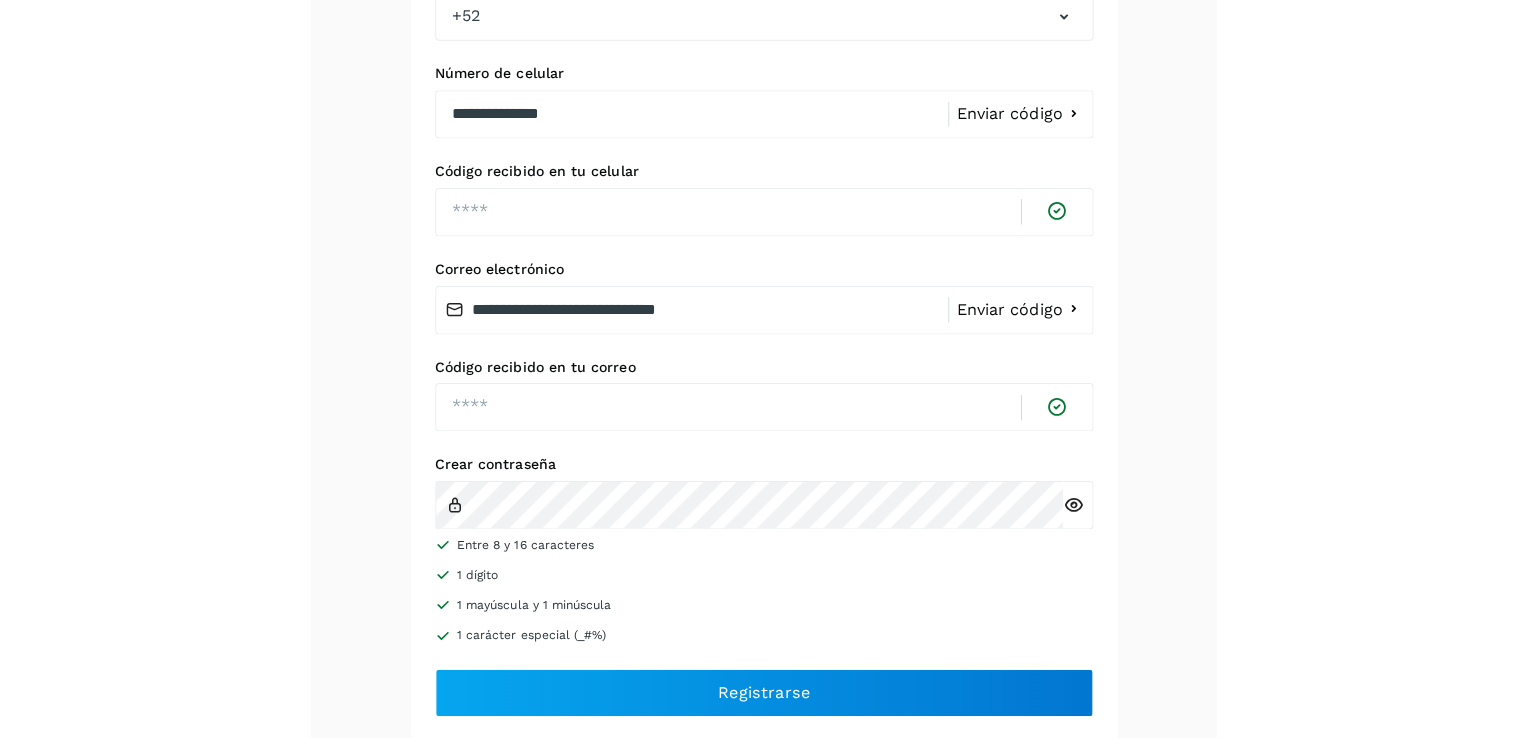 scroll, scrollTop: 0, scrollLeft: 0, axis: both 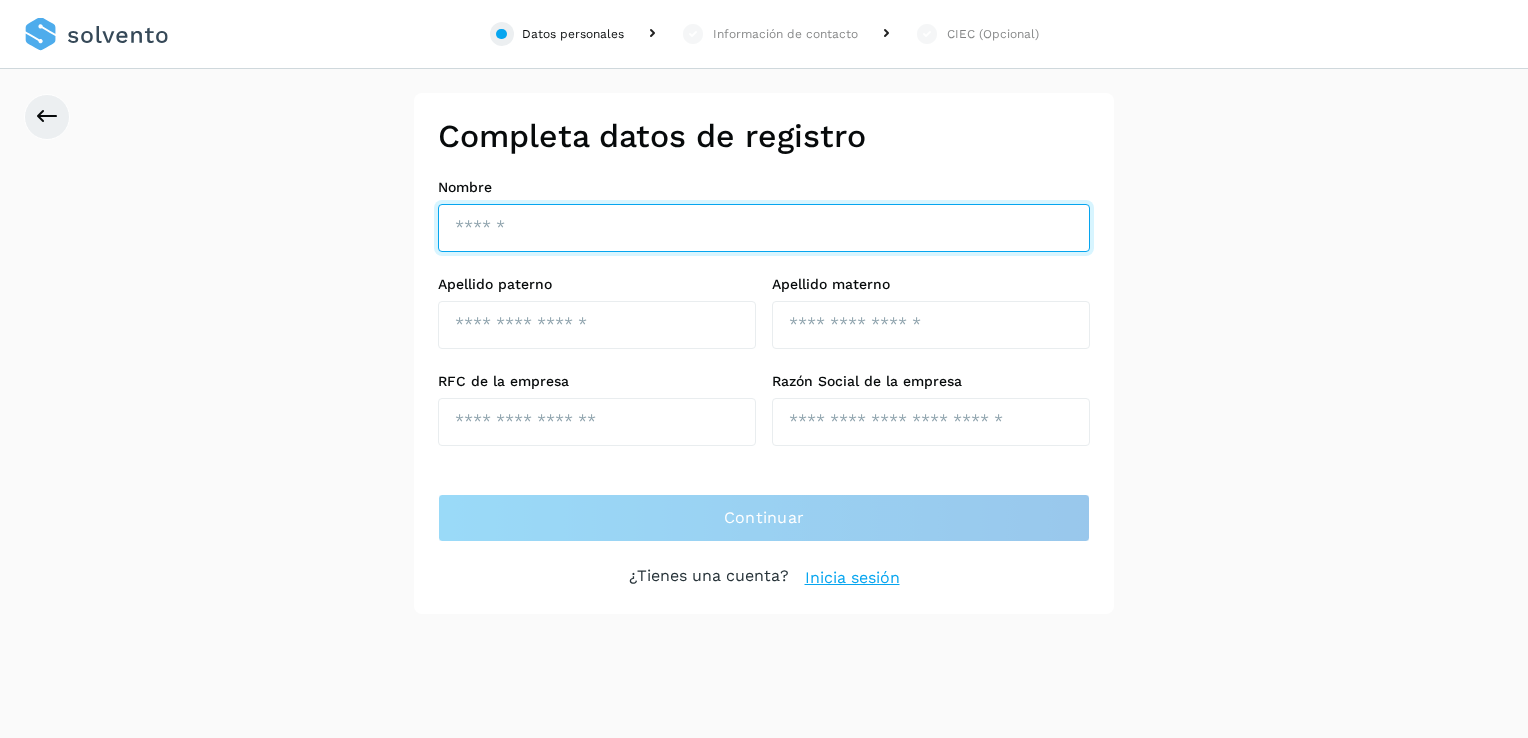 click at bounding box center [764, 228] 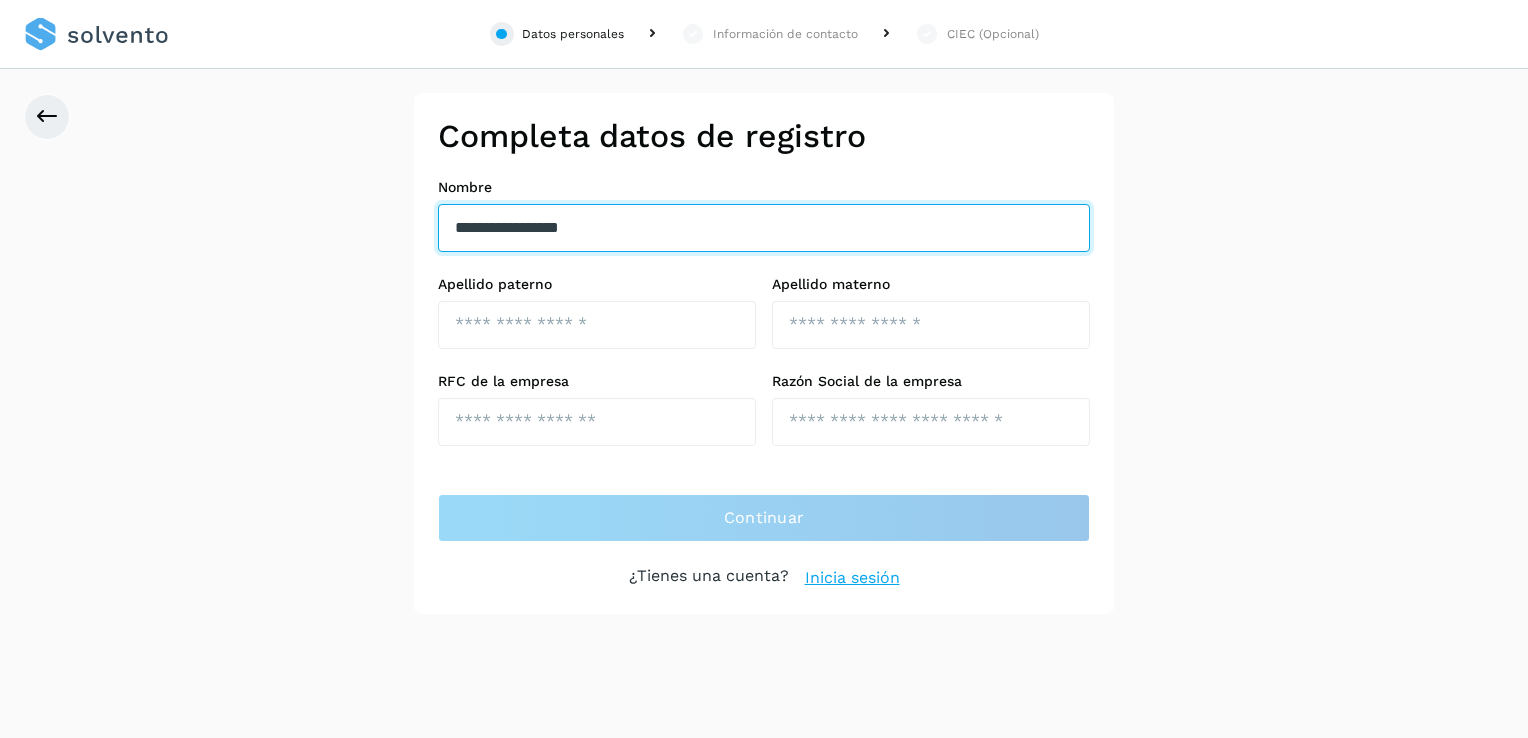 type on "**********" 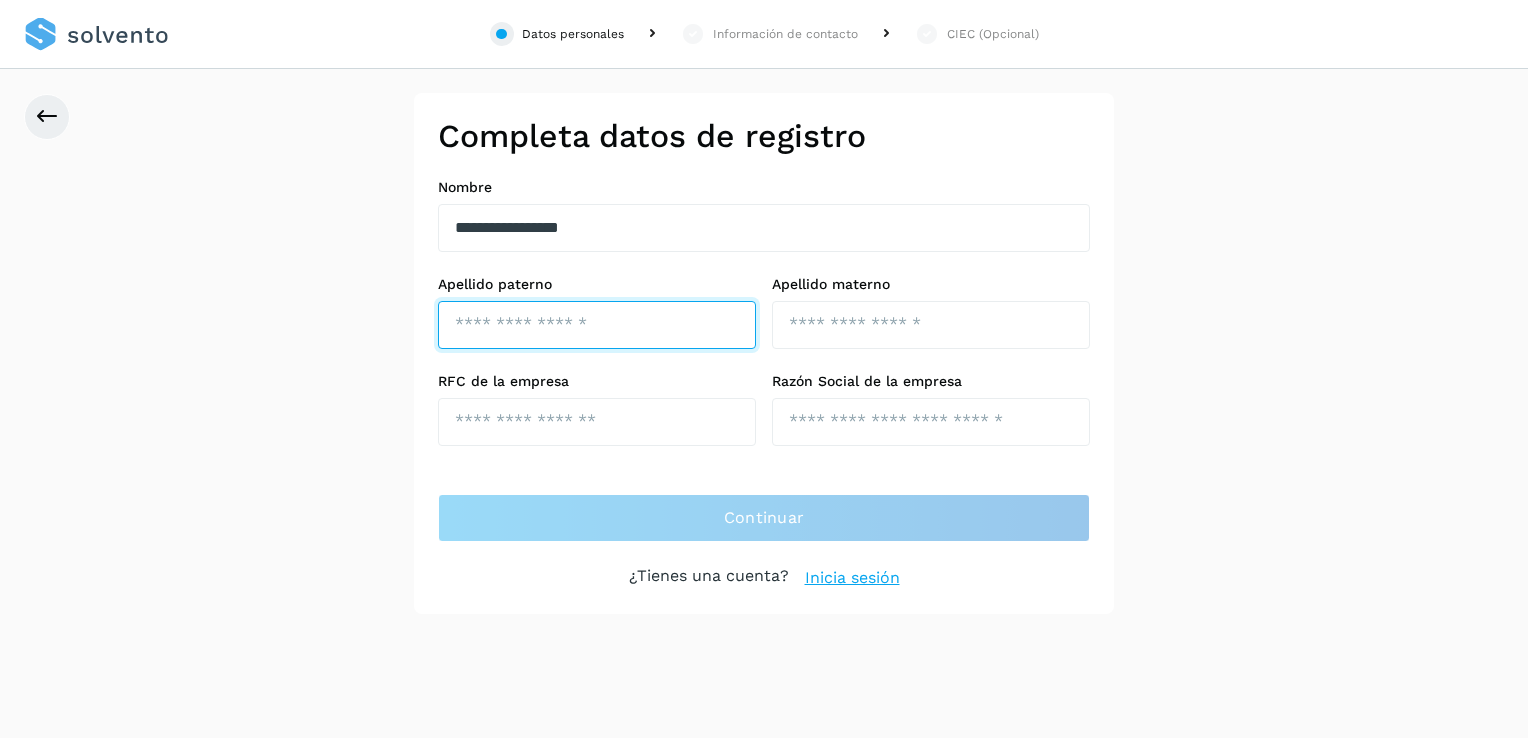 click at bounding box center [597, 325] 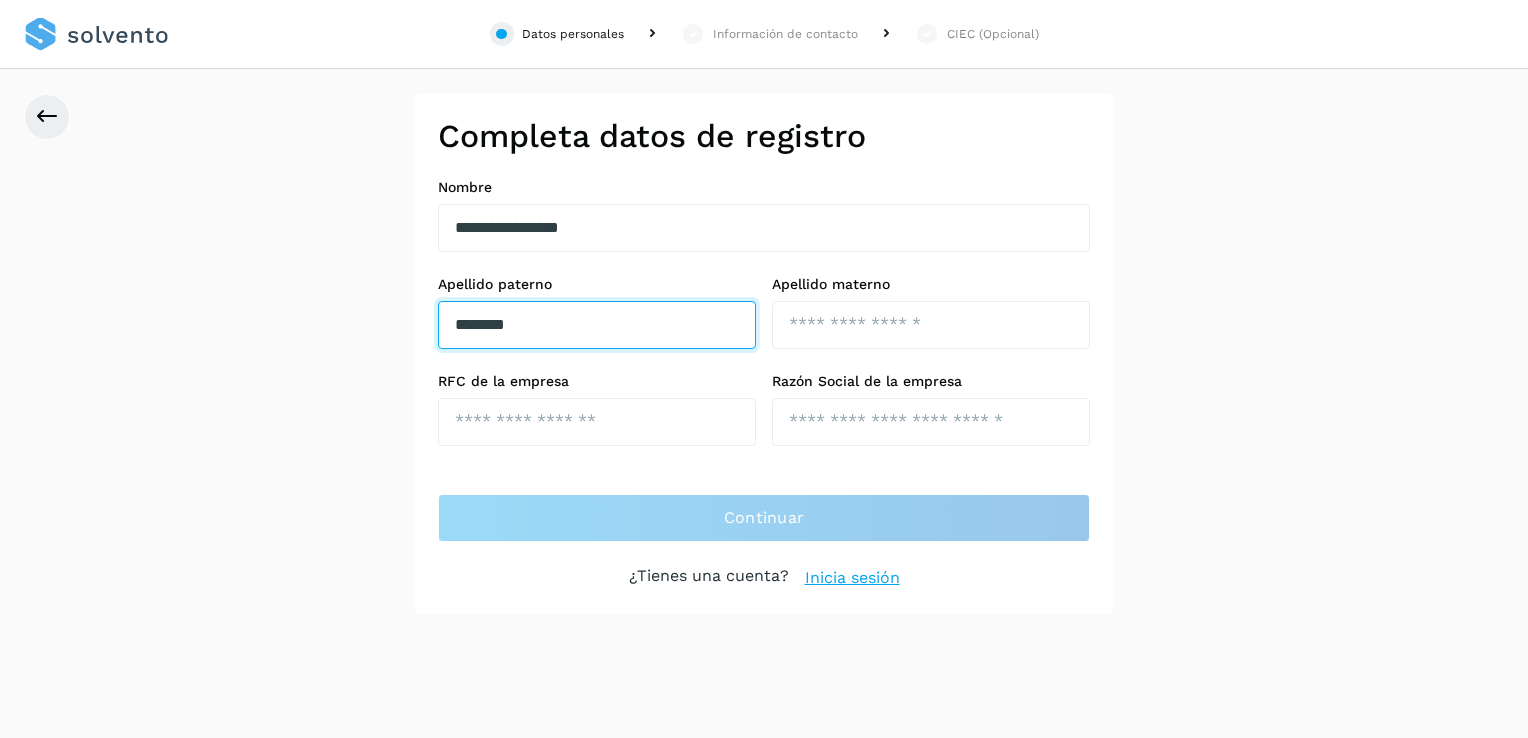 type on "*******" 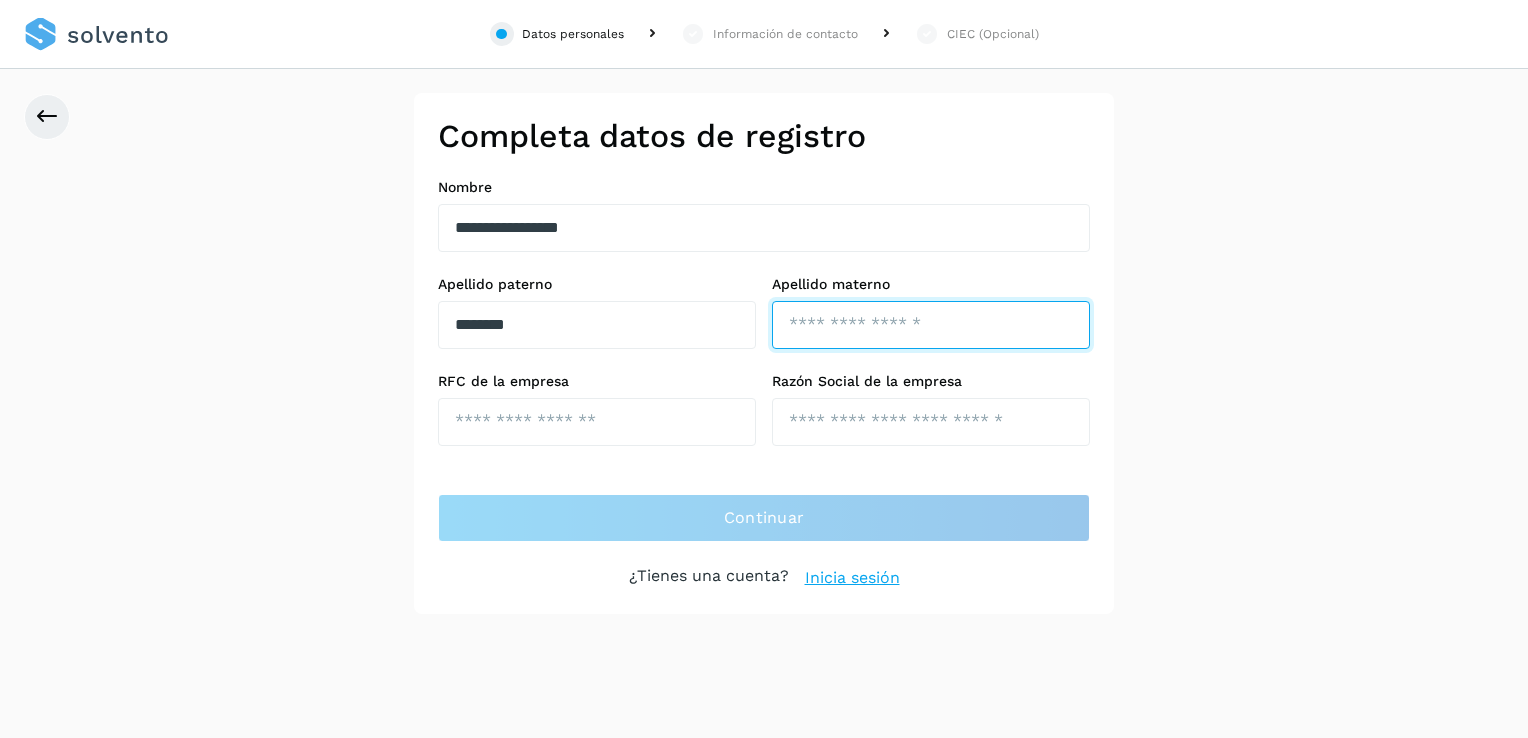click at bounding box center [931, 325] 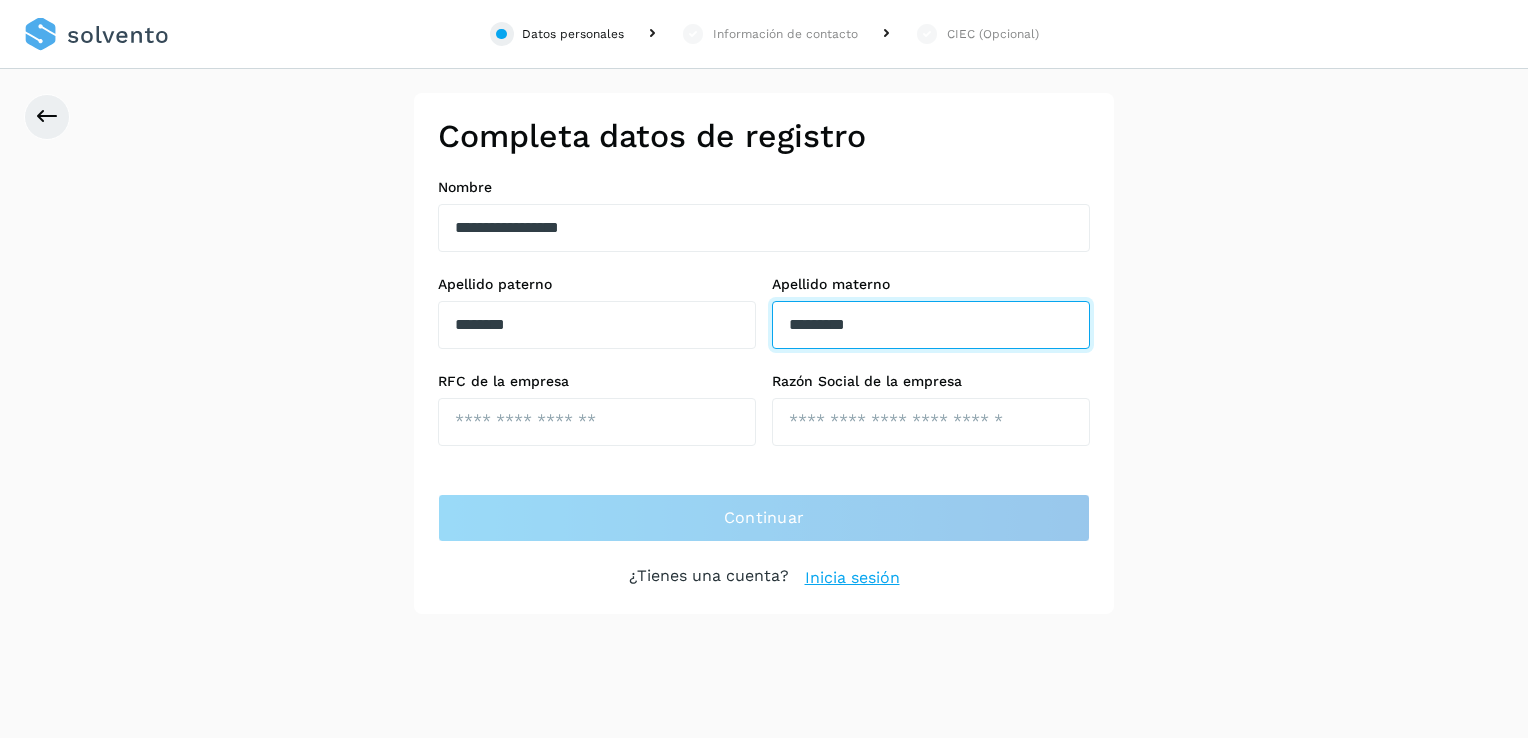 type on "*********" 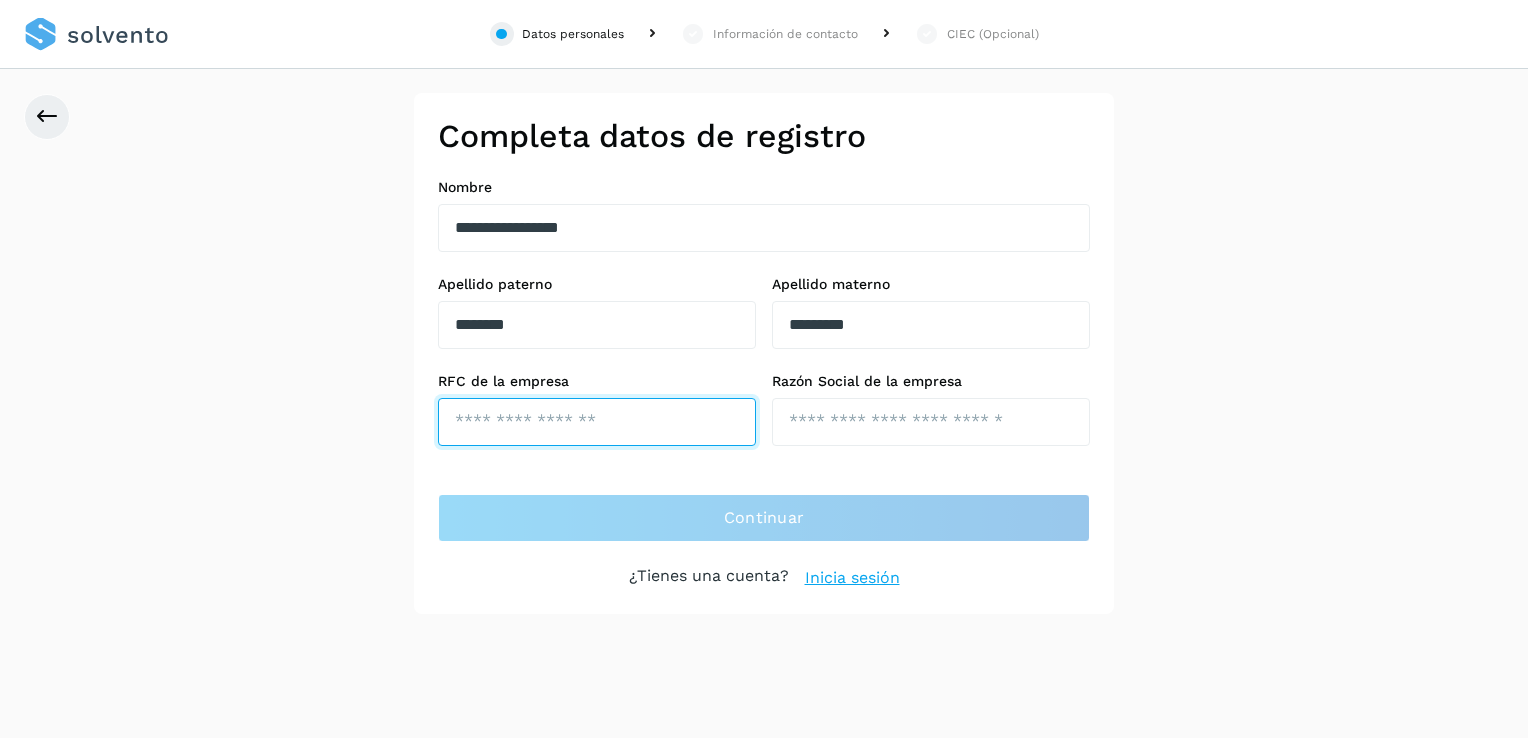 click at bounding box center [597, 422] 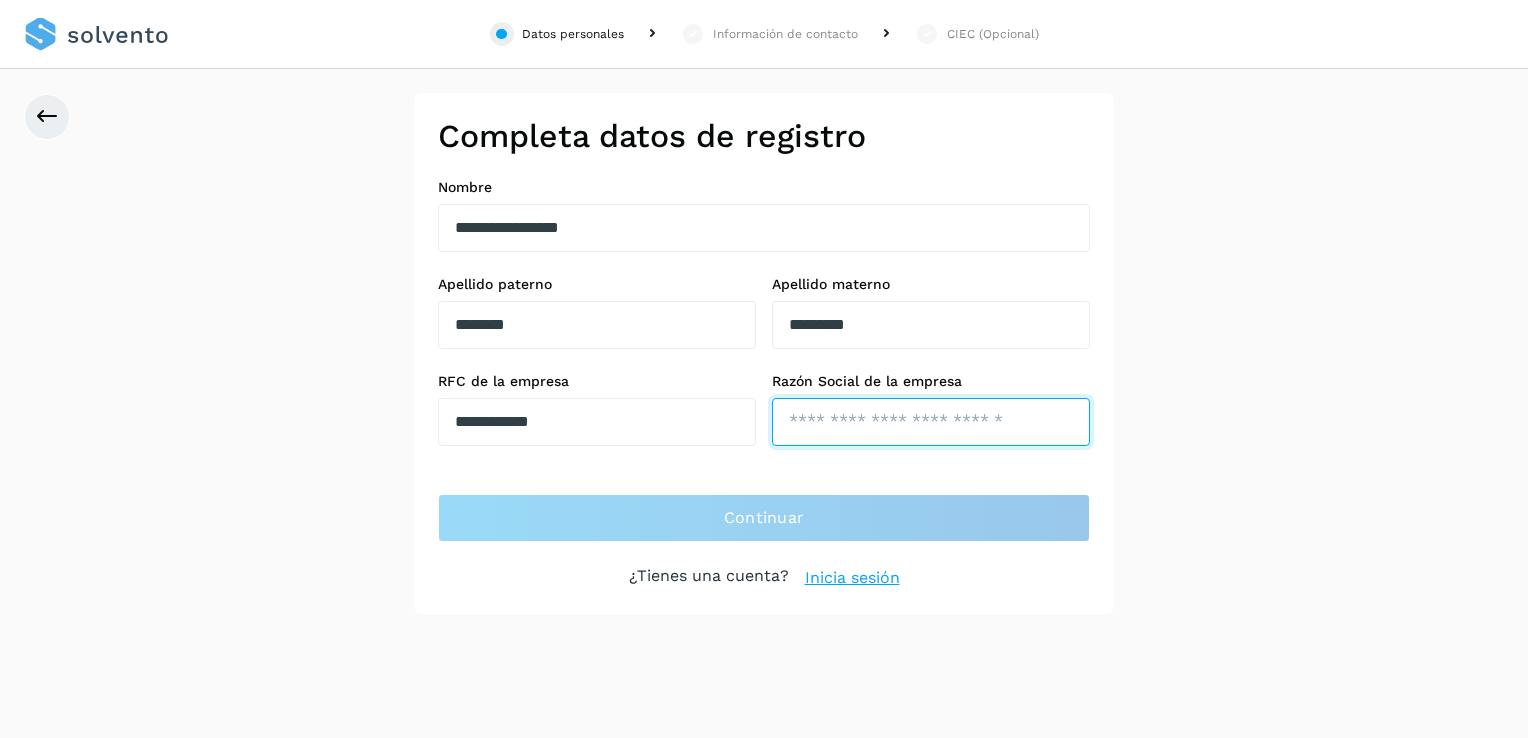type on "**********" 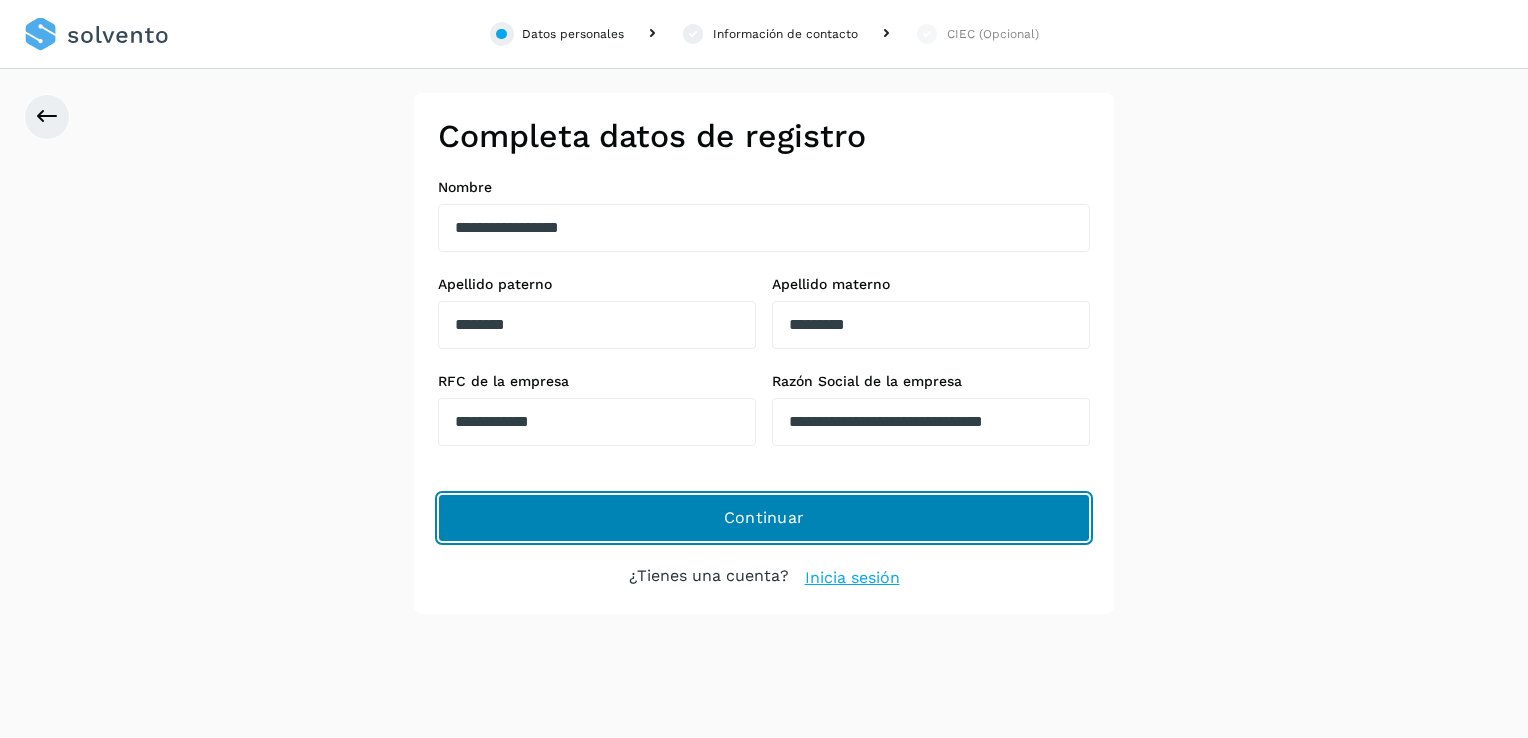 click on "Continuar" at bounding box center (764, 518) 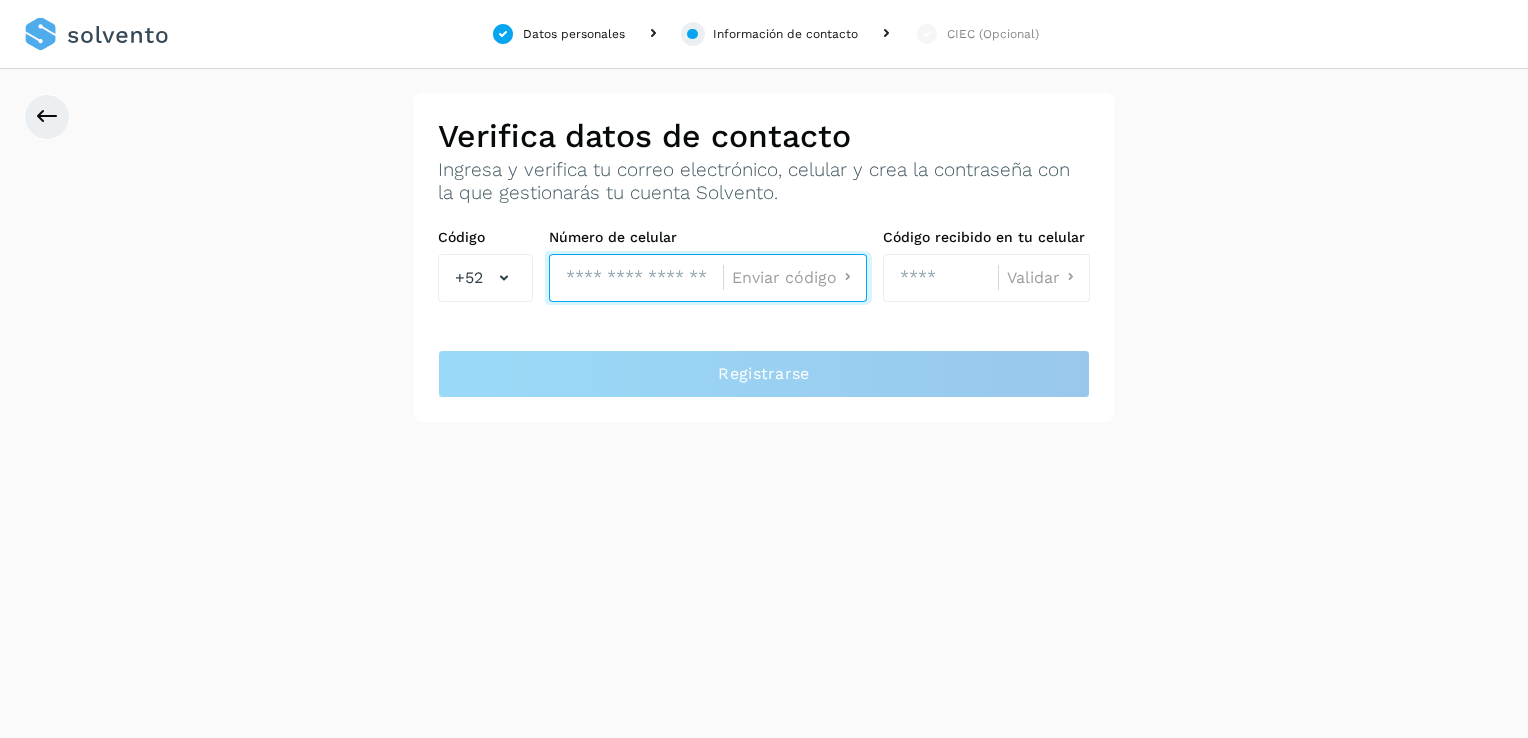 click at bounding box center (636, 278) 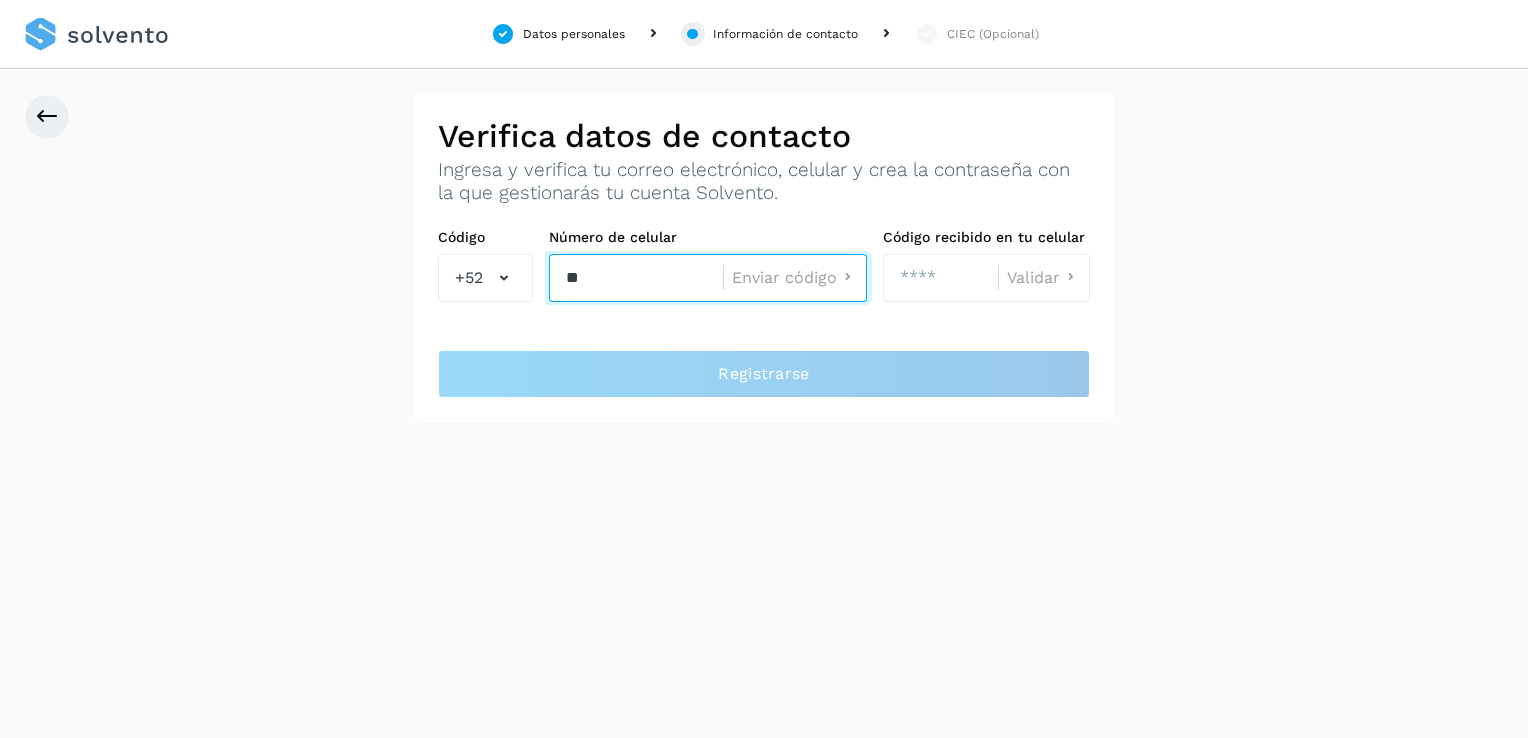 type on "*" 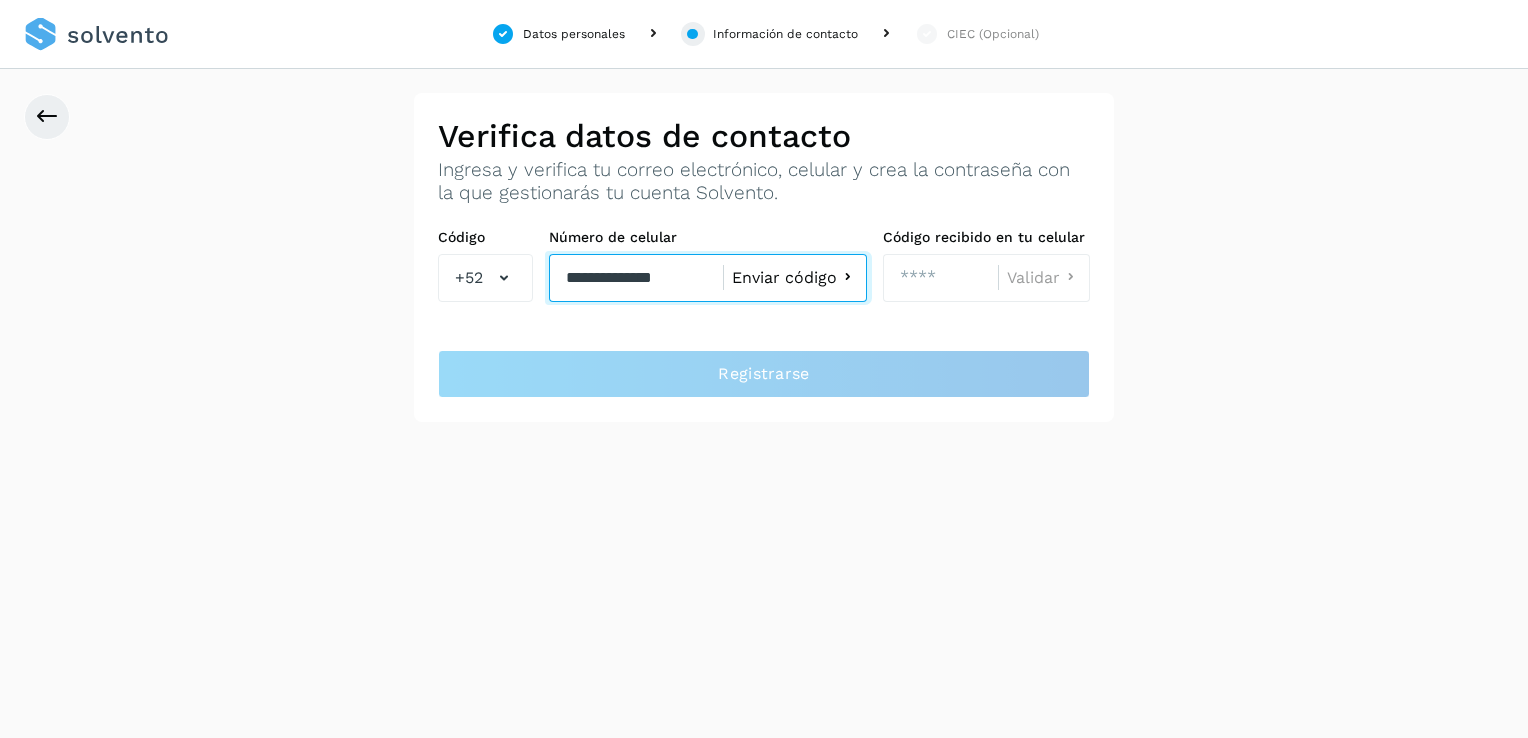 type on "**********" 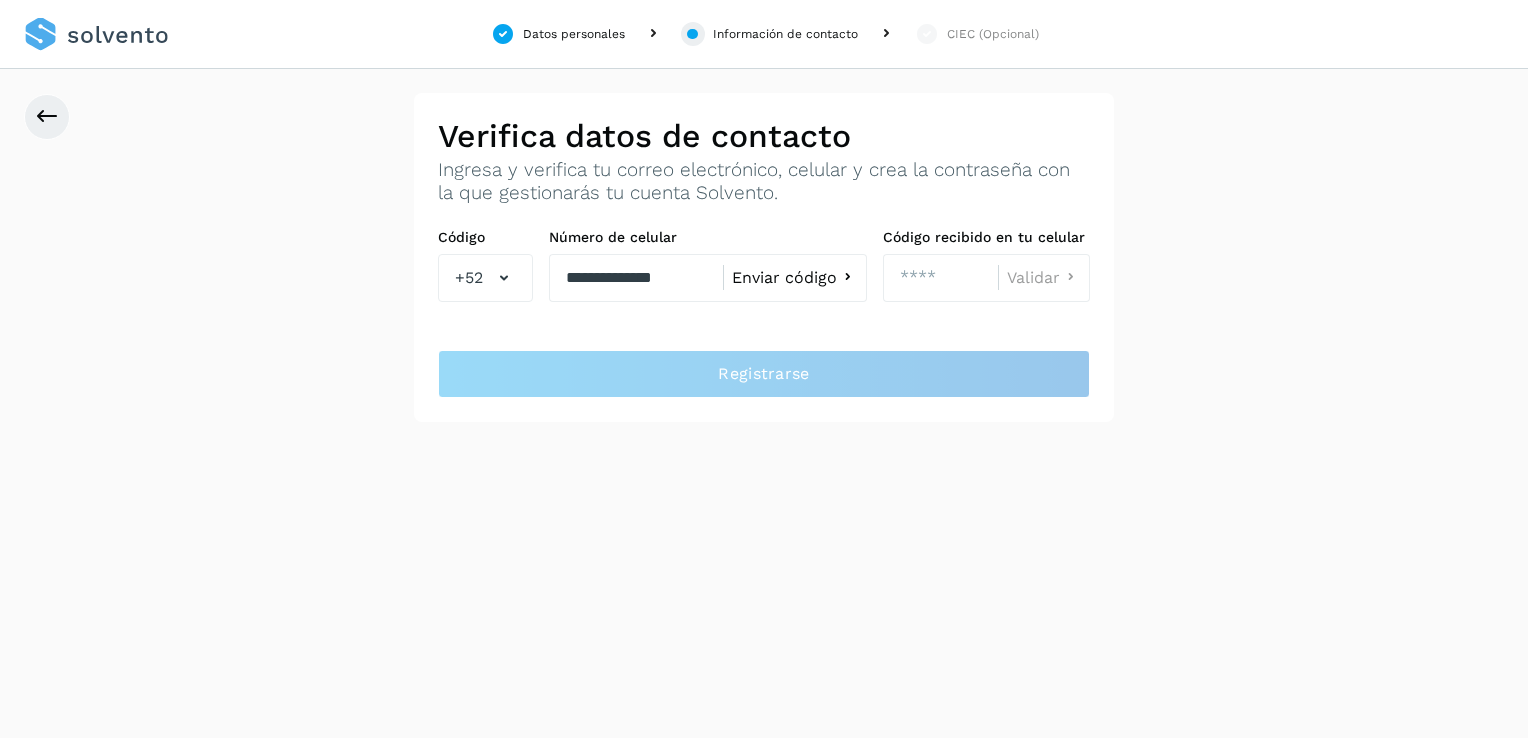 click on "Enviar código" 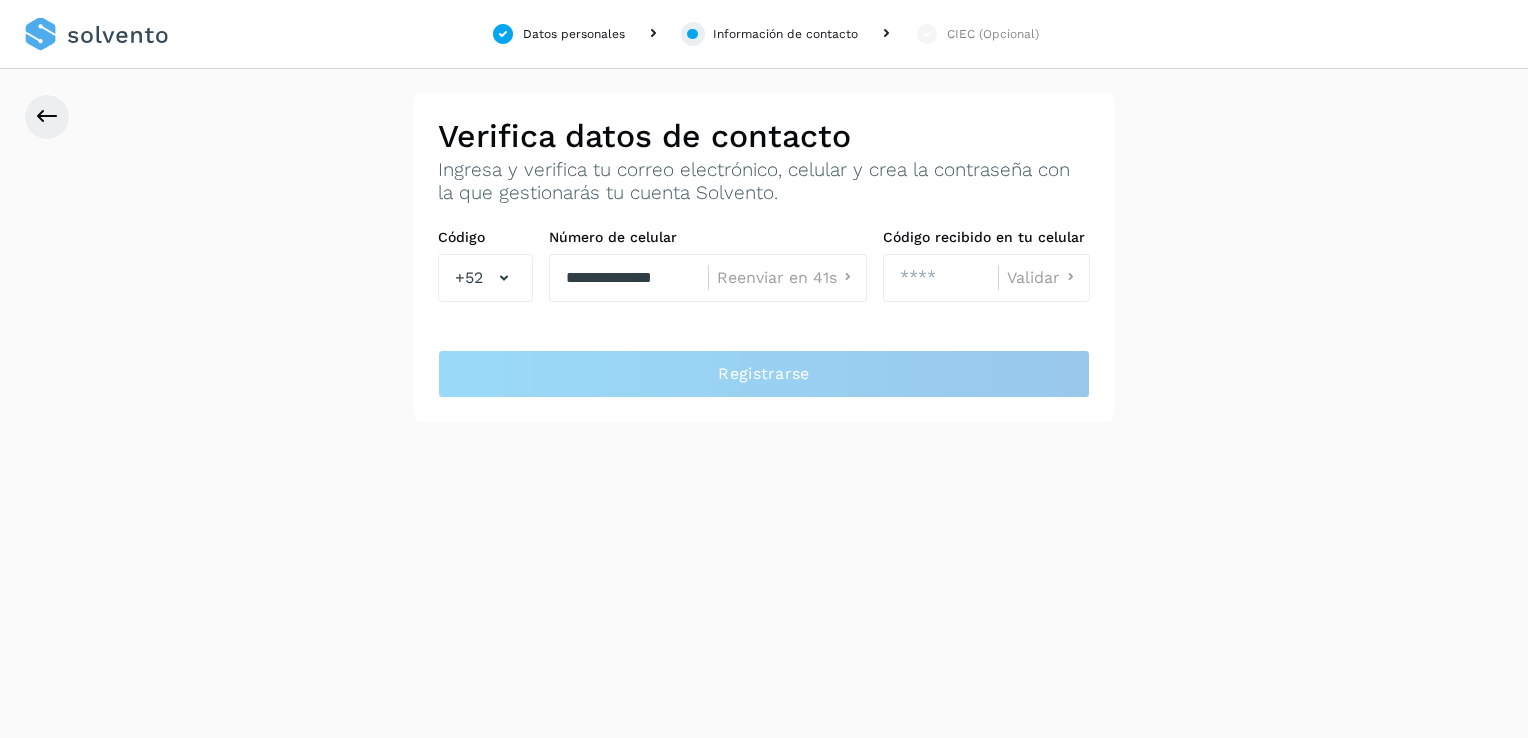 click on "**********" 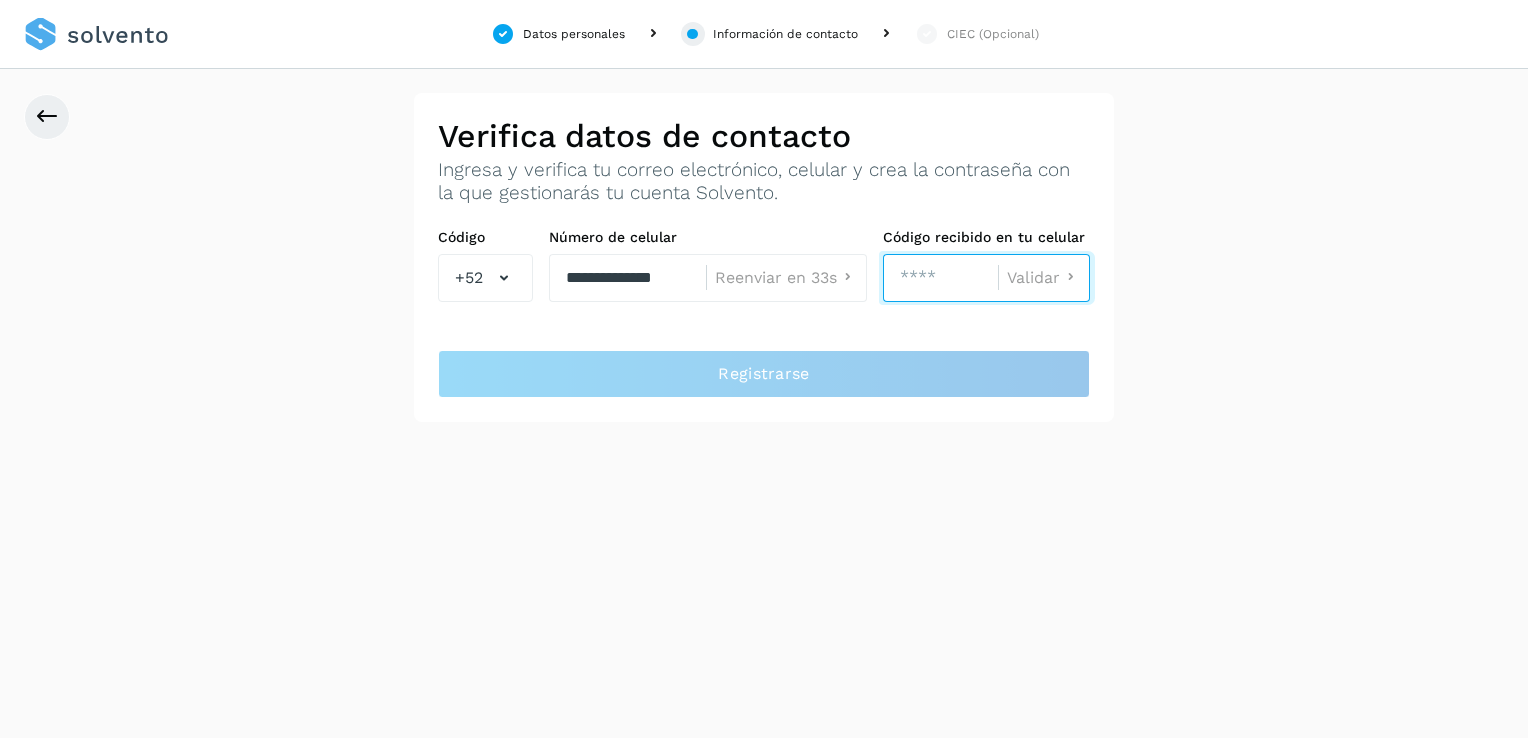 click at bounding box center [940, 278] 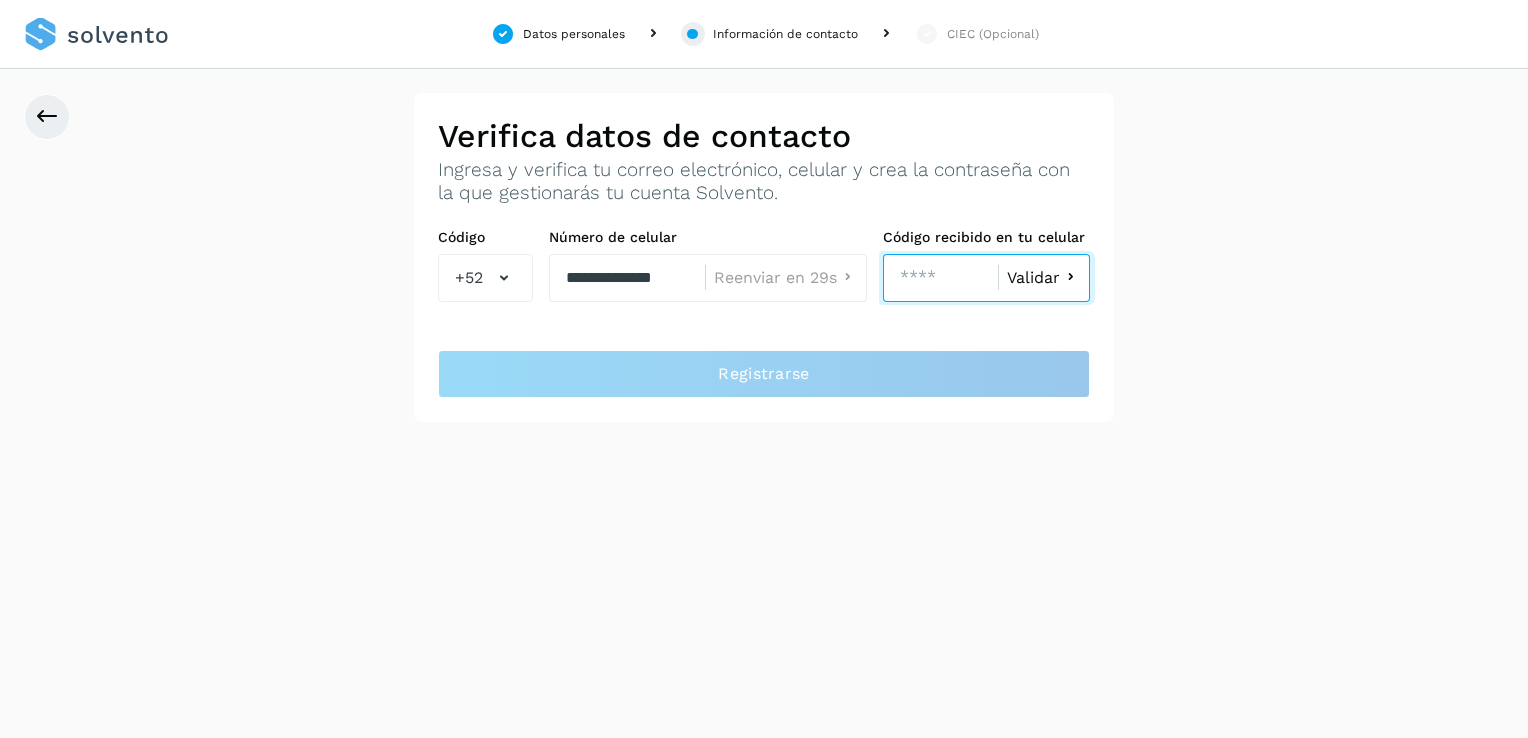 type on "****" 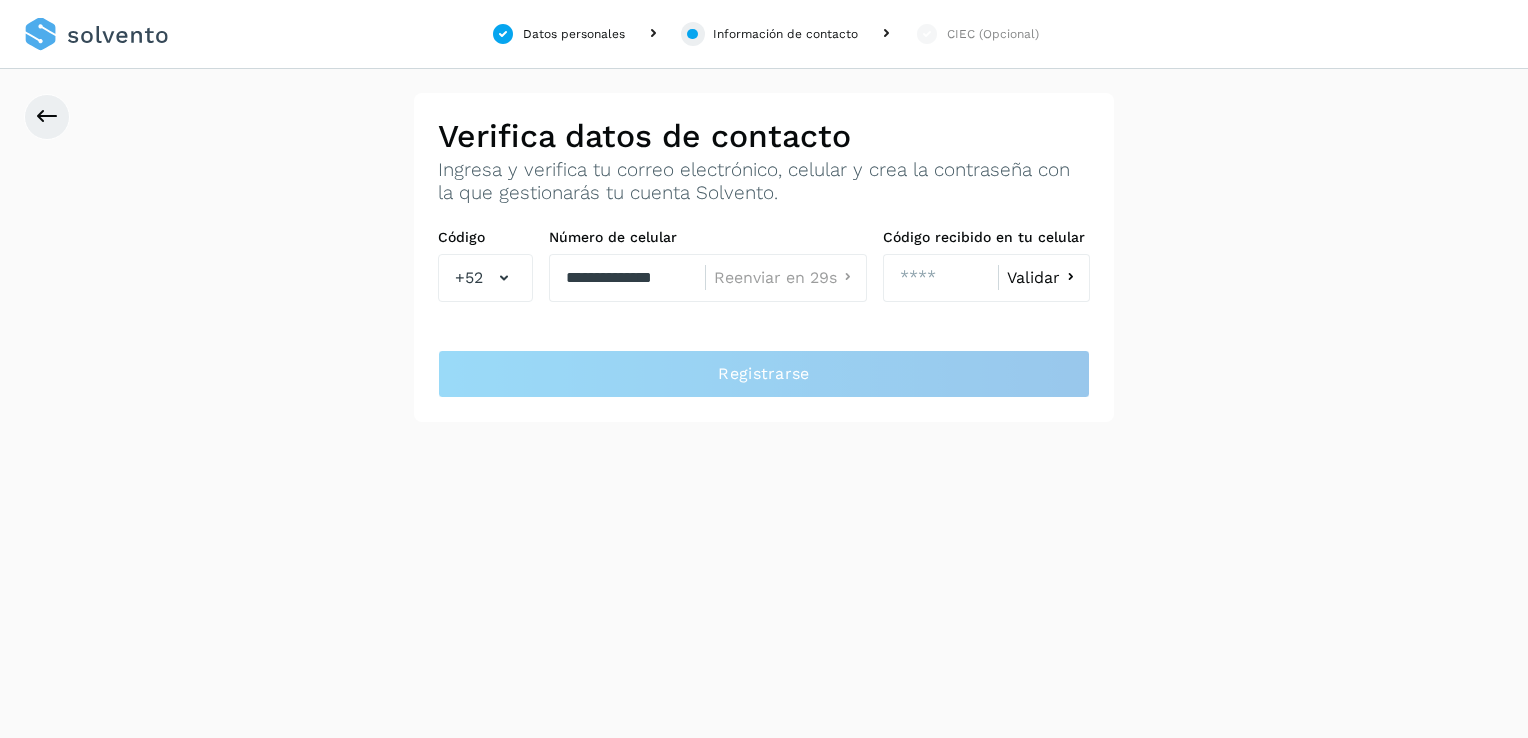 click on "Validar" 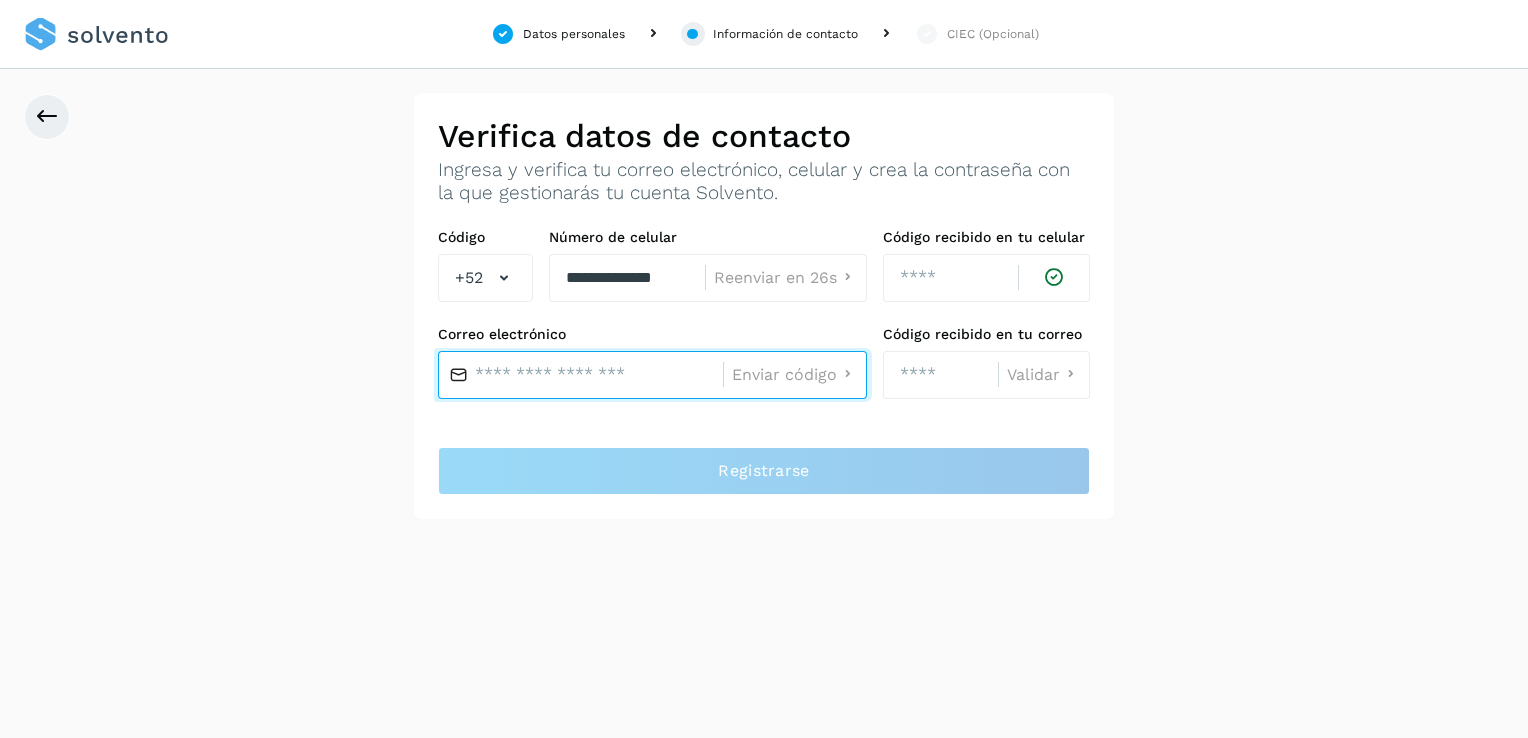 click at bounding box center (580, 375) 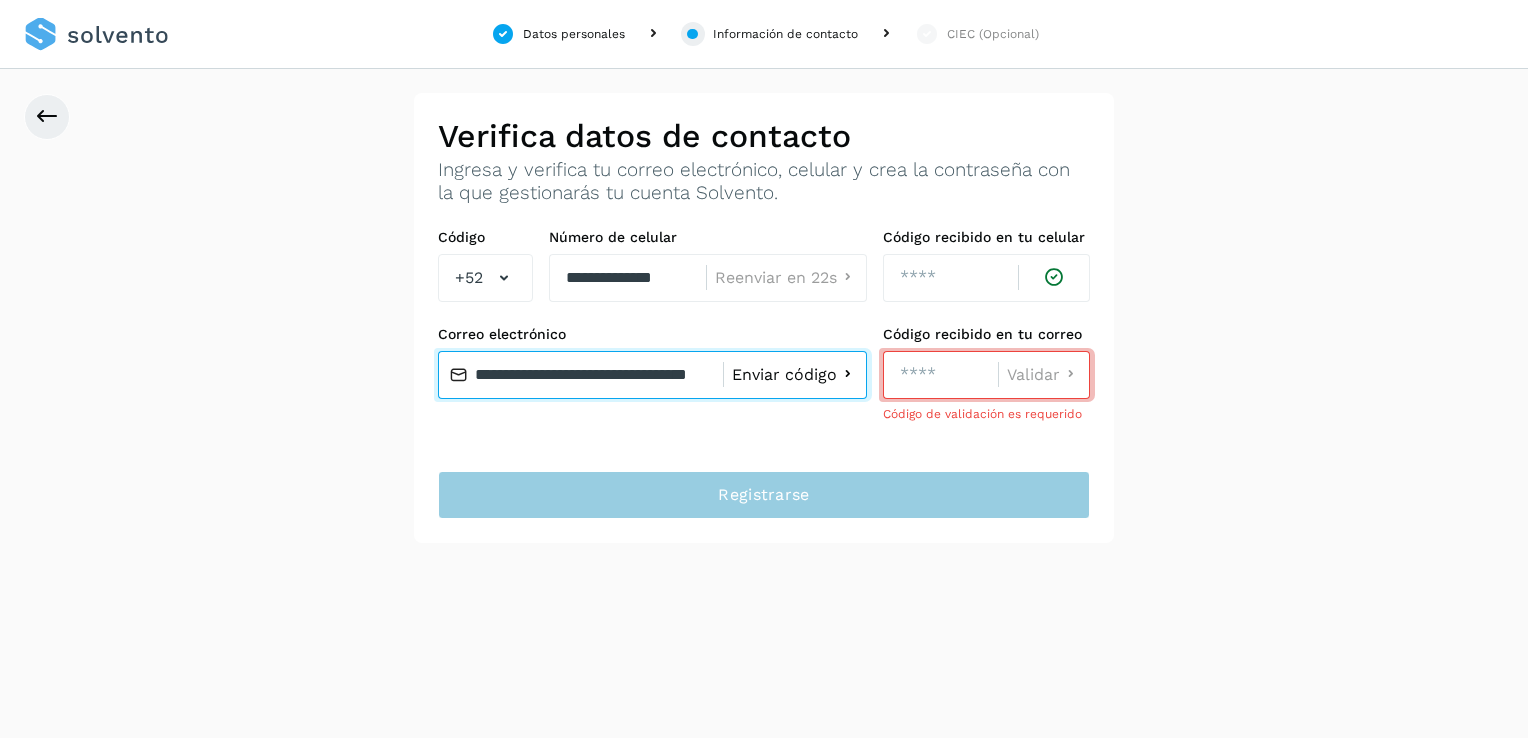 type on "**********" 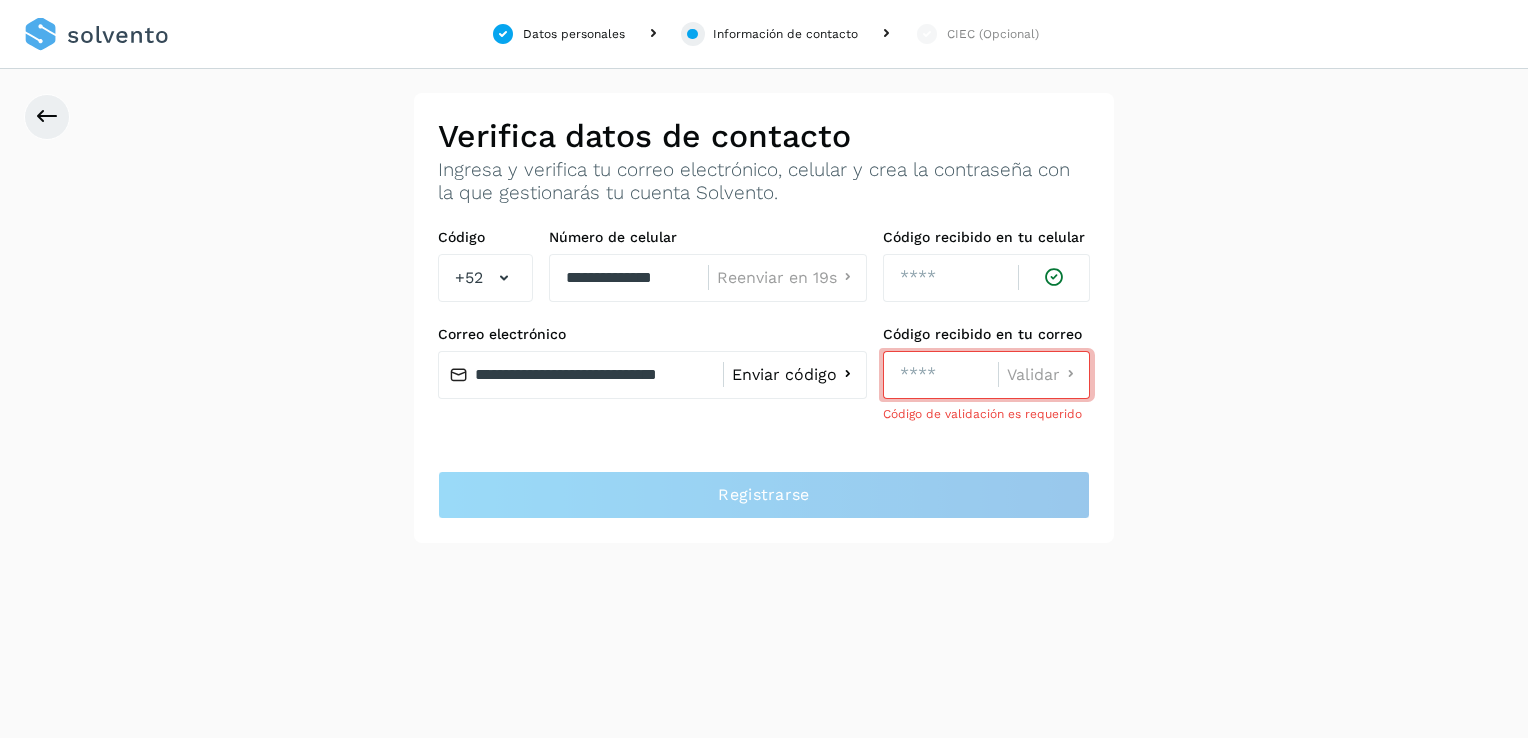 click on "Enviar código" 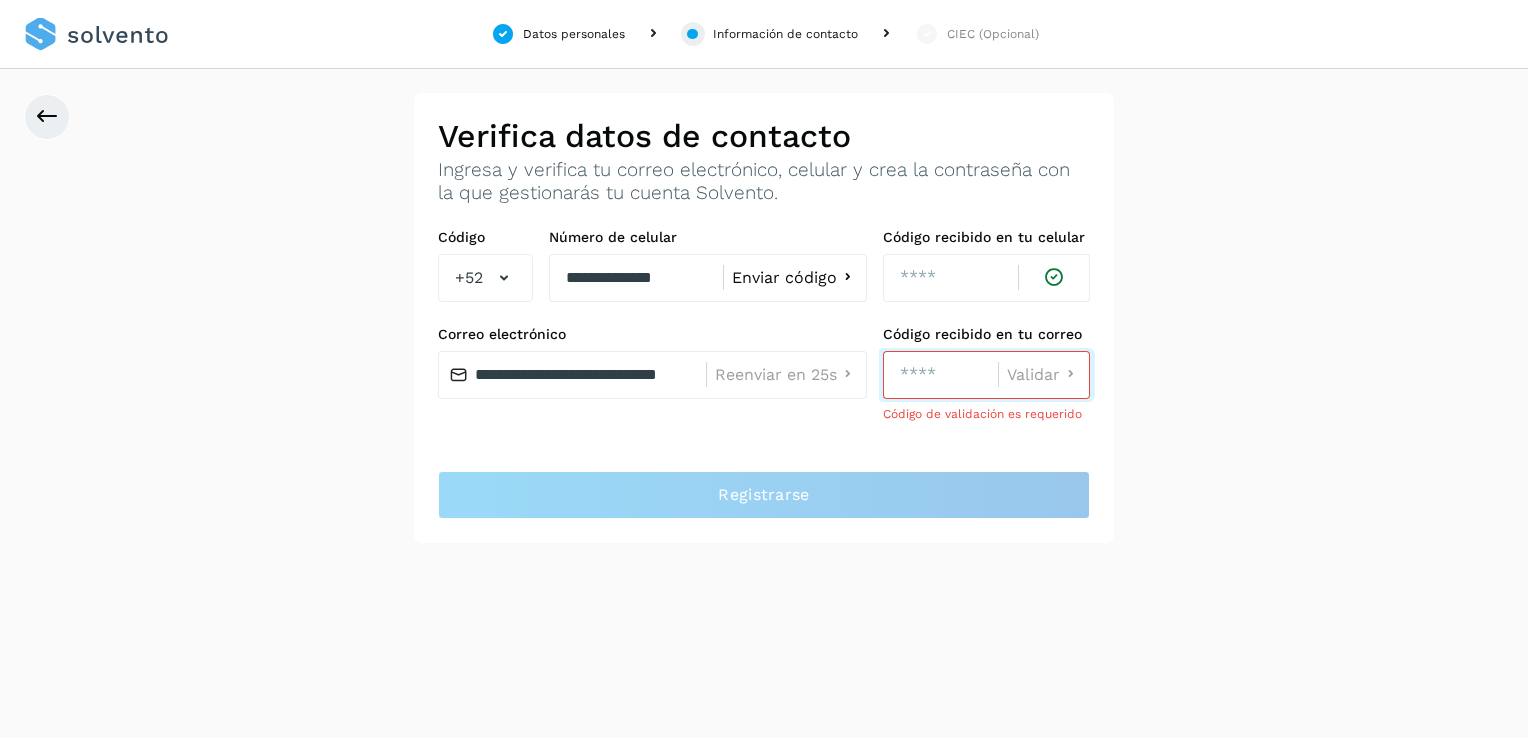 click at bounding box center (940, 375) 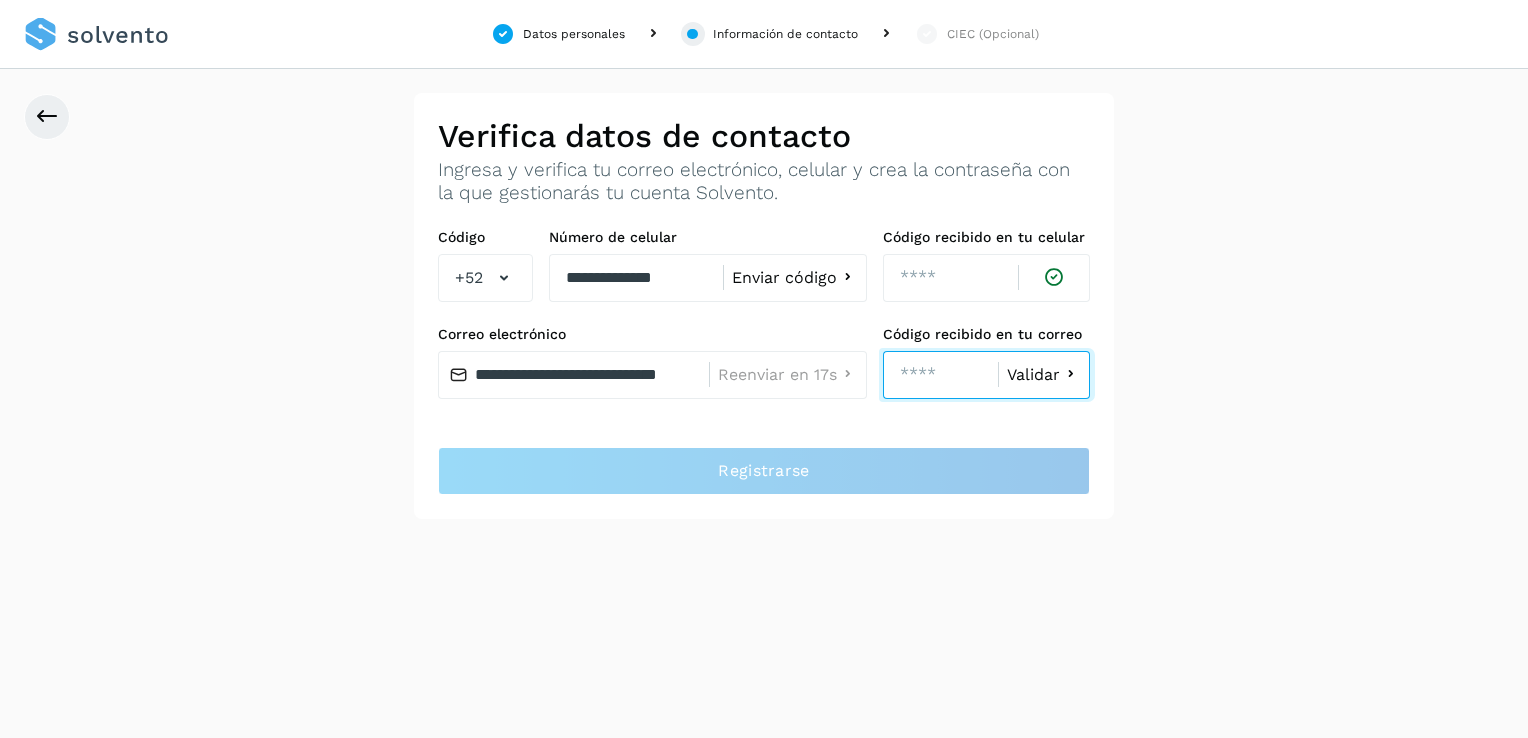 type on "****" 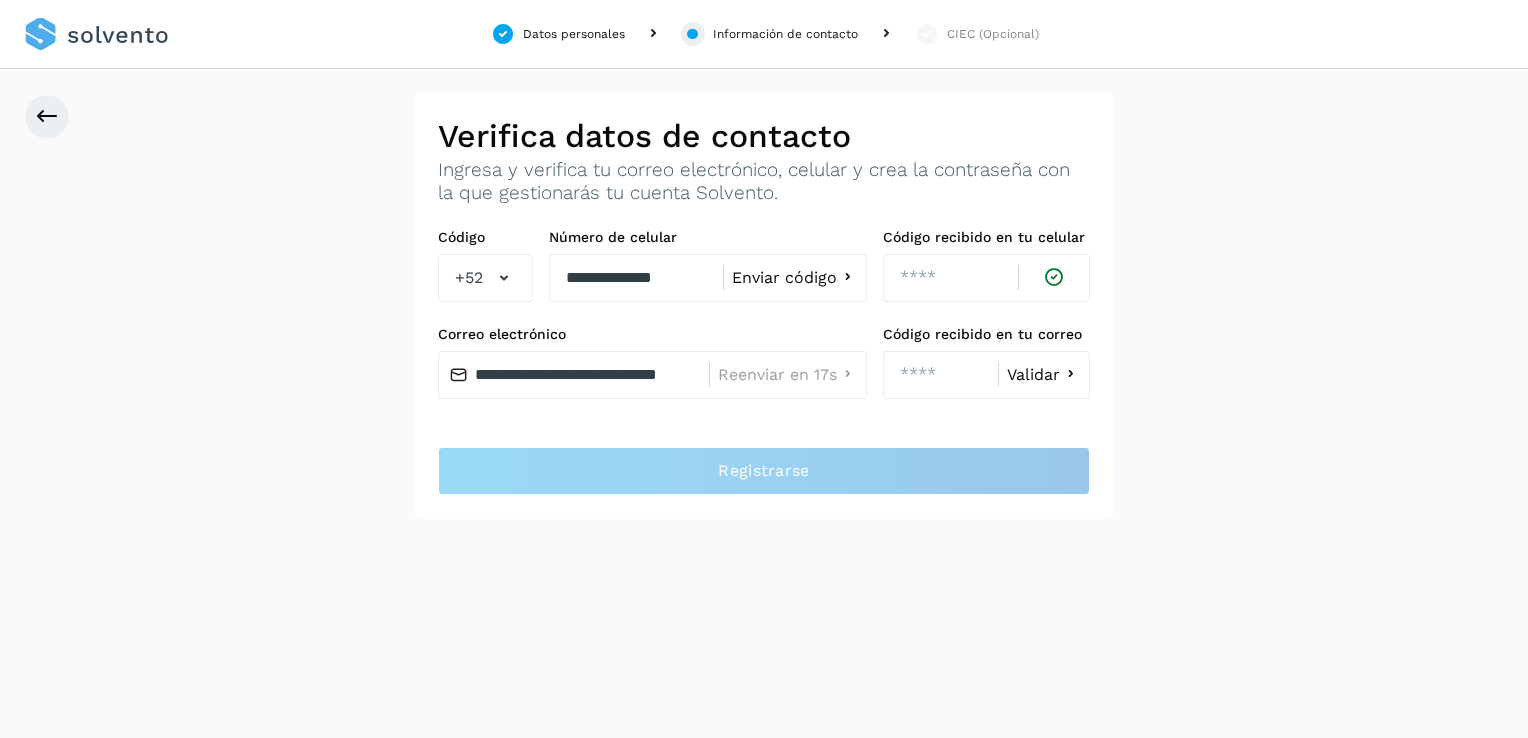 click on "Validar" 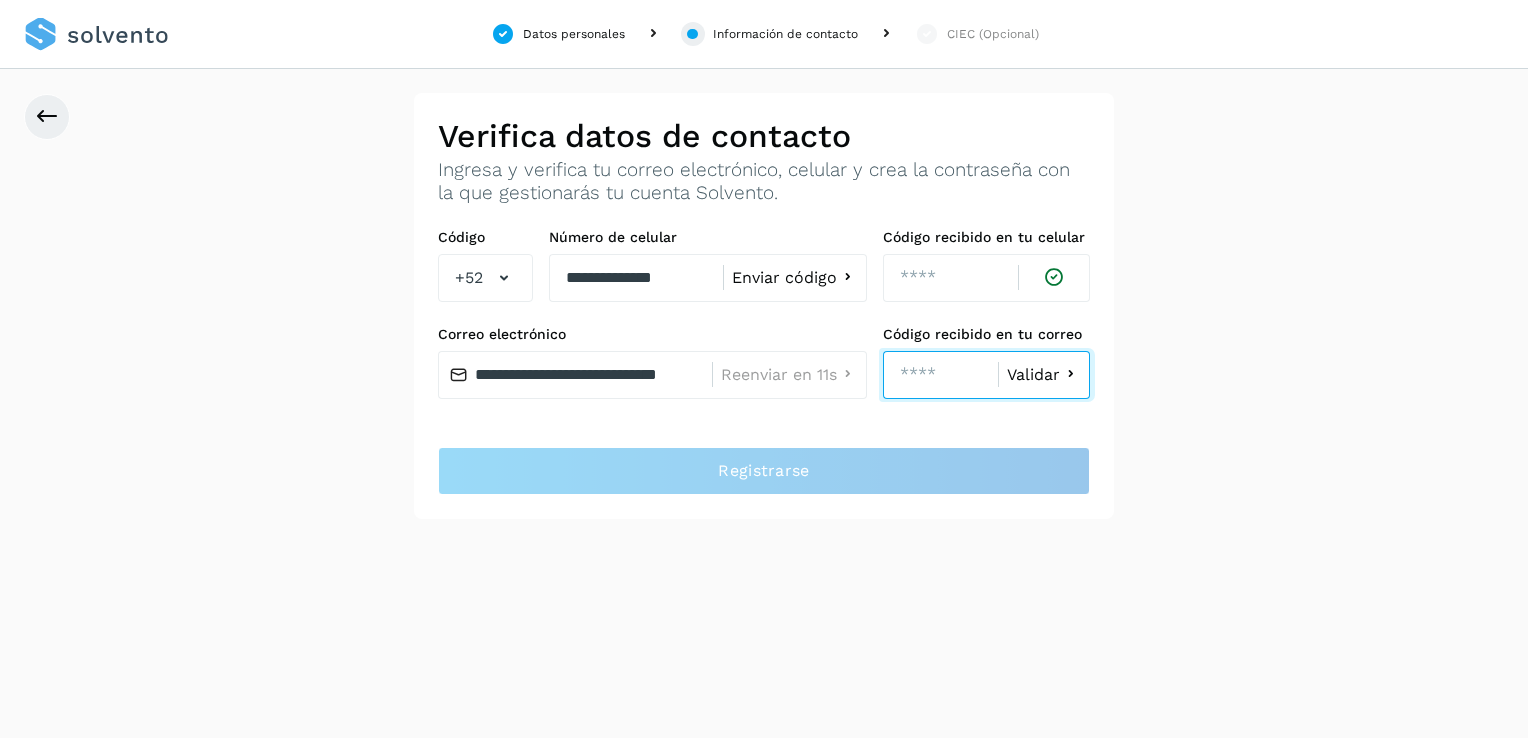 drag, startPoint x: 946, startPoint y: 372, endPoint x: 880, endPoint y: 370, distance: 66.0303 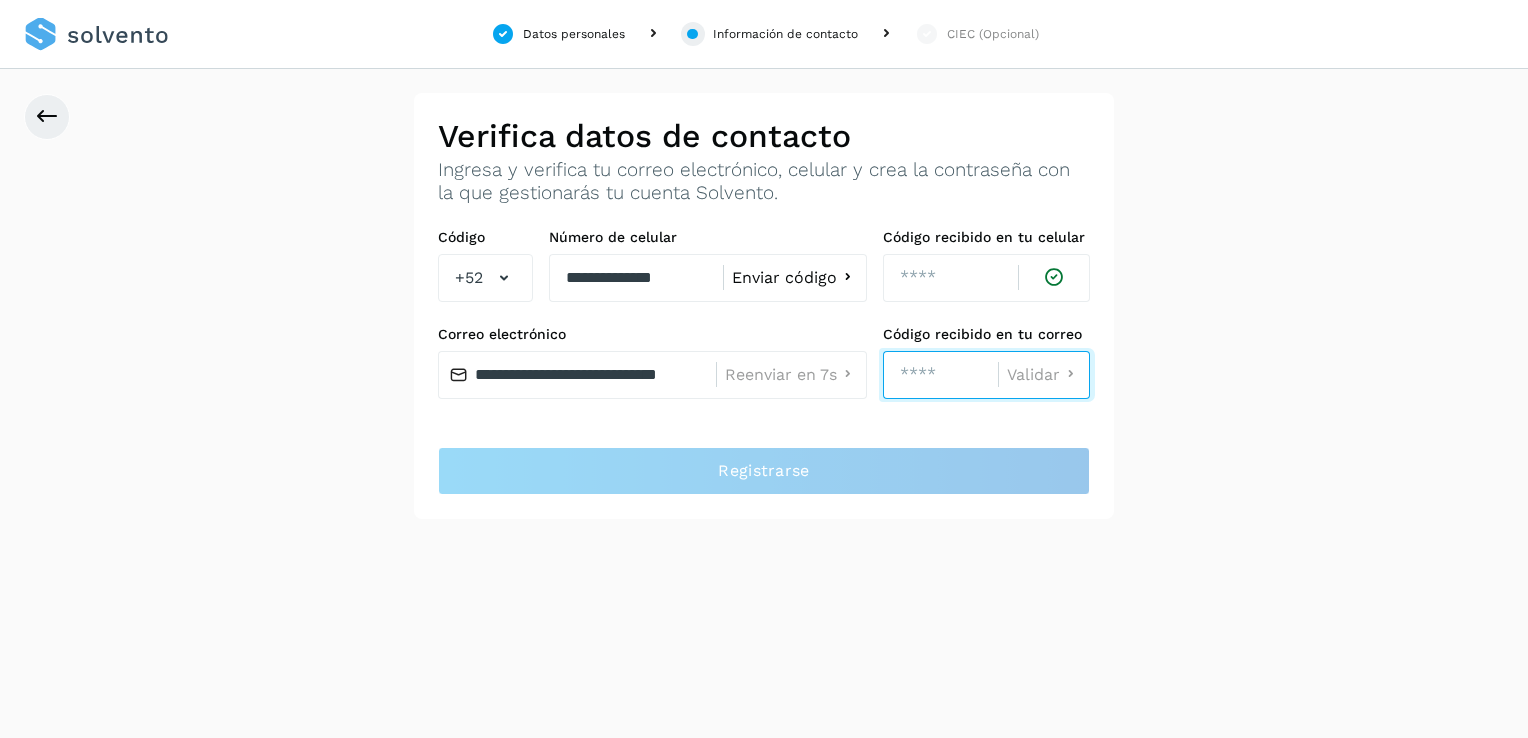 type 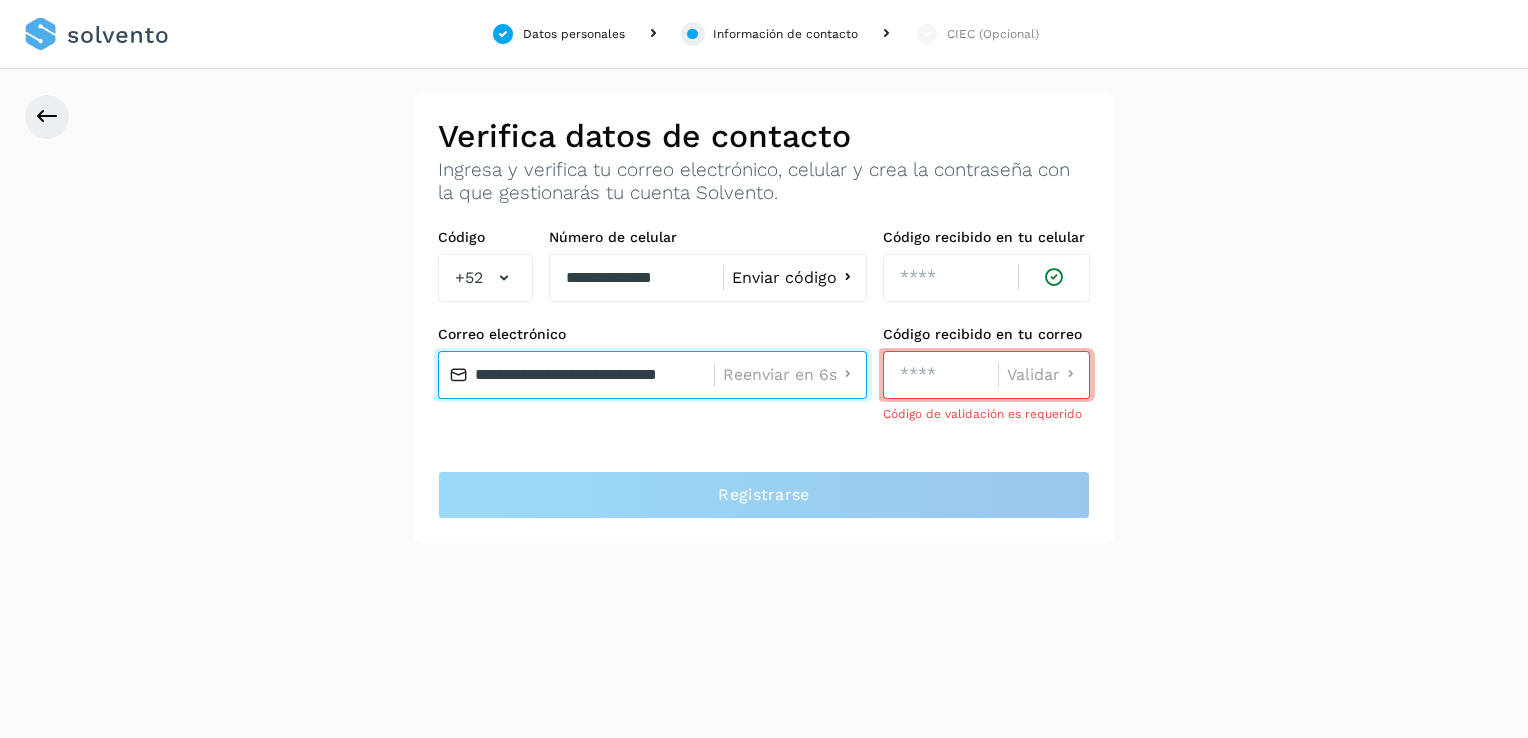 scroll, scrollTop: 0, scrollLeft: 29, axis: horizontal 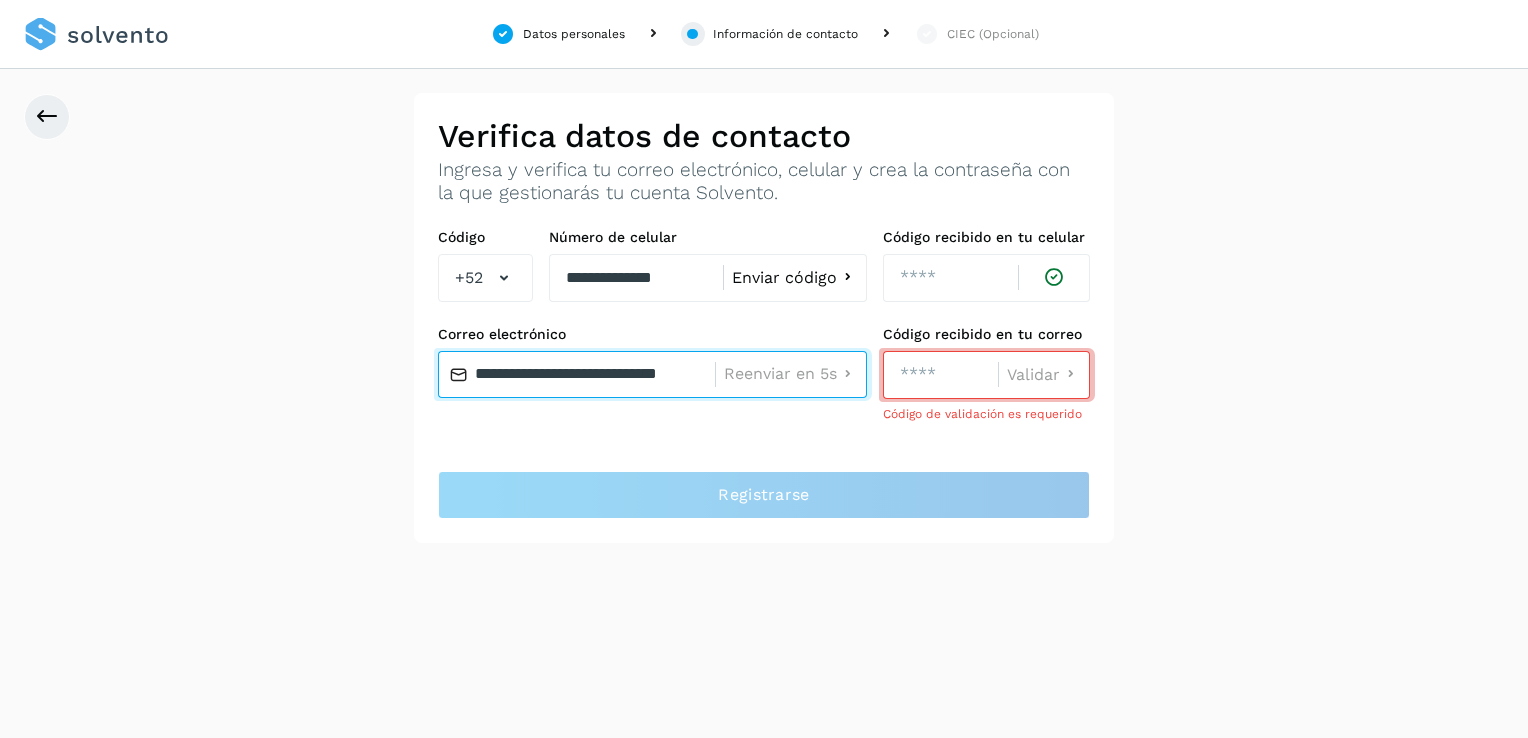 drag, startPoint x: 475, startPoint y: 376, endPoint x: 720, endPoint y: 378, distance: 245.00816 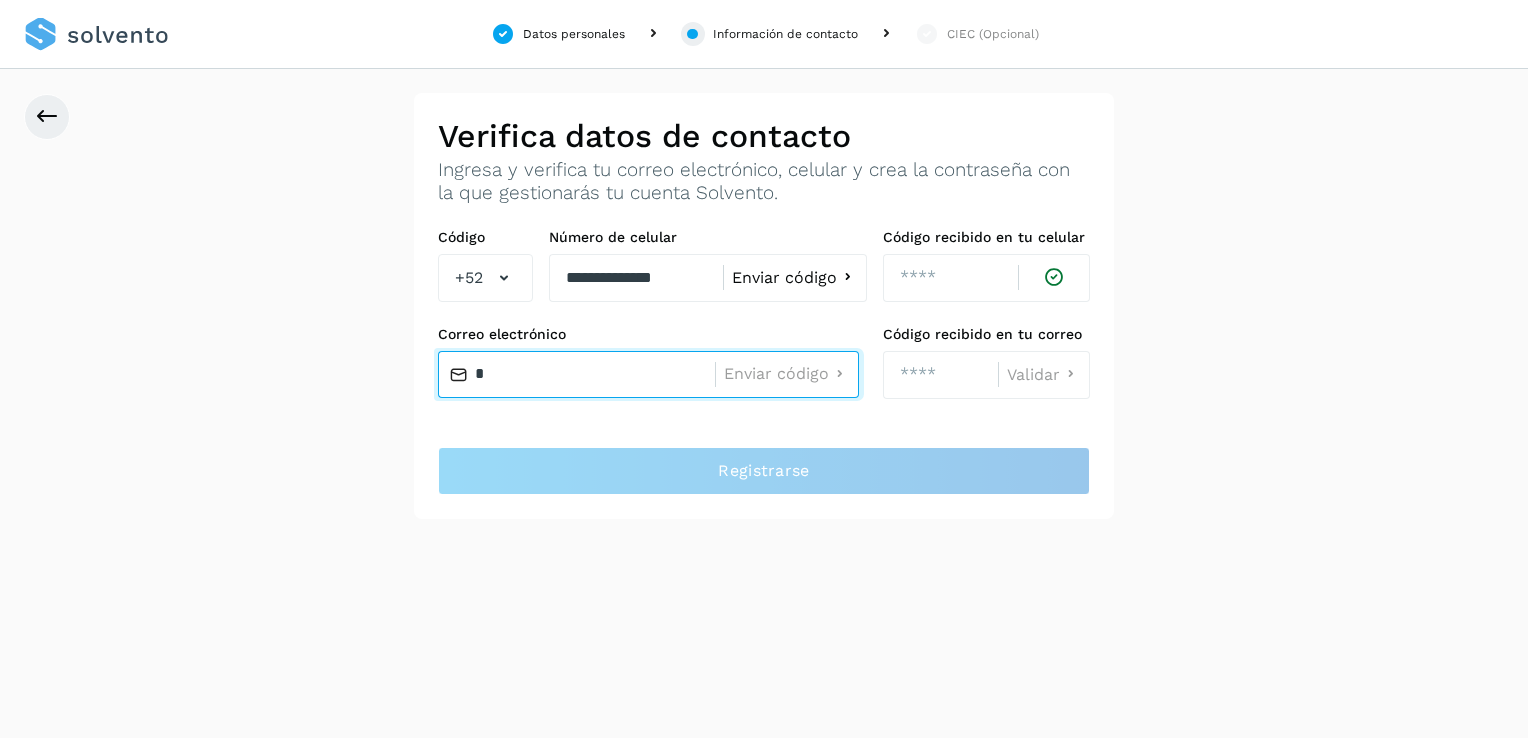 scroll, scrollTop: 0, scrollLeft: 0, axis: both 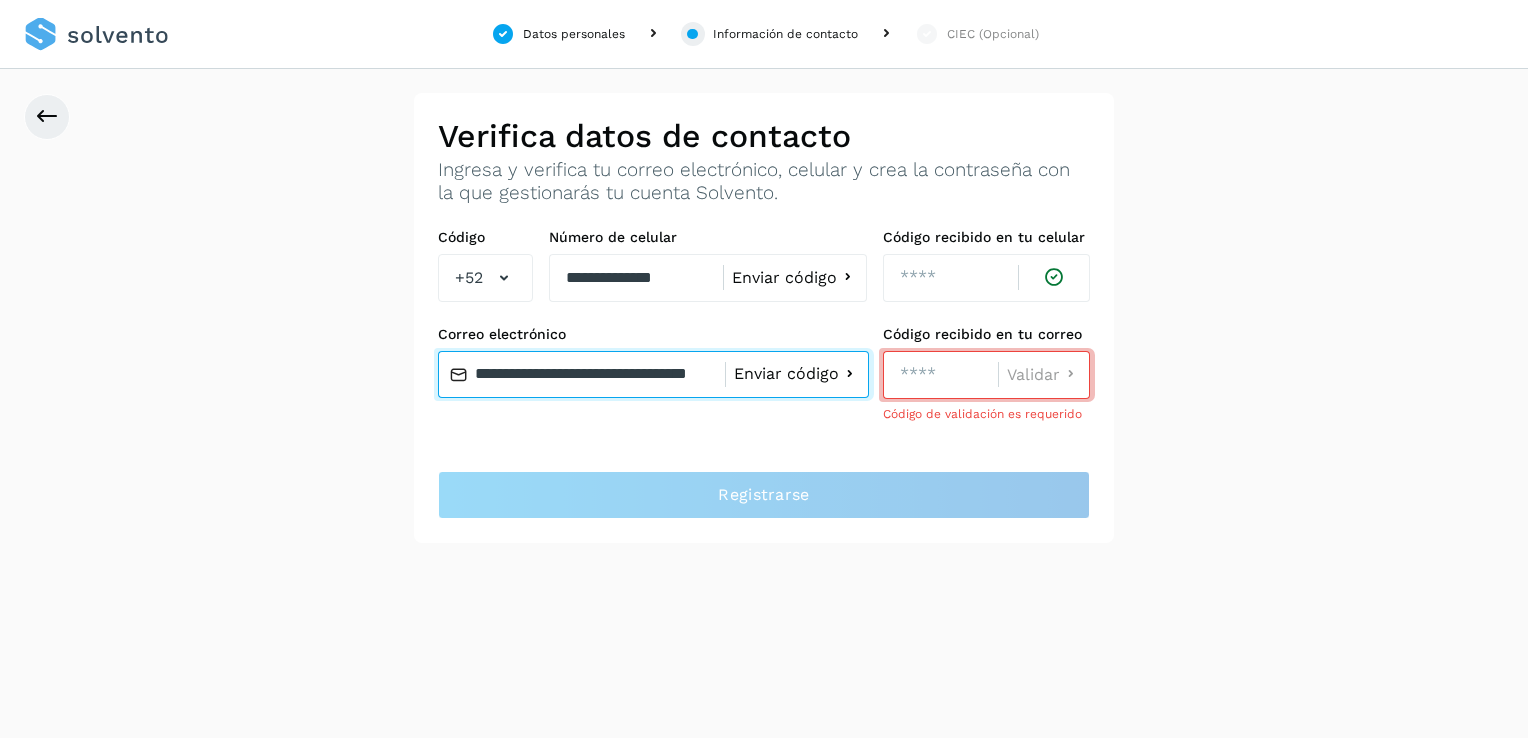 type on "**********" 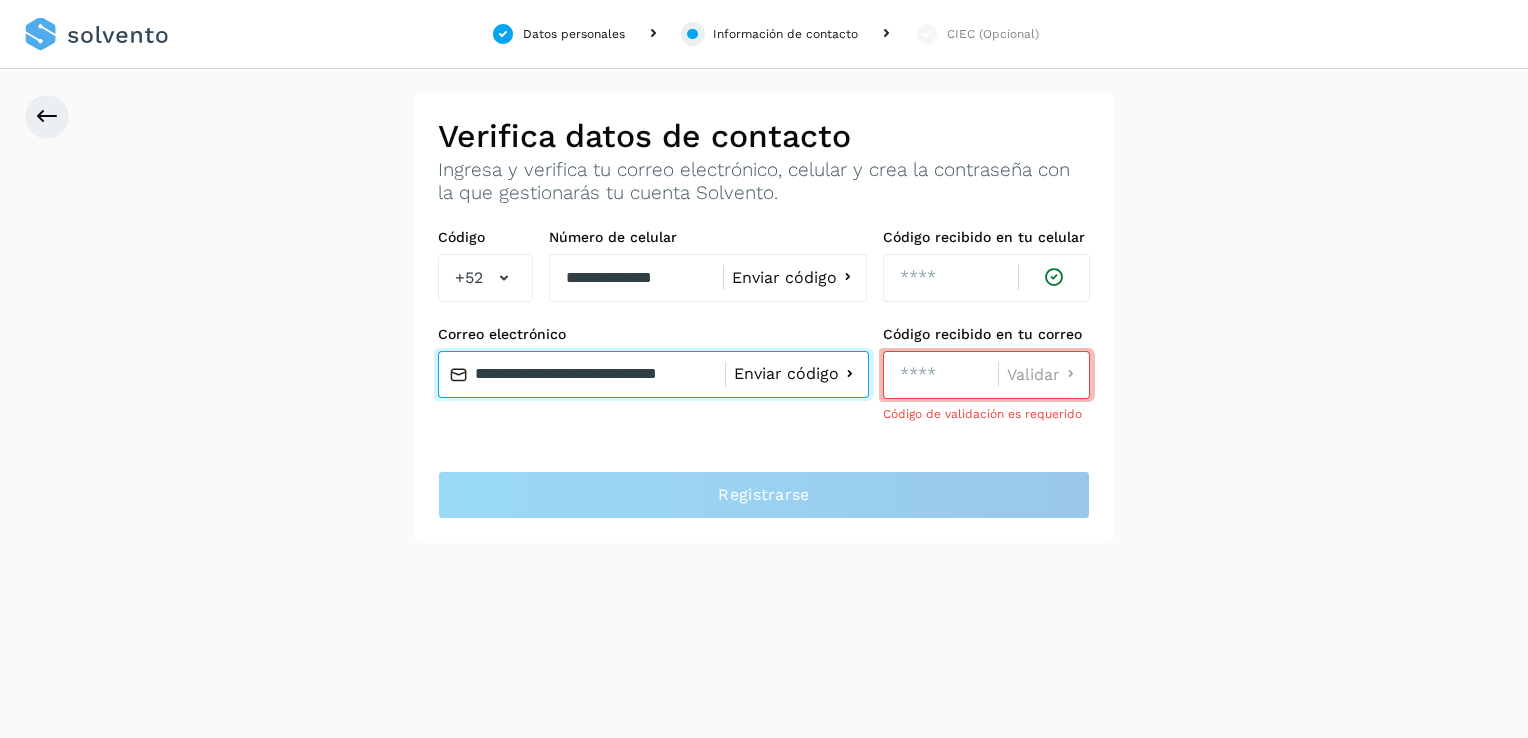 scroll, scrollTop: 0, scrollLeft: 19, axis: horizontal 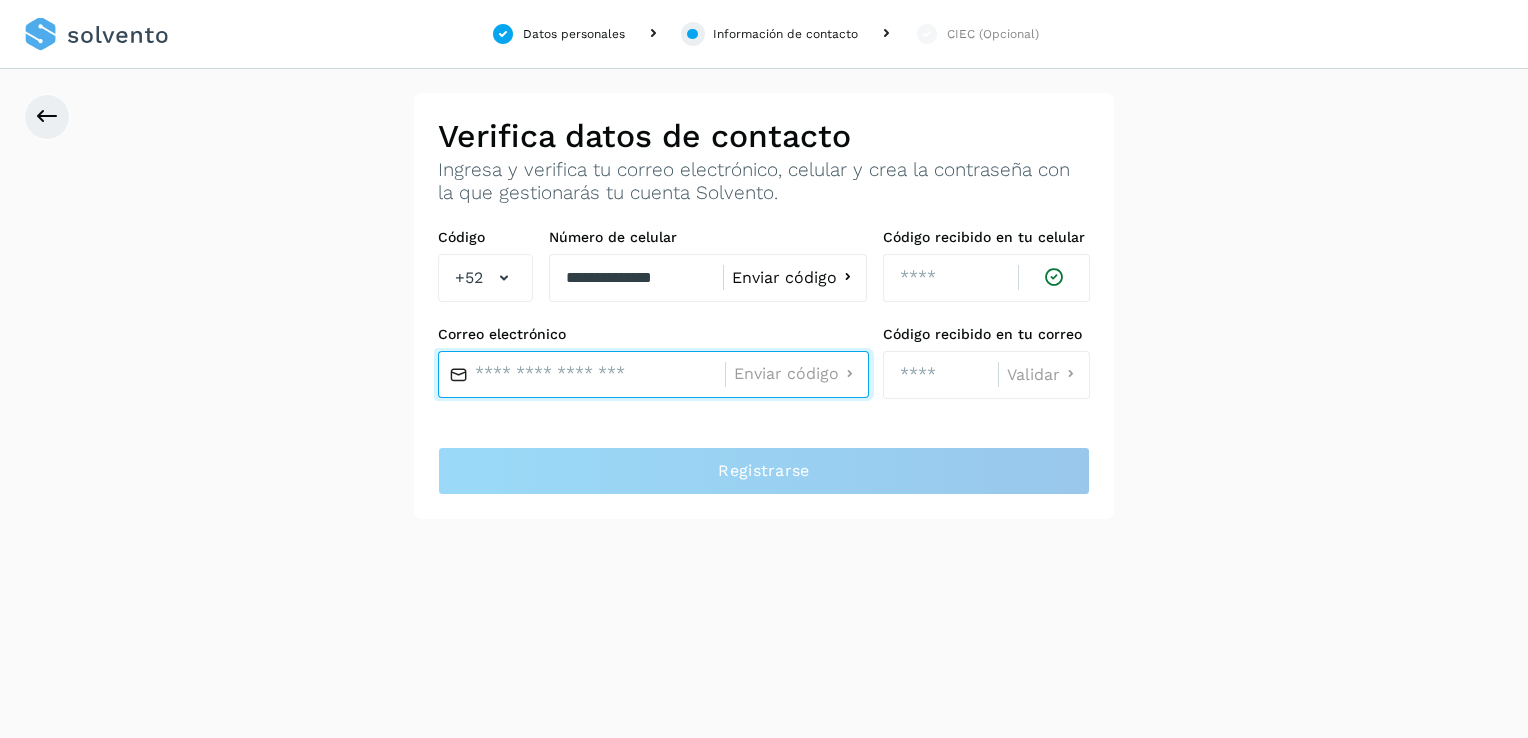click at bounding box center [581, 375] 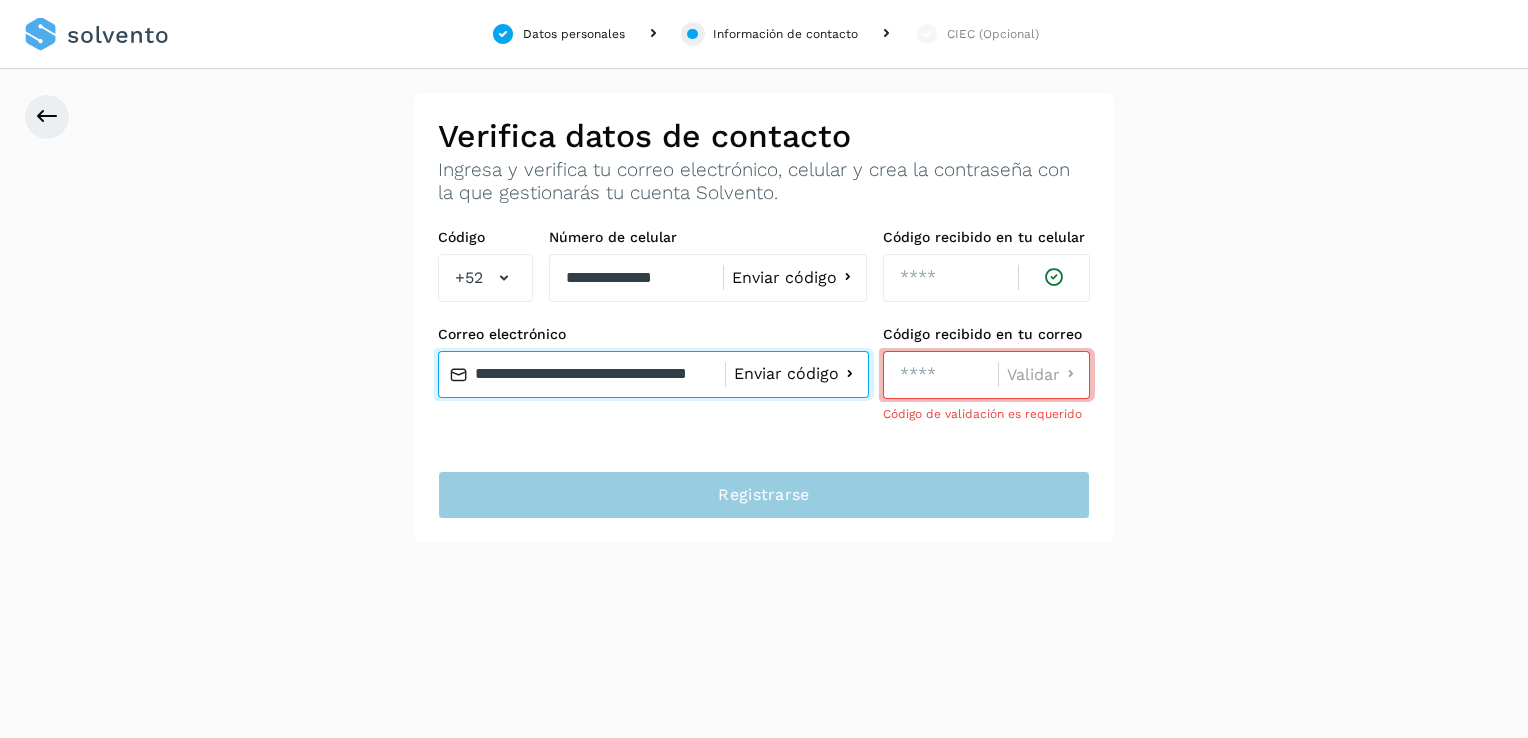 type on "**********" 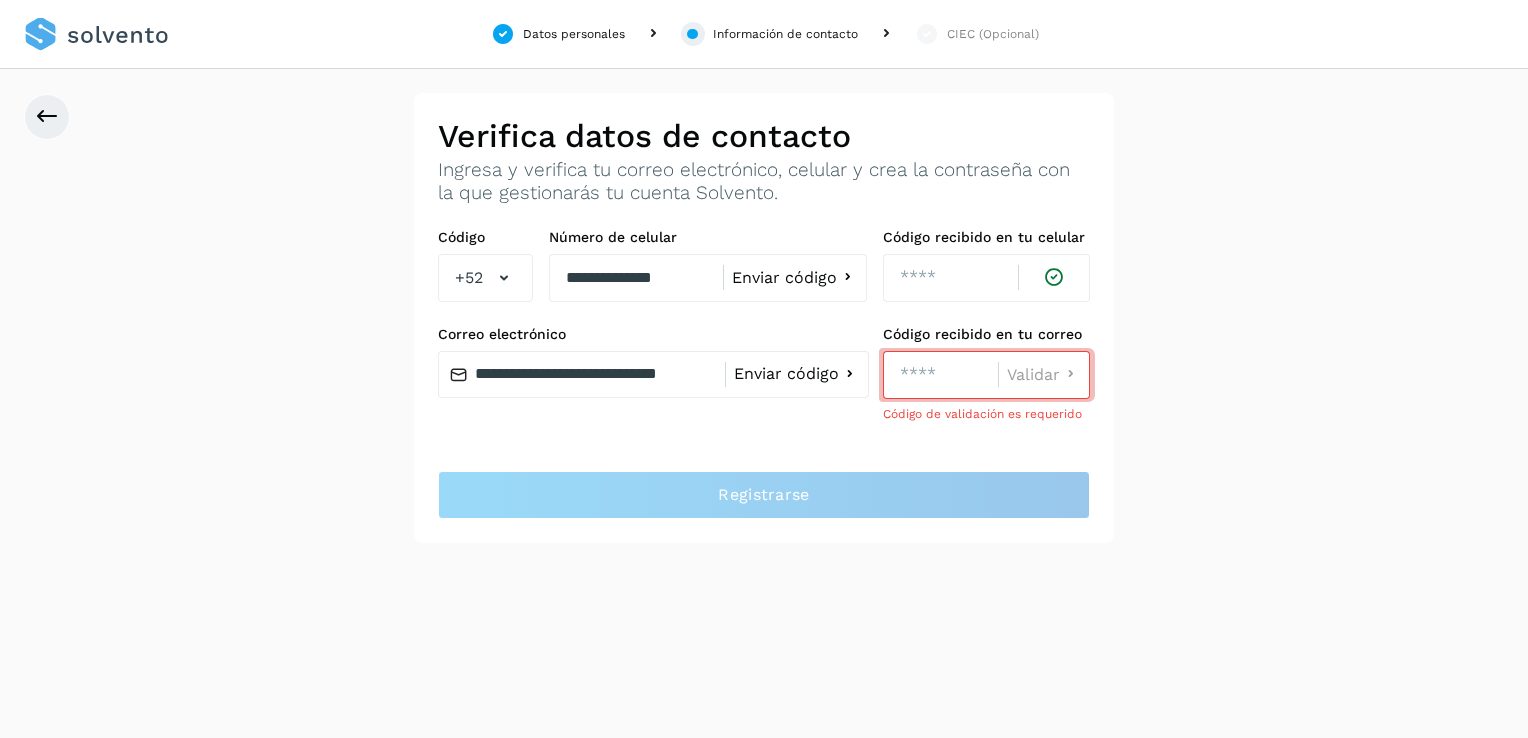 click on "Enviar código" 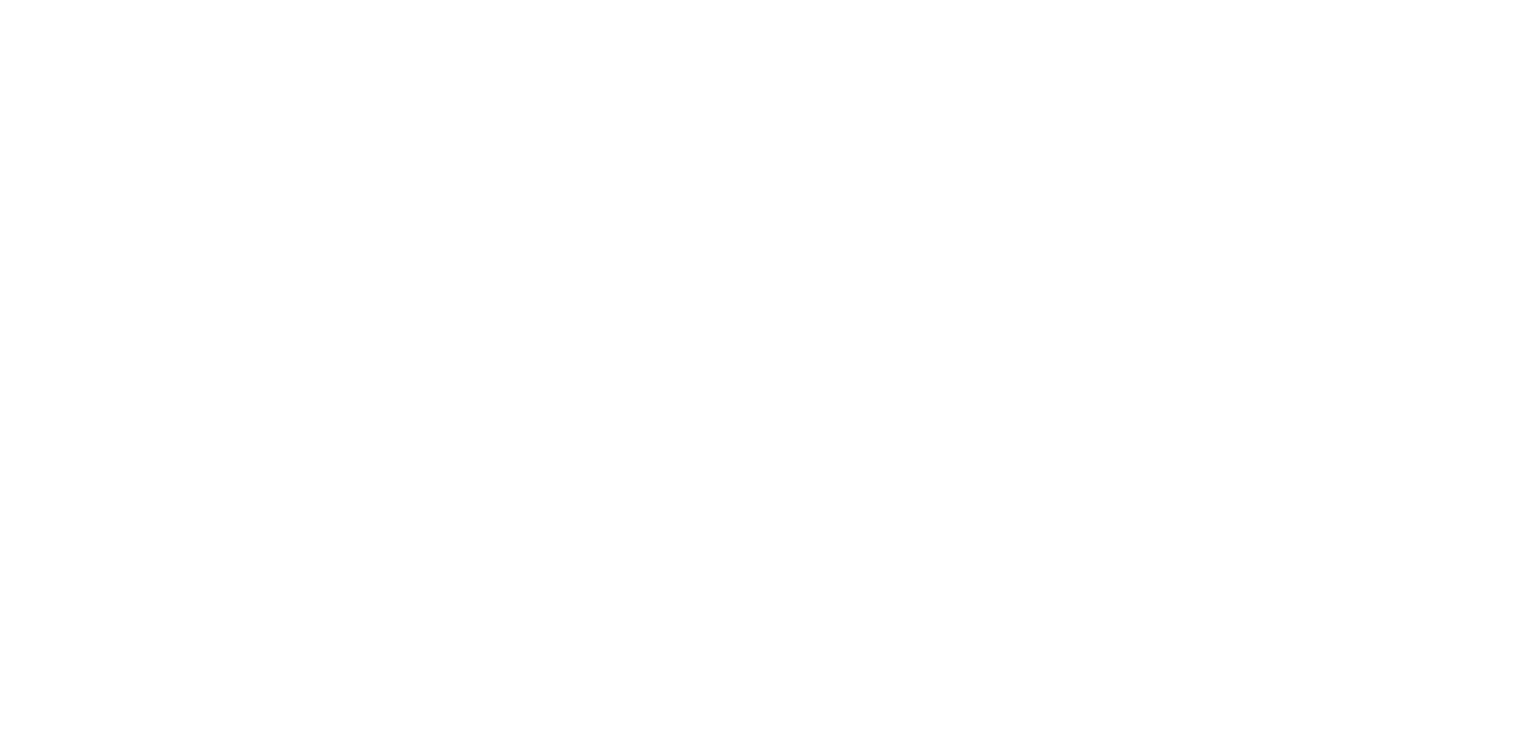 scroll, scrollTop: 0, scrollLeft: 0, axis: both 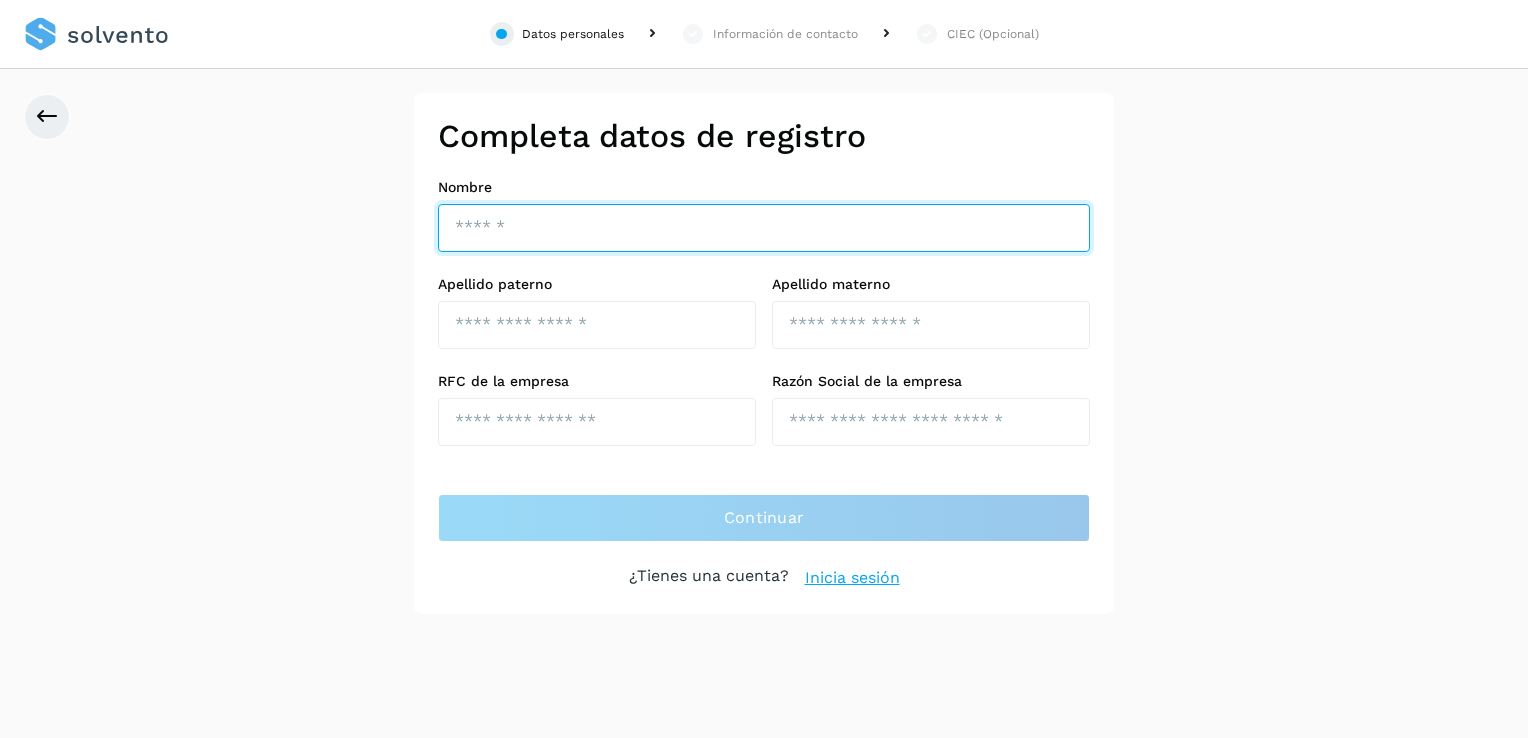 click at bounding box center (764, 228) 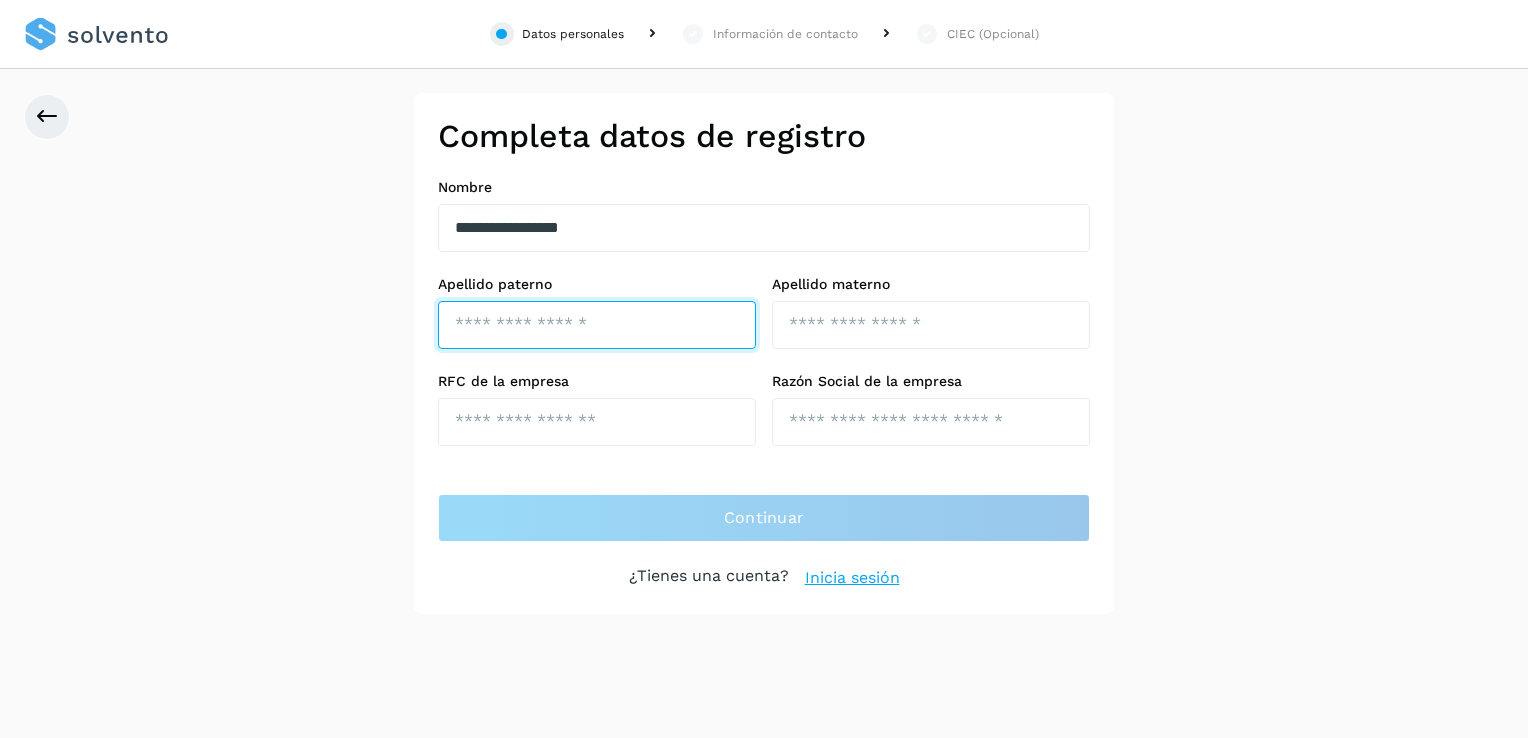 type on "*******" 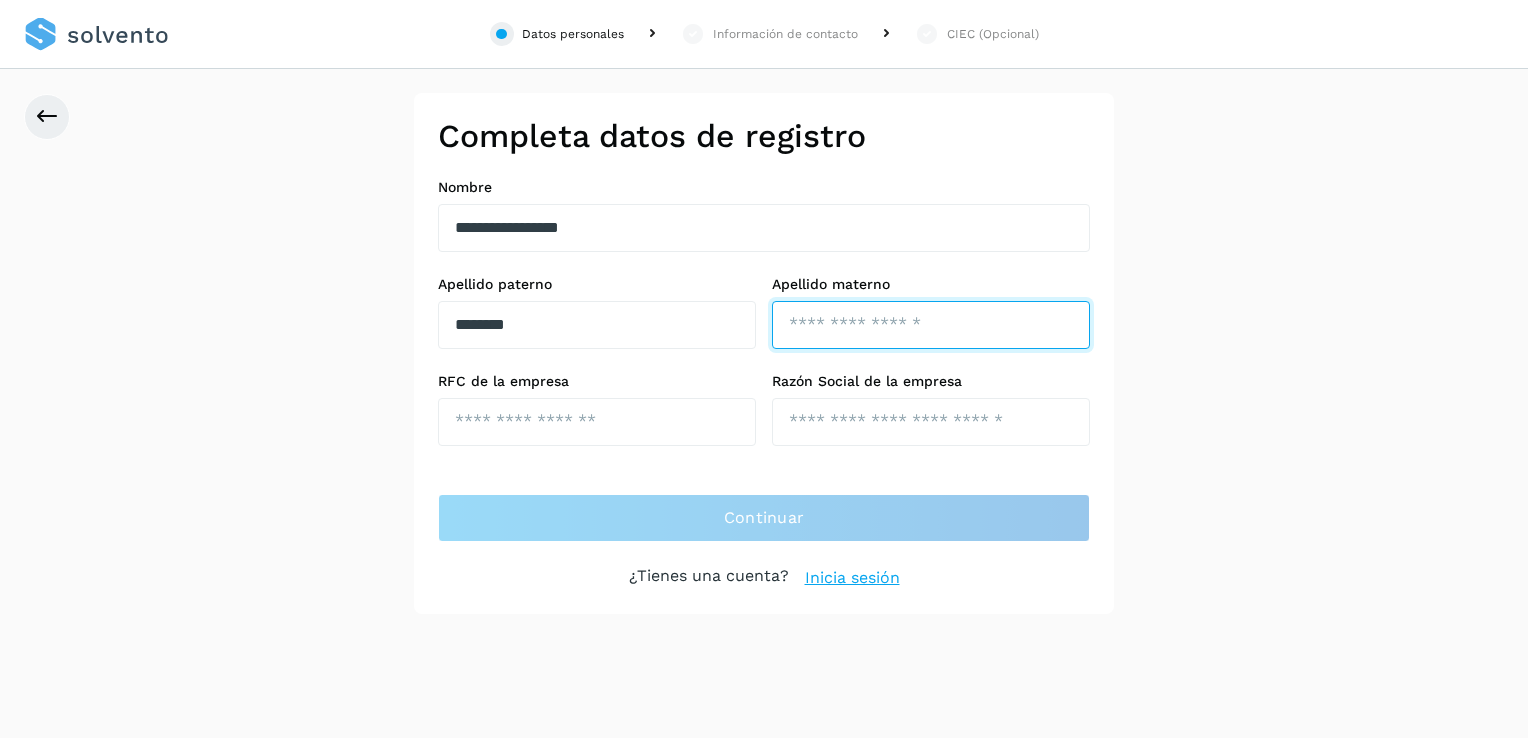 type on "*********" 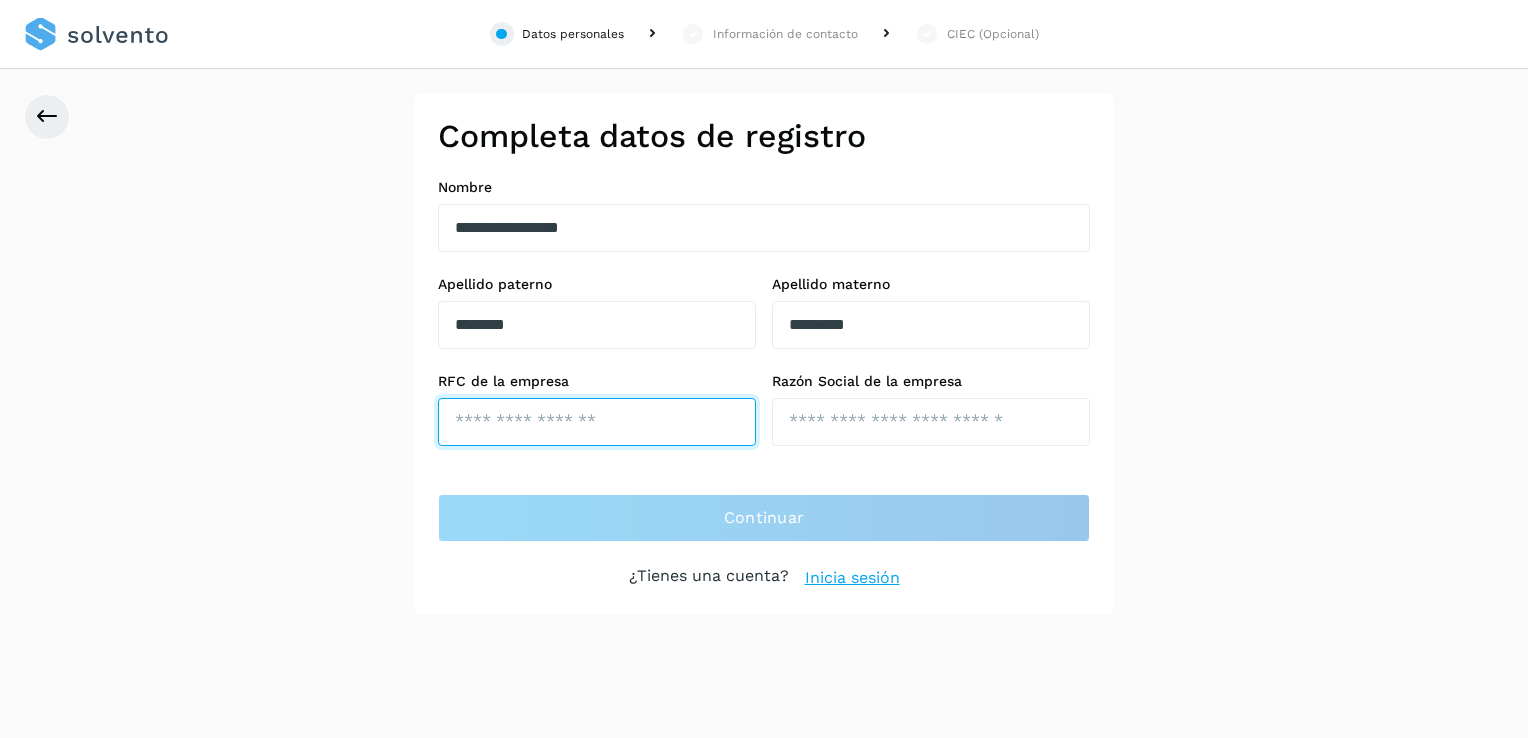 type on "**********" 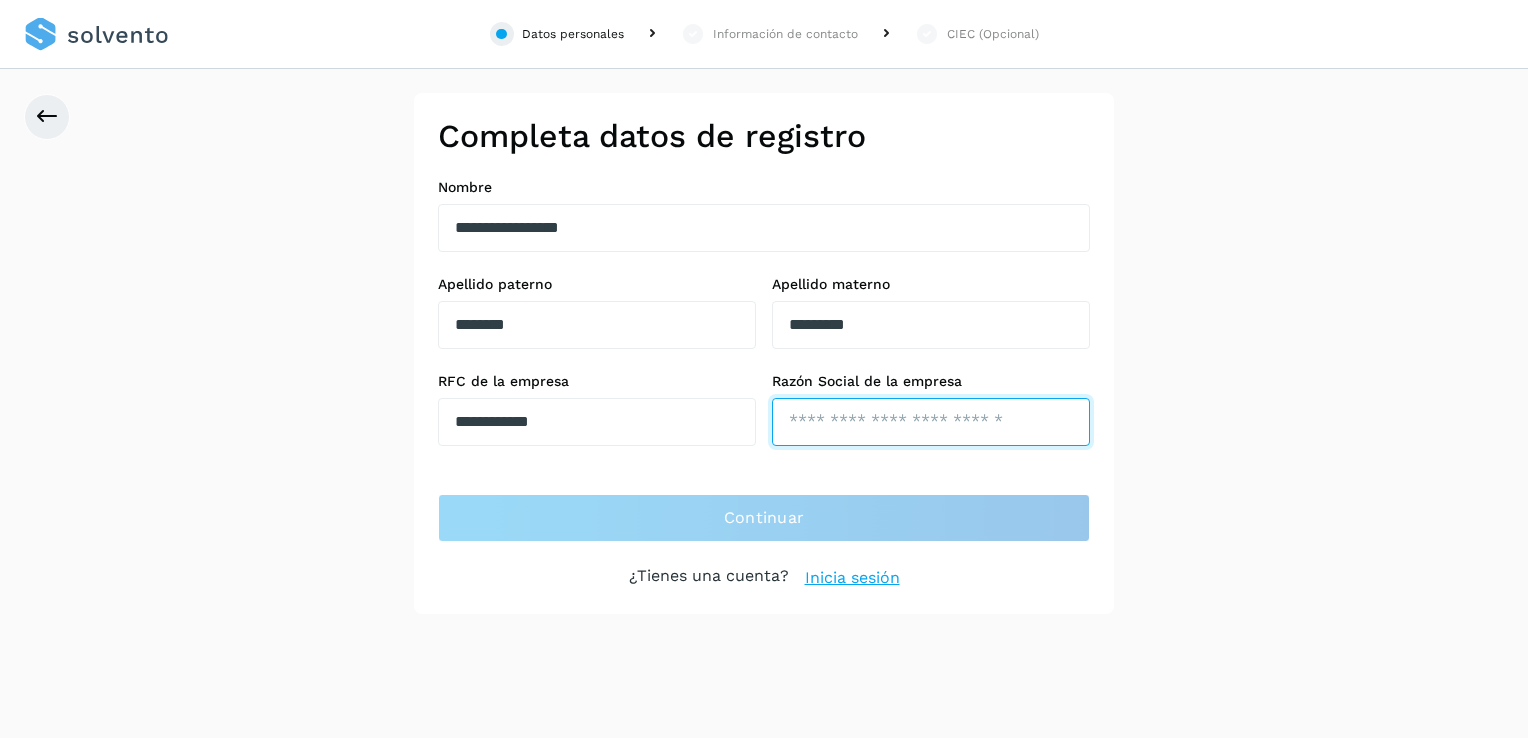 type on "**********" 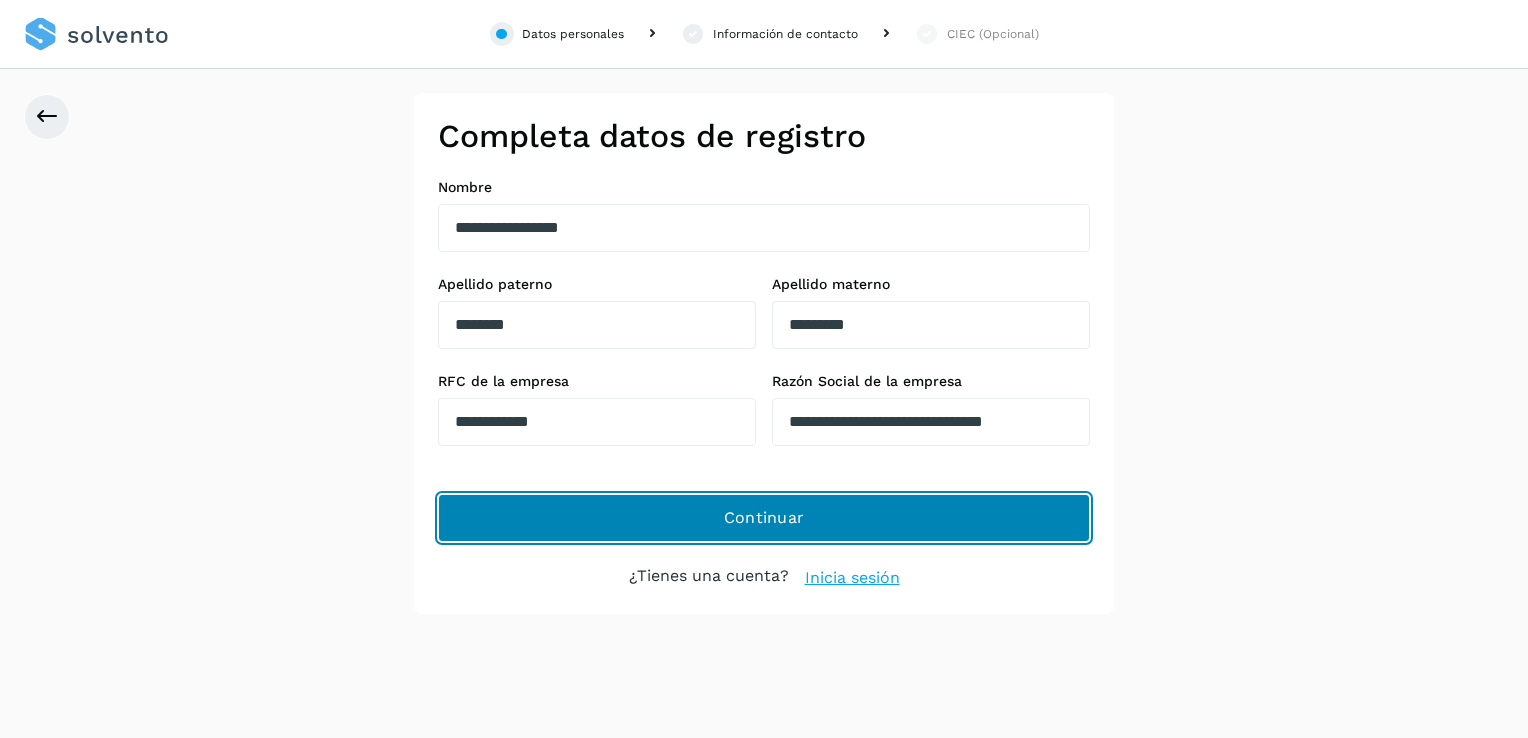 click on "Continuar" 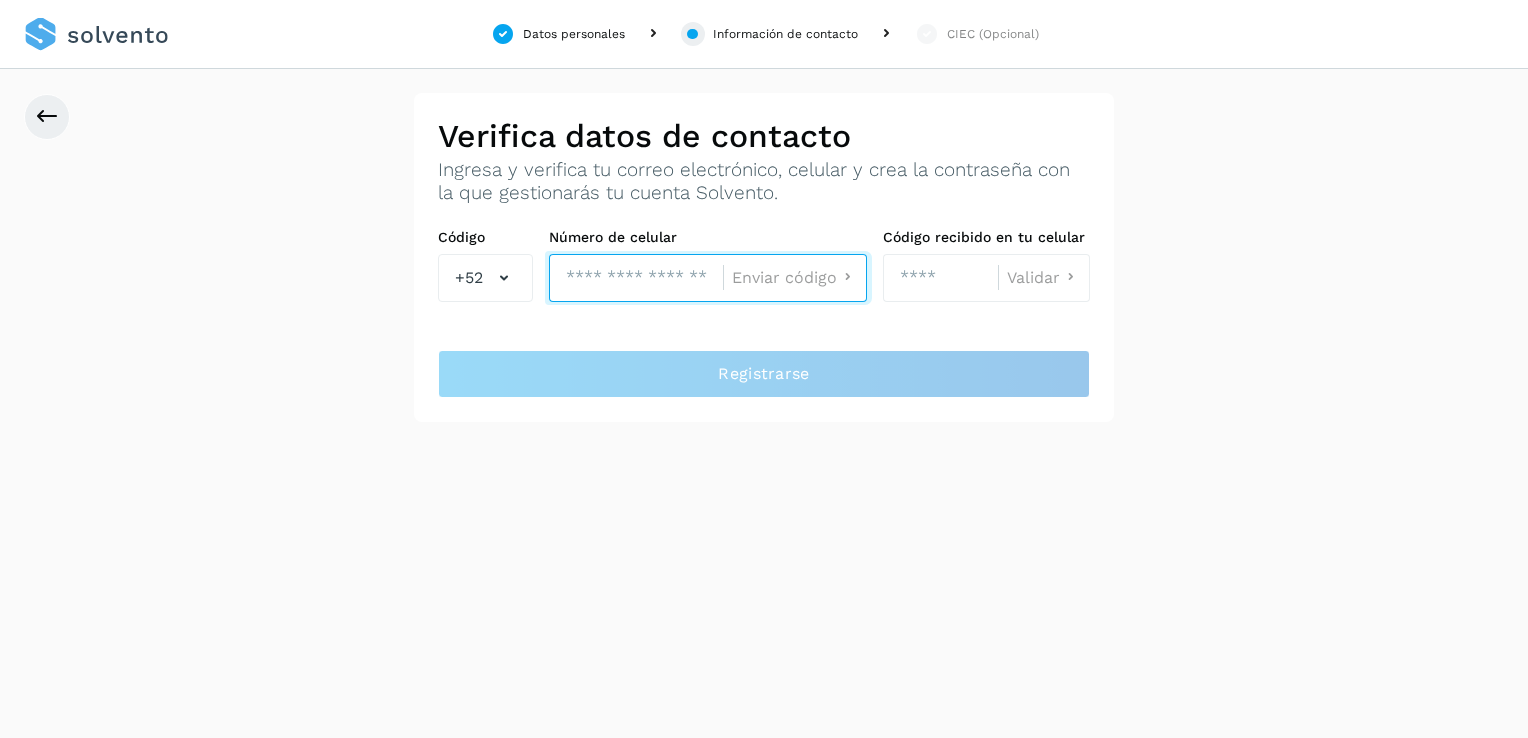 click at bounding box center (636, 278) 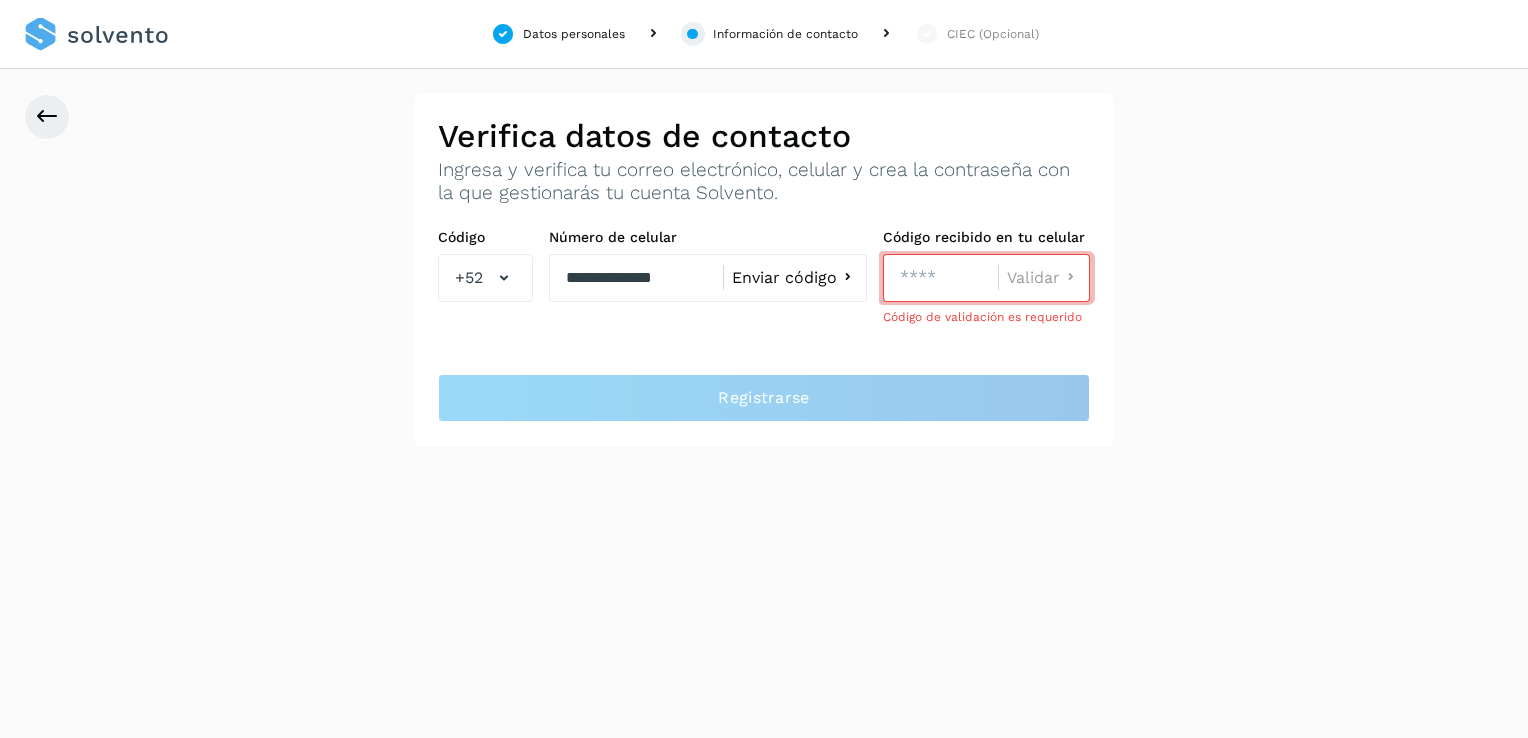 click on "Enviar código" 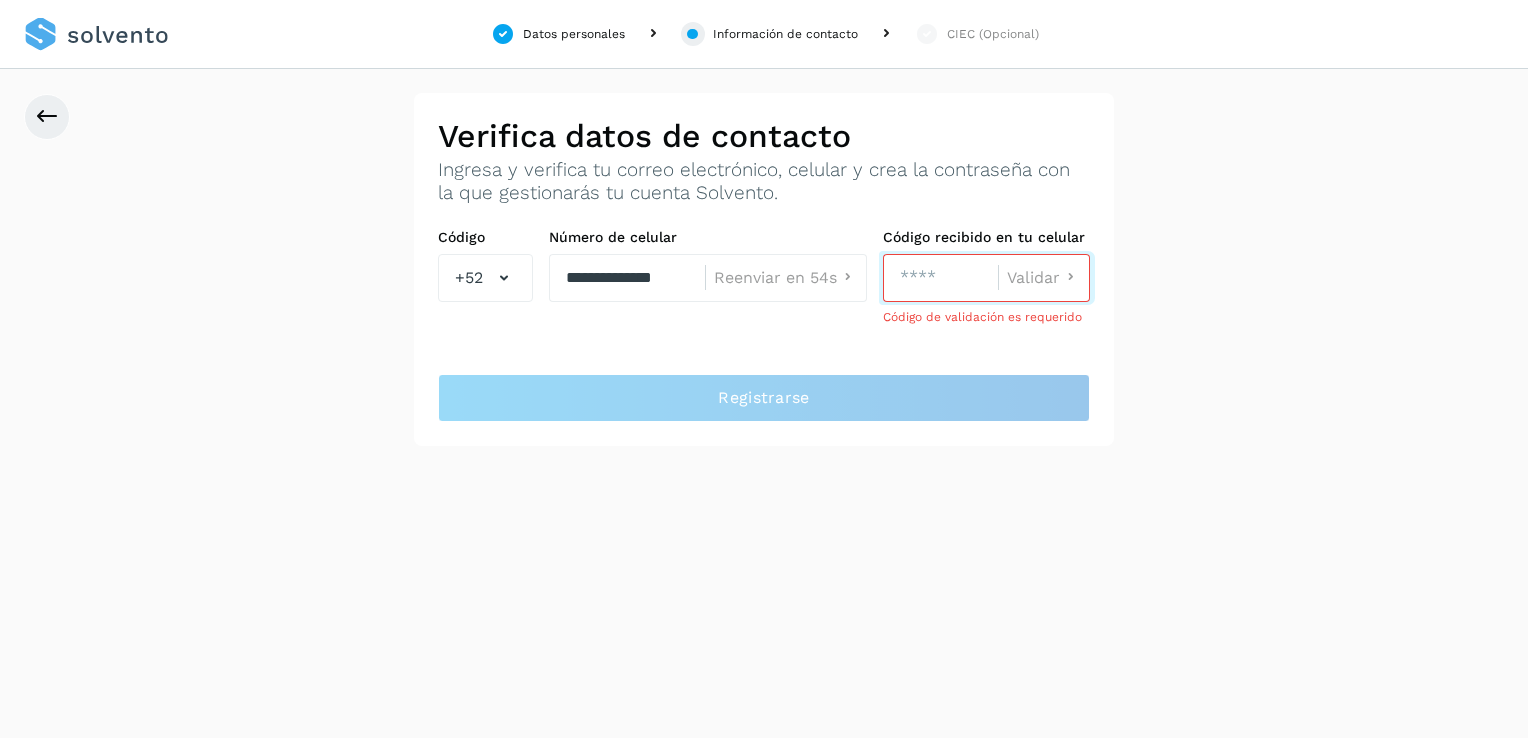 click at bounding box center (940, 278) 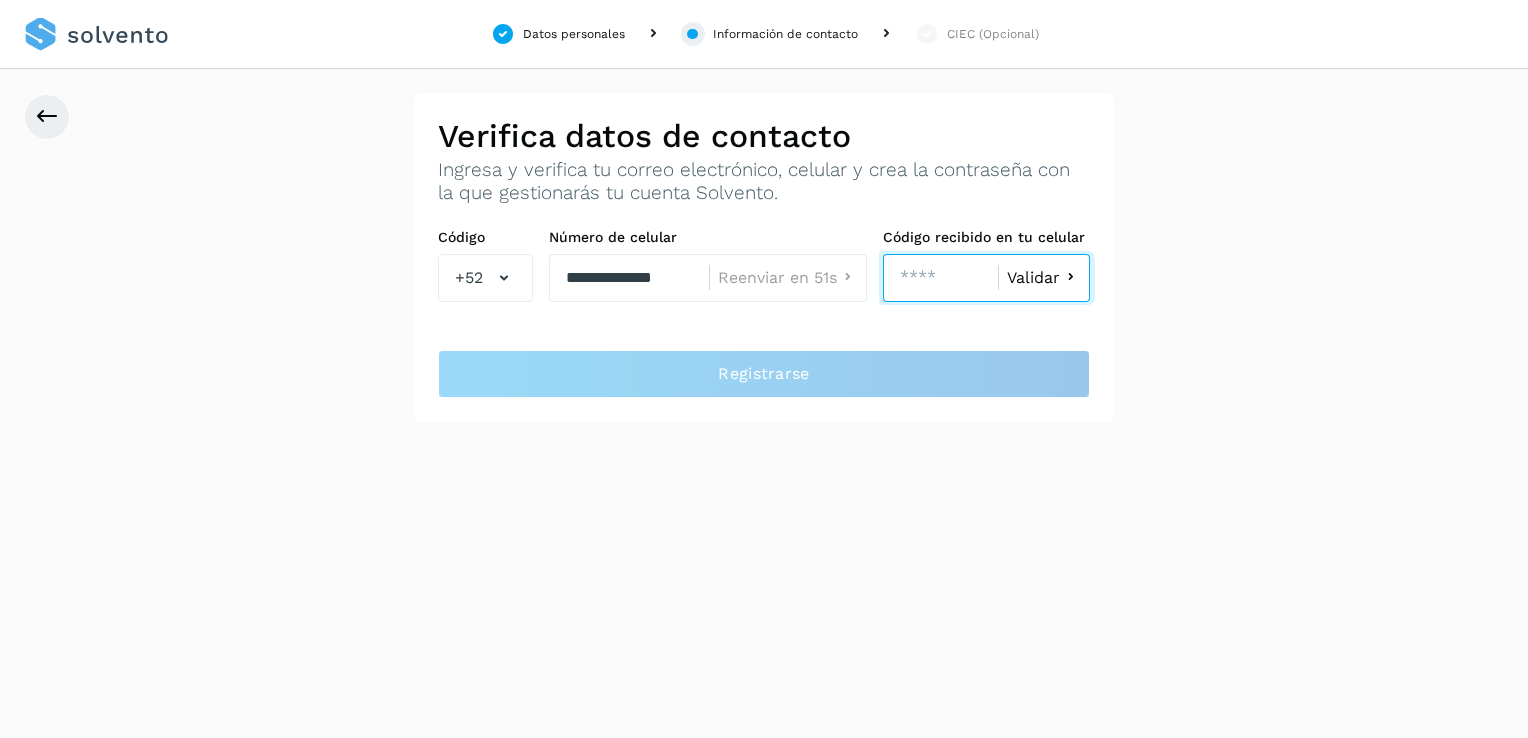 type on "****" 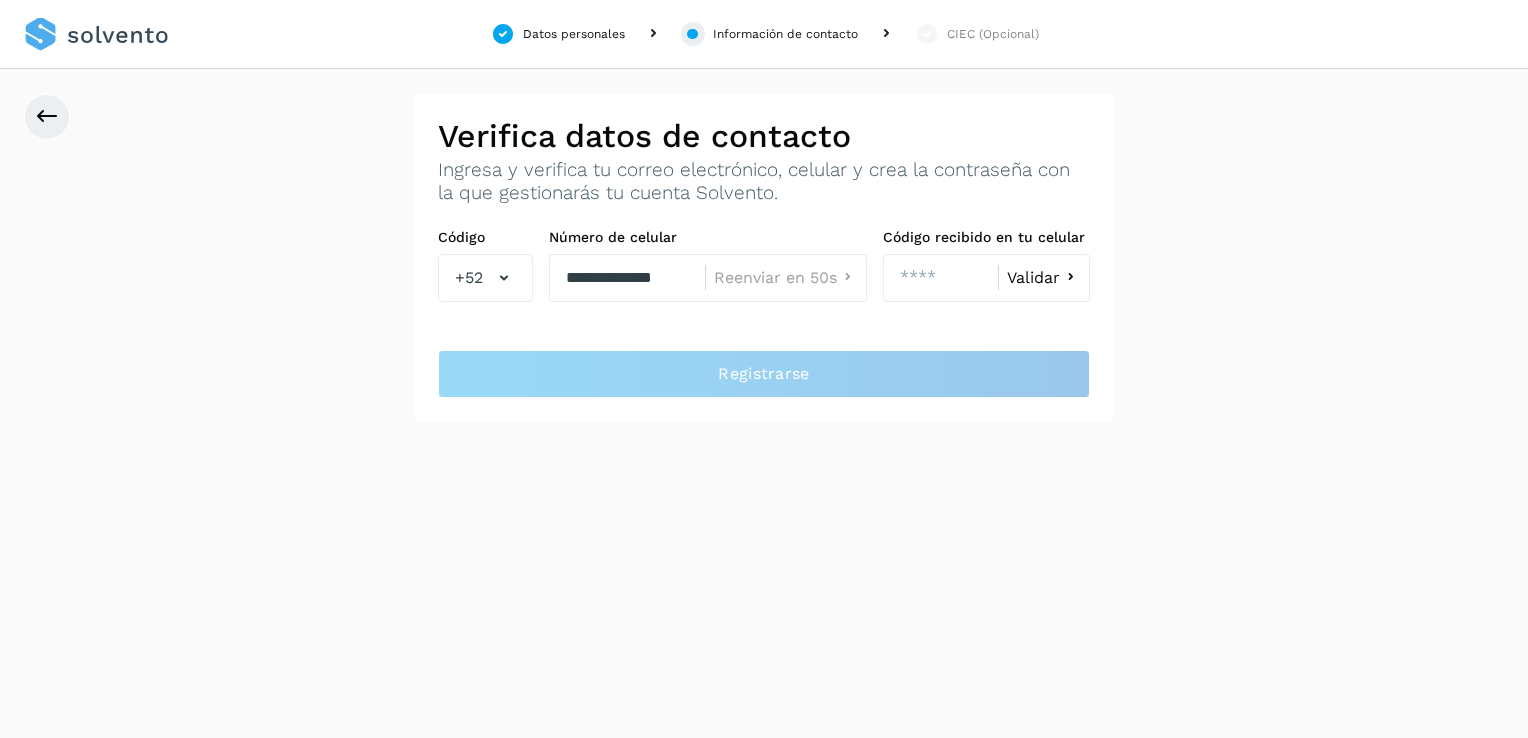 click on "Validar" 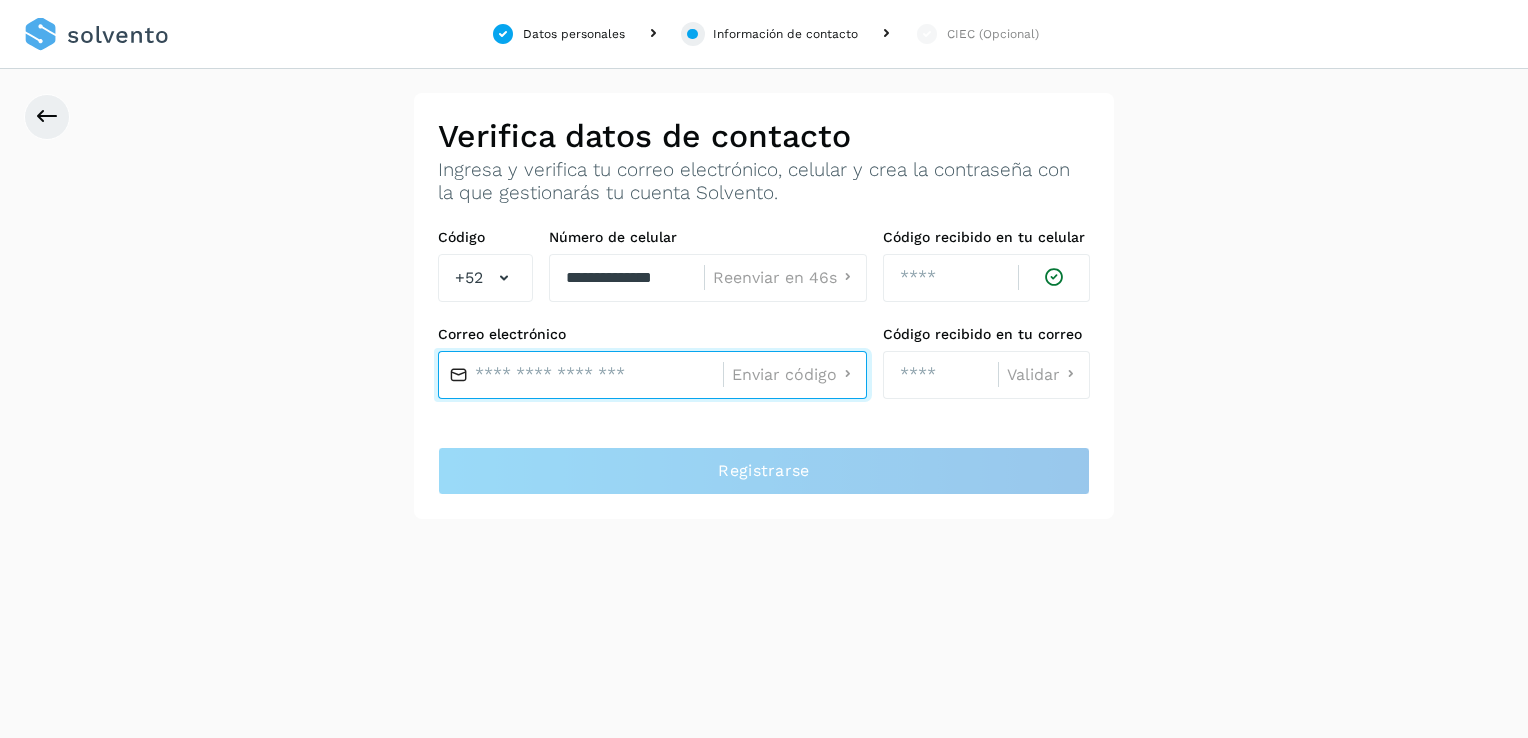 click at bounding box center (580, 375) 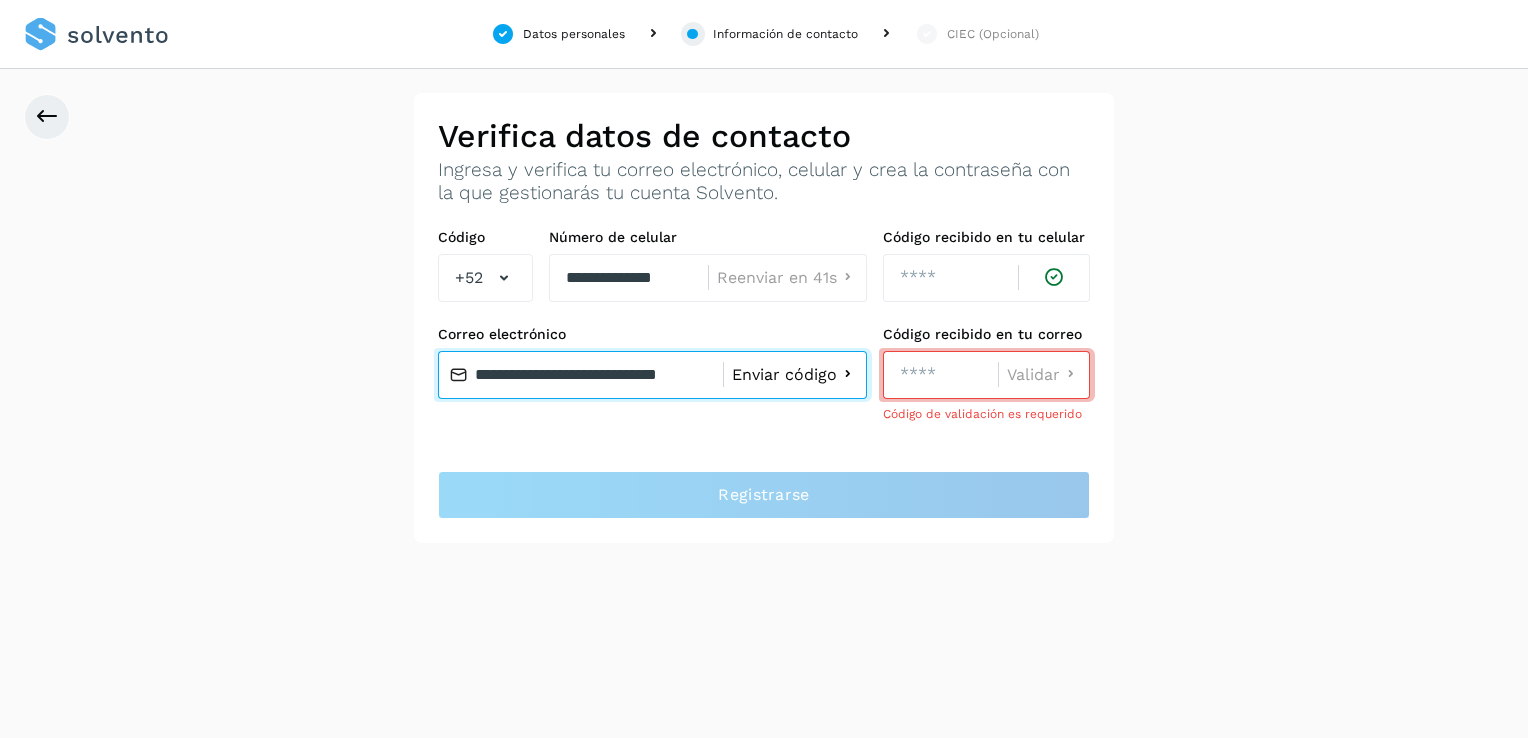 scroll, scrollTop: 0, scrollLeft: 19, axis: horizontal 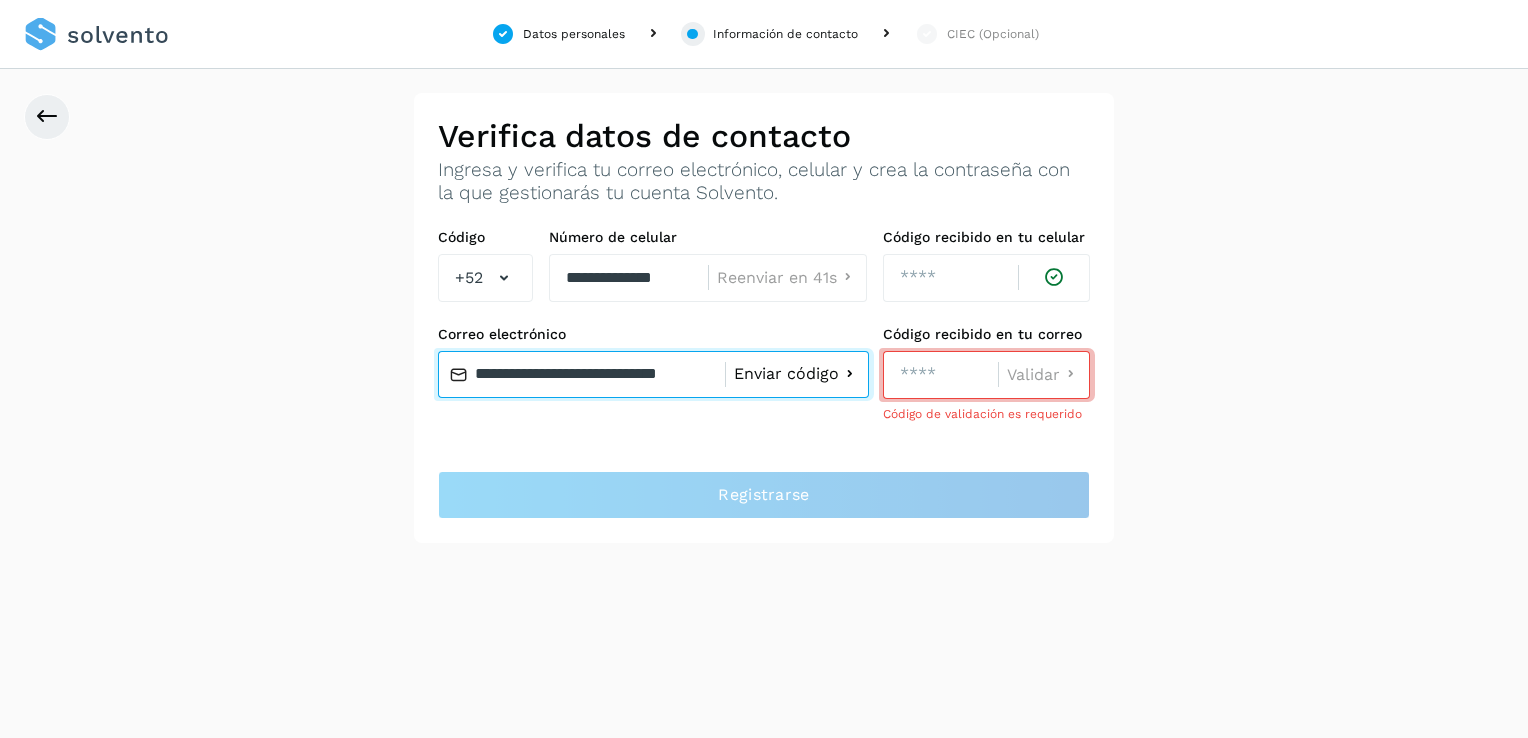 drag, startPoint x: 474, startPoint y: 377, endPoint x: 720, endPoint y: 390, distance: 246.34326 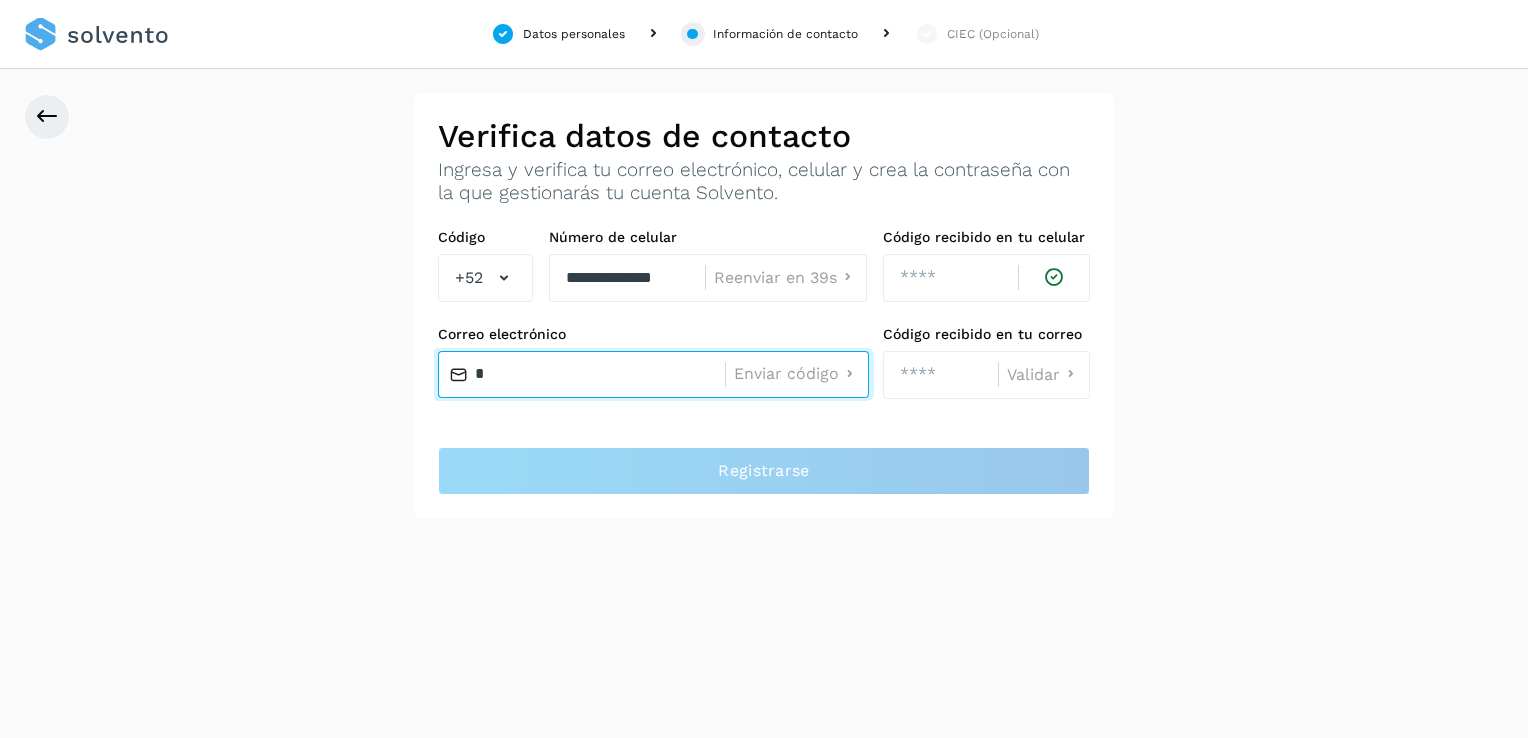 scroll, scrollTop: 0, scrollLeft: 0, axis: both 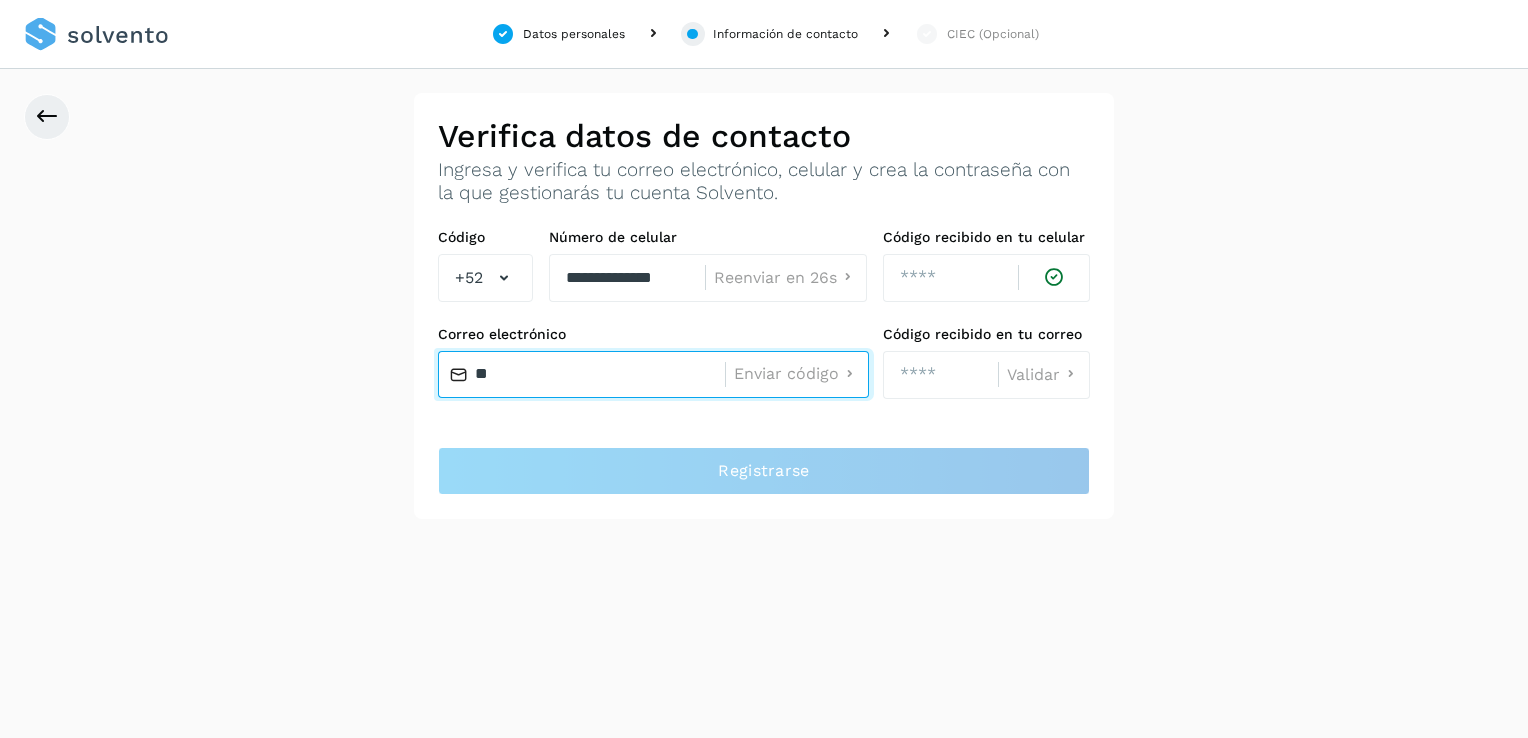 type on "*" 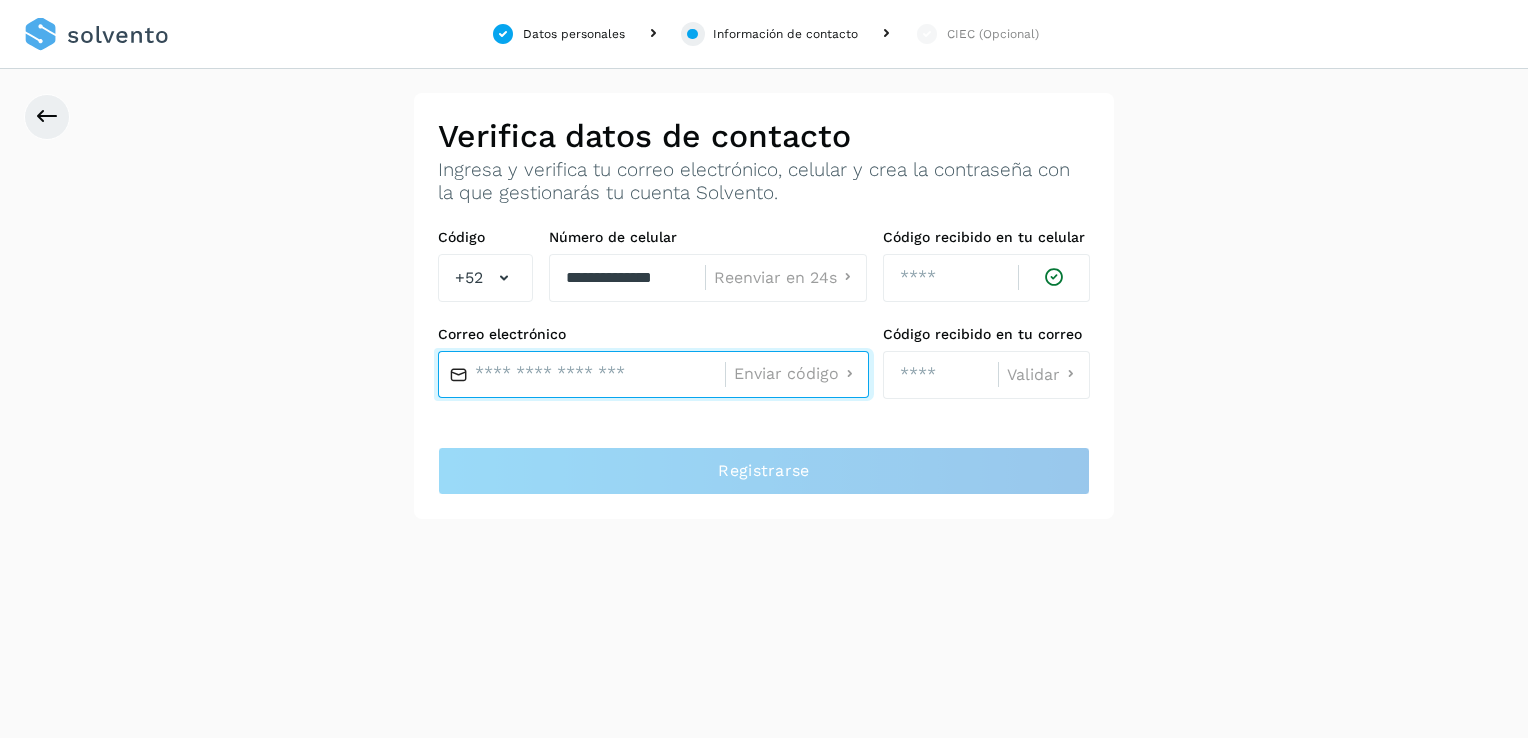type on "*" 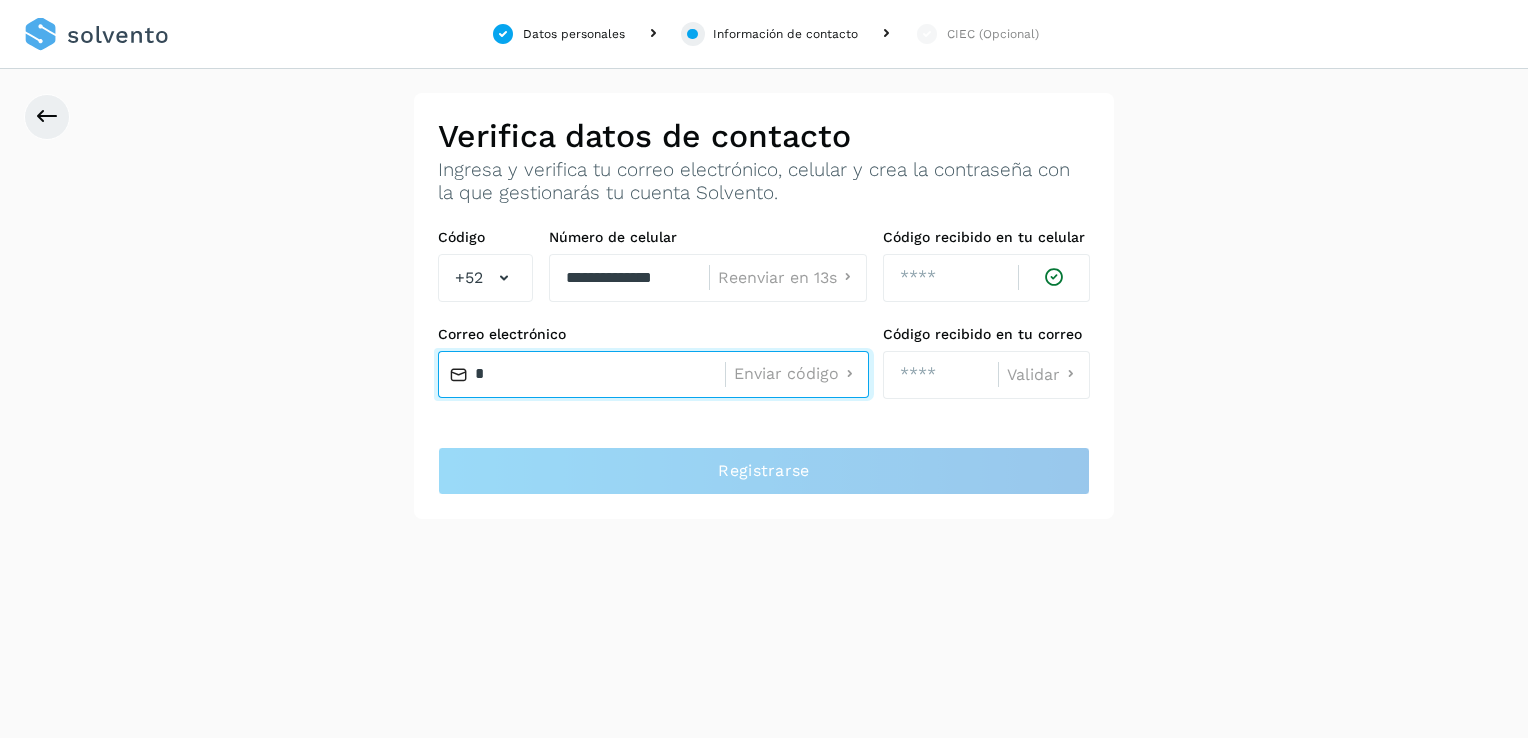 type on "*" 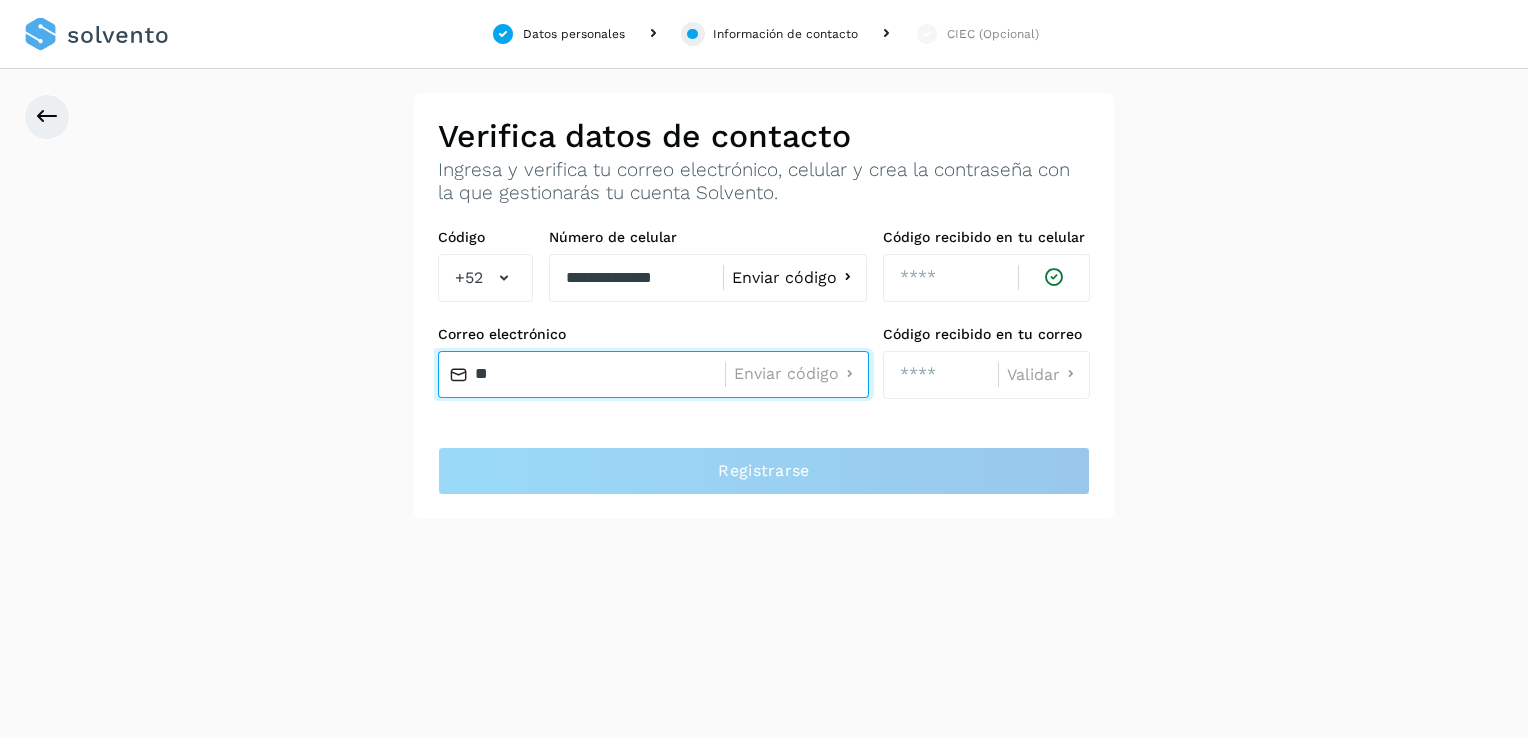 type on "*" 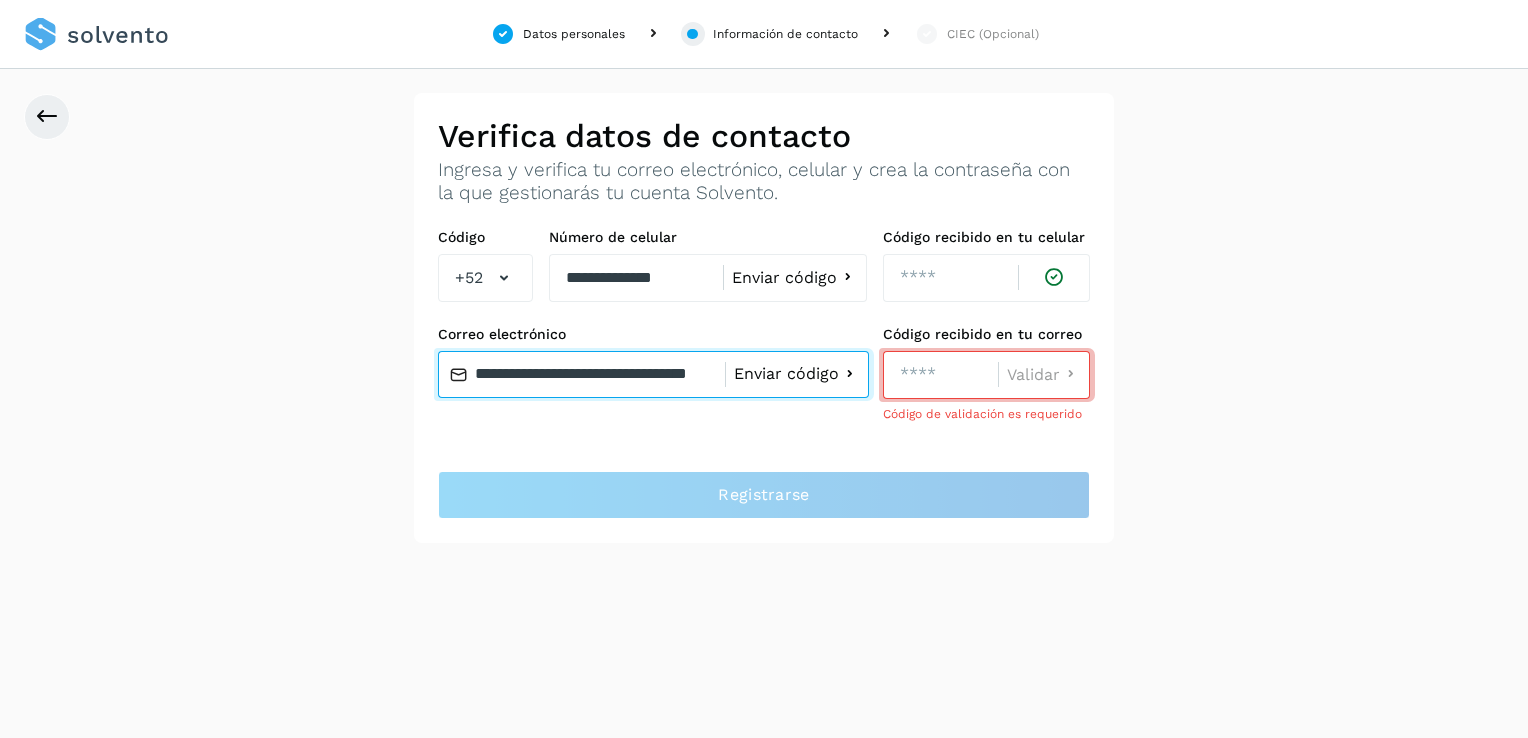 type on "**********" 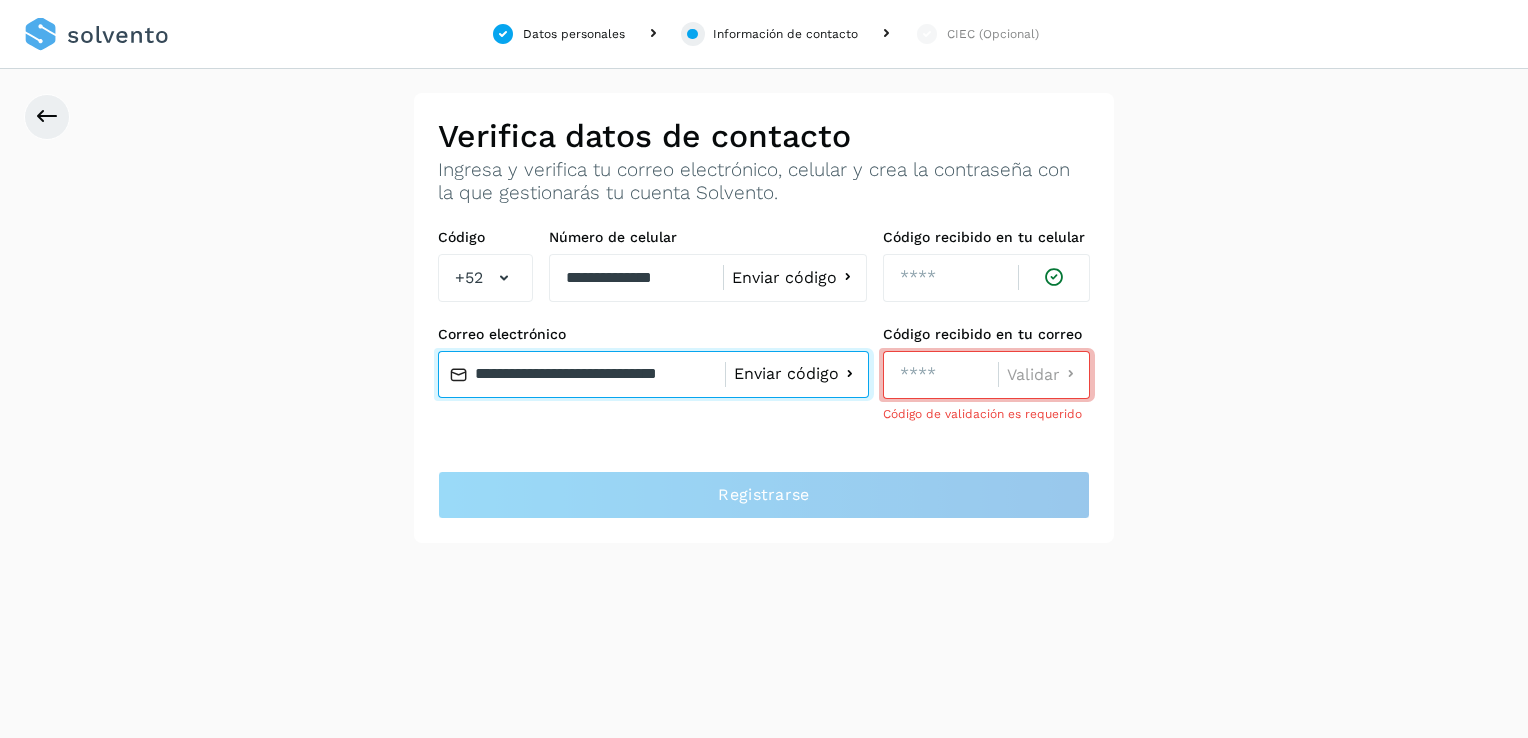 scroll, scrollTop: 0, scrollLeft: 19, axis: horizontal 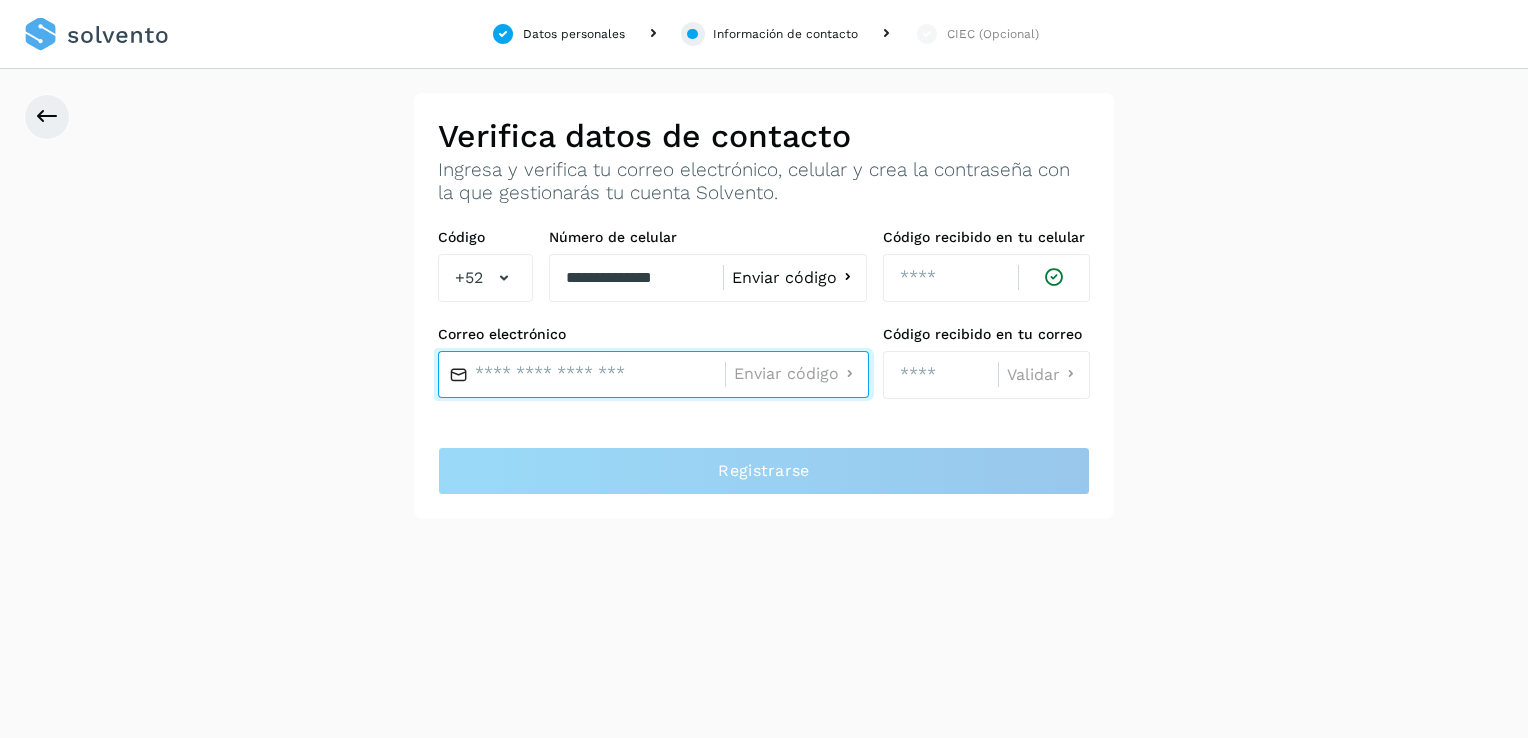 click at bounding box center (581, 375) 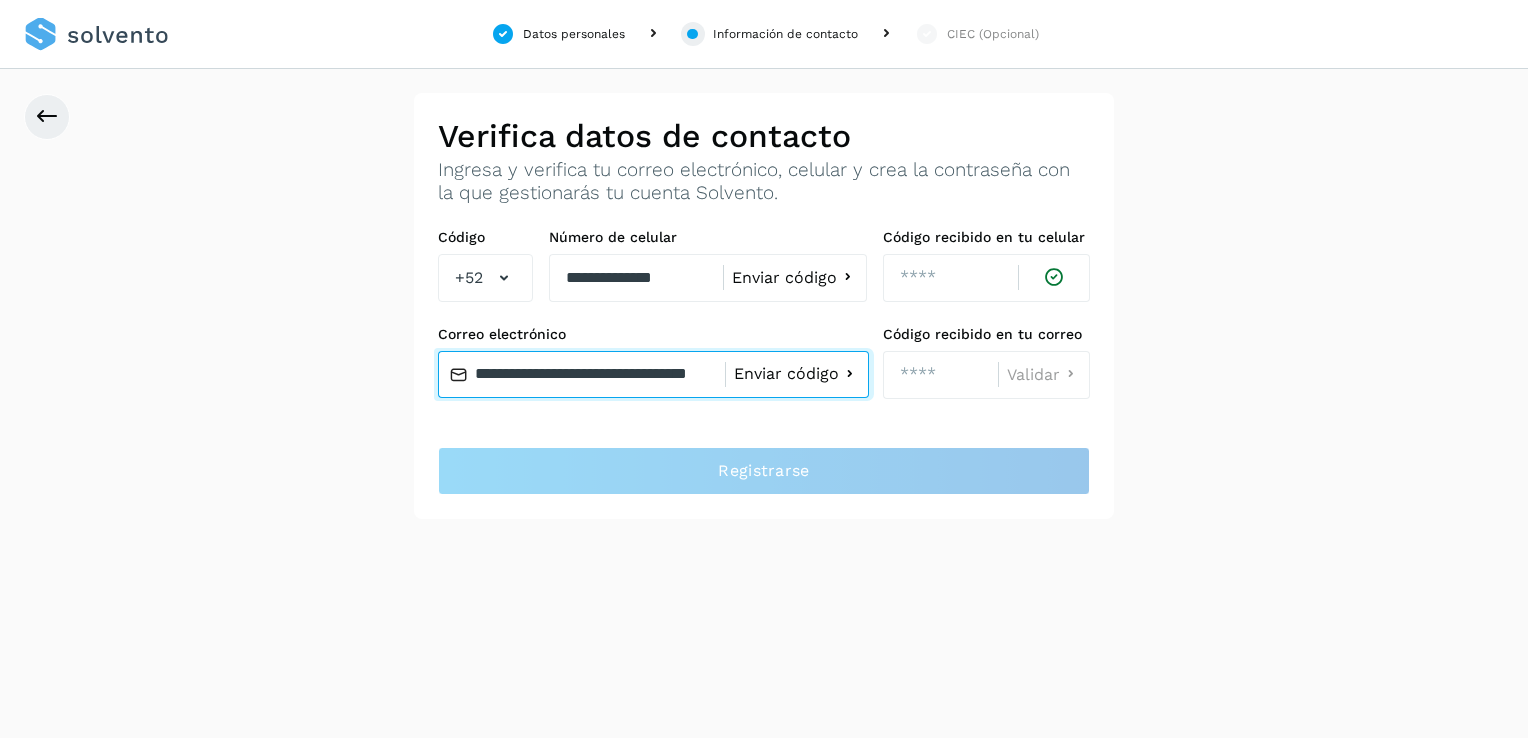 scroll, scrollTop: 0, scrollLeft: 63, axis: horizontal 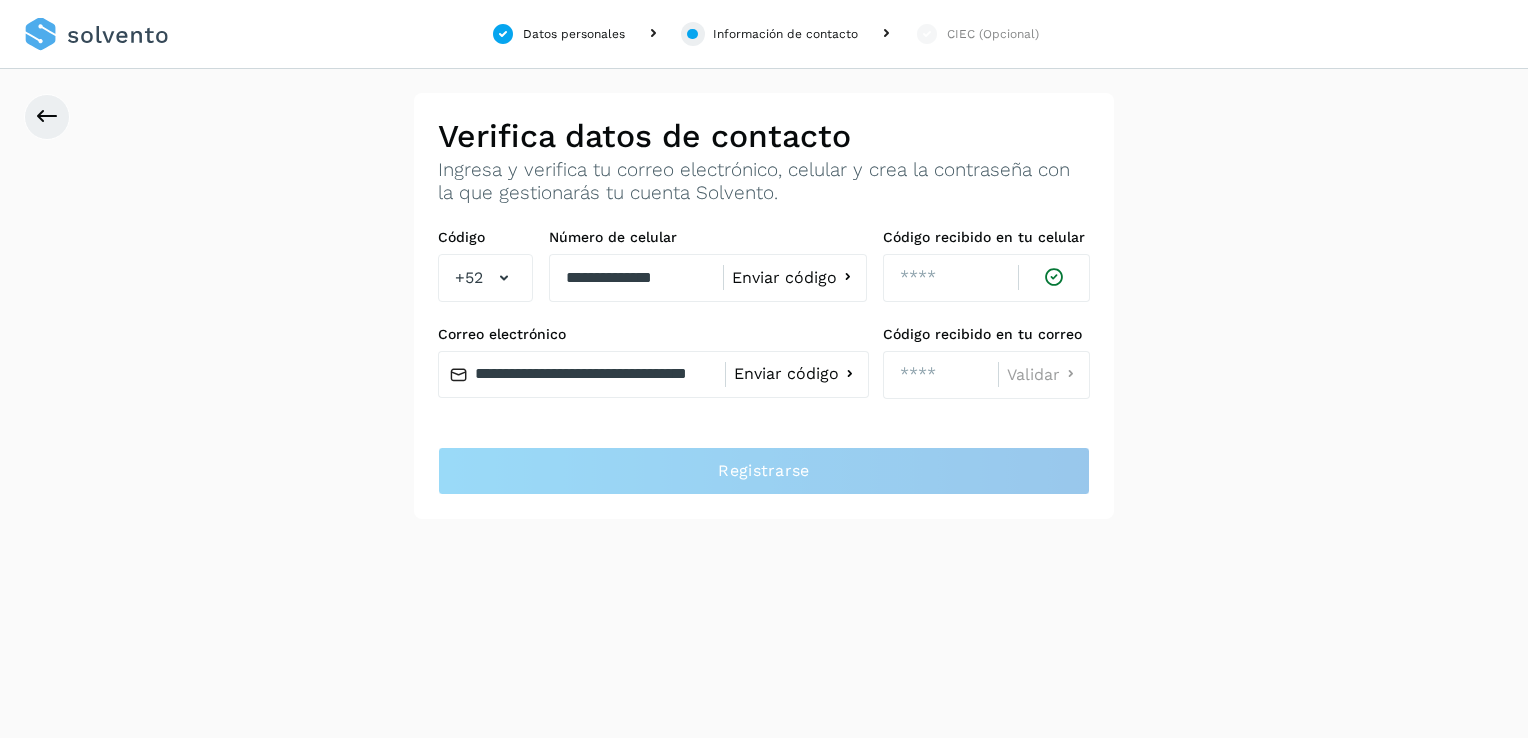 click on "**********" at bounding box center (764, 326) 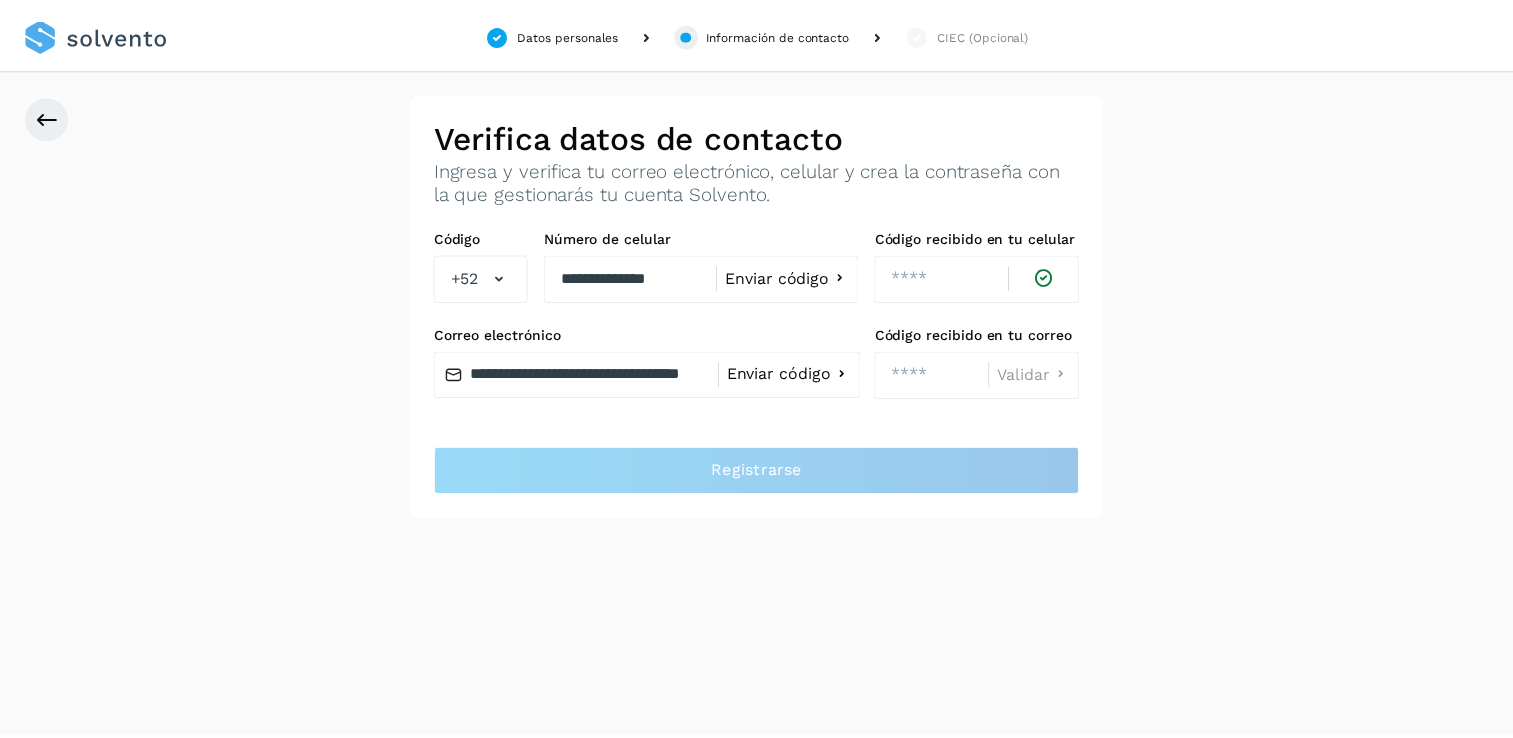 scroll, scrollTop: 0, scrollLeft: 0, axis: both 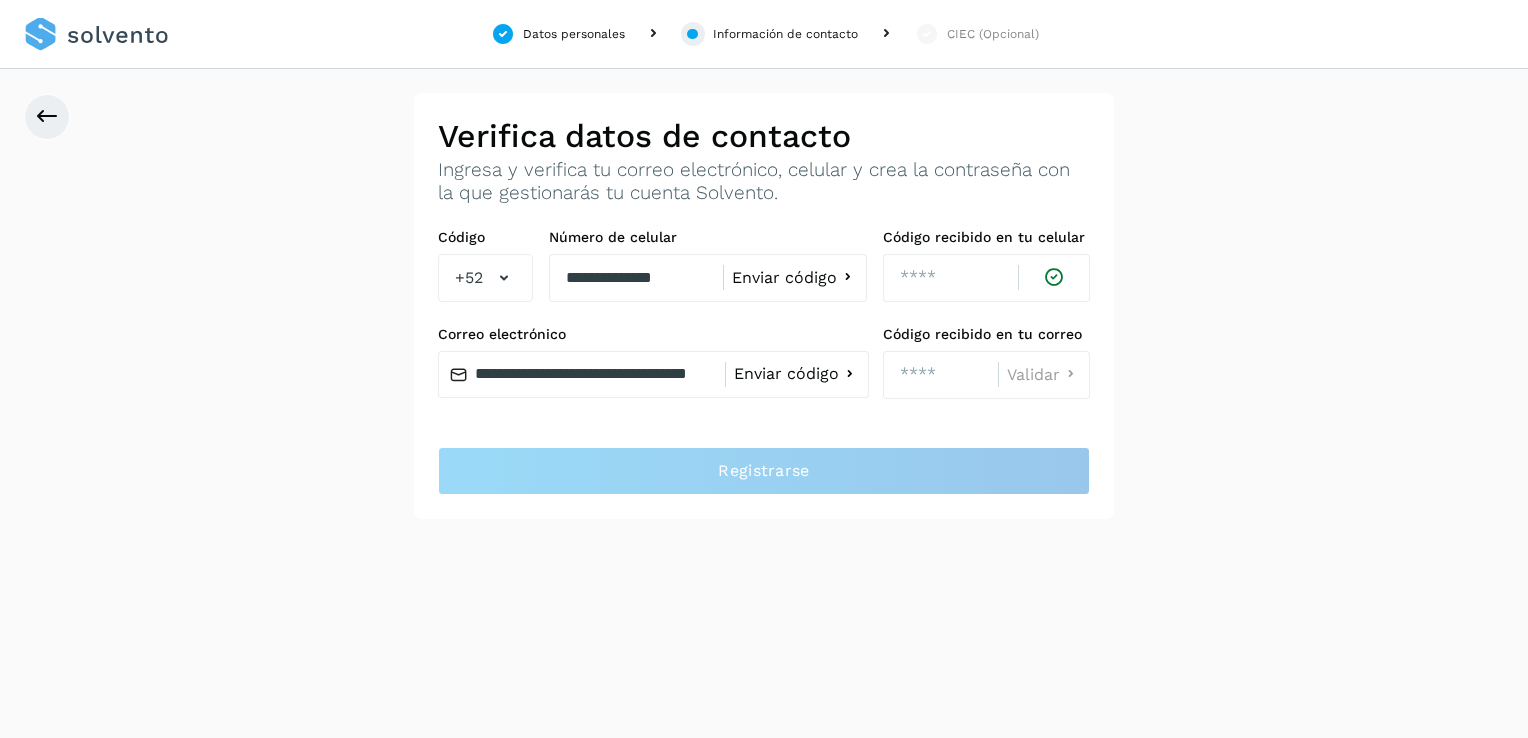 click on "Enviar código" 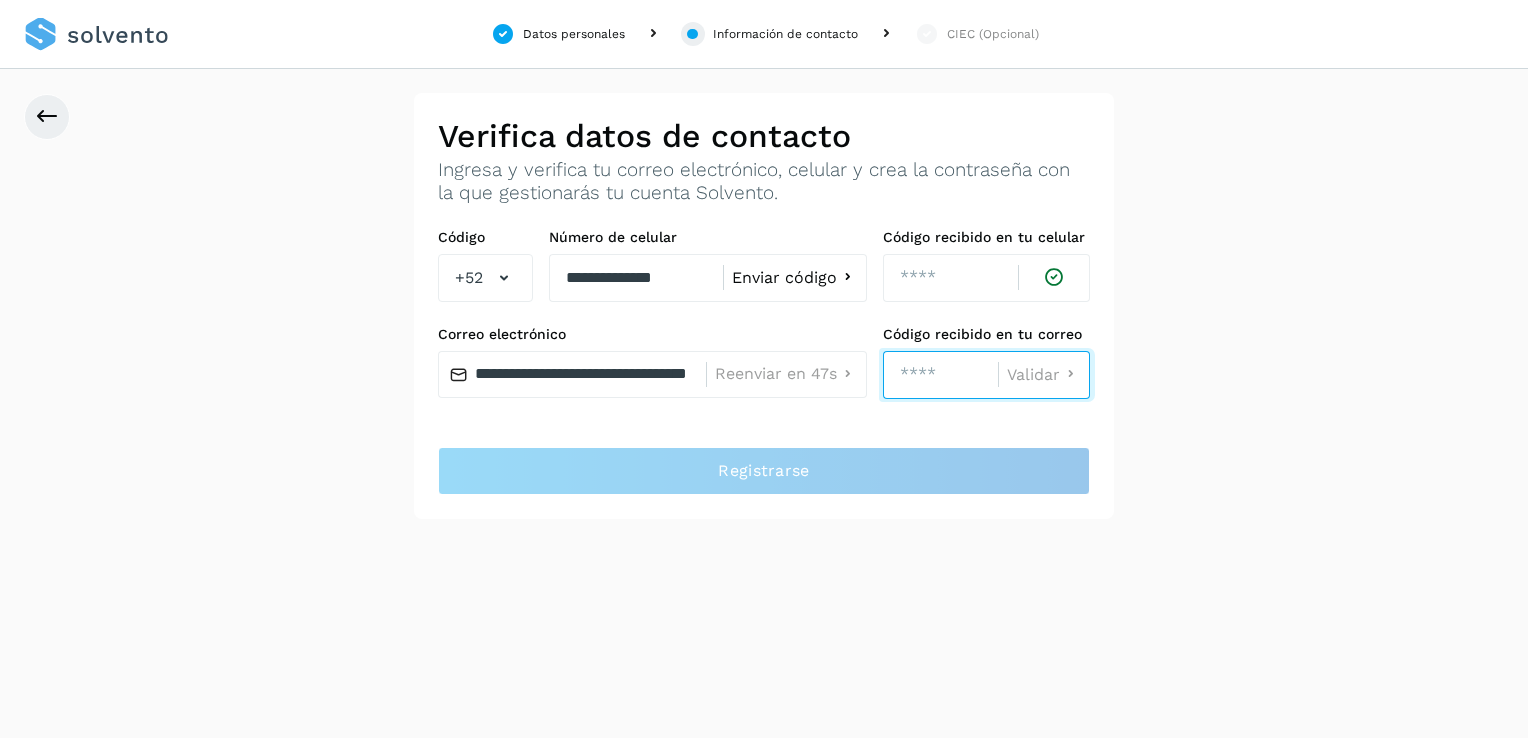 click at bounding box center (940, 375) 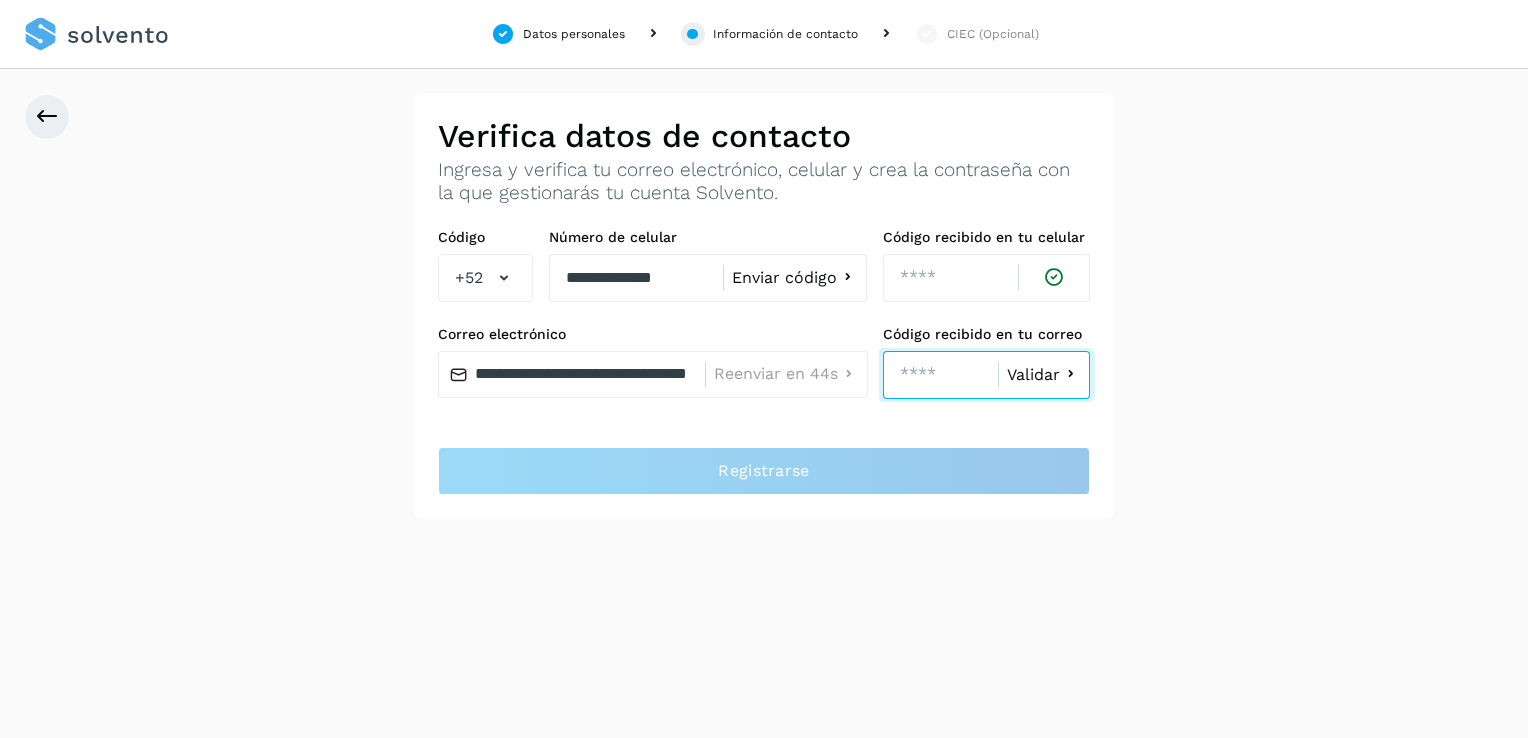 type on "****" 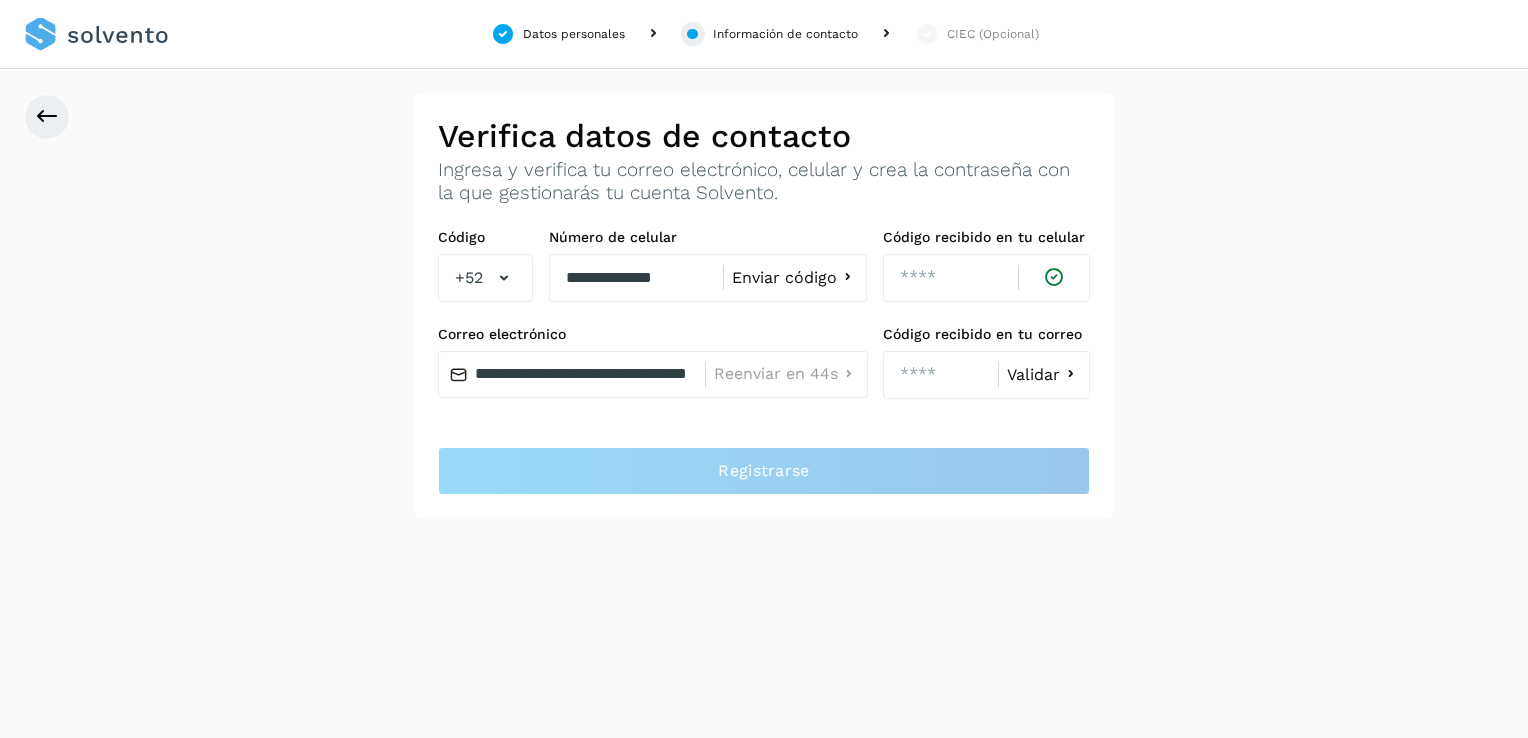 click on "Validar" 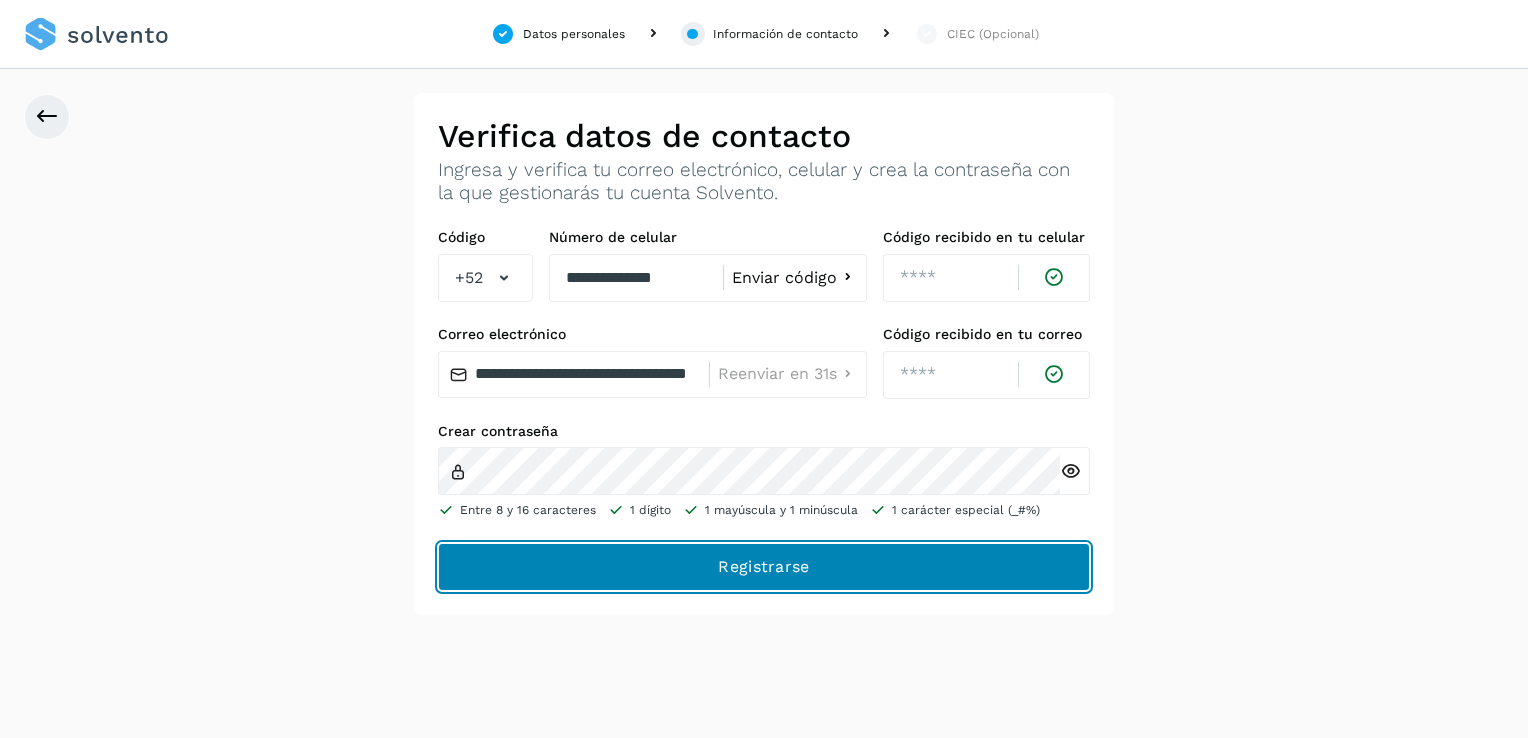 click on "Registrarse" 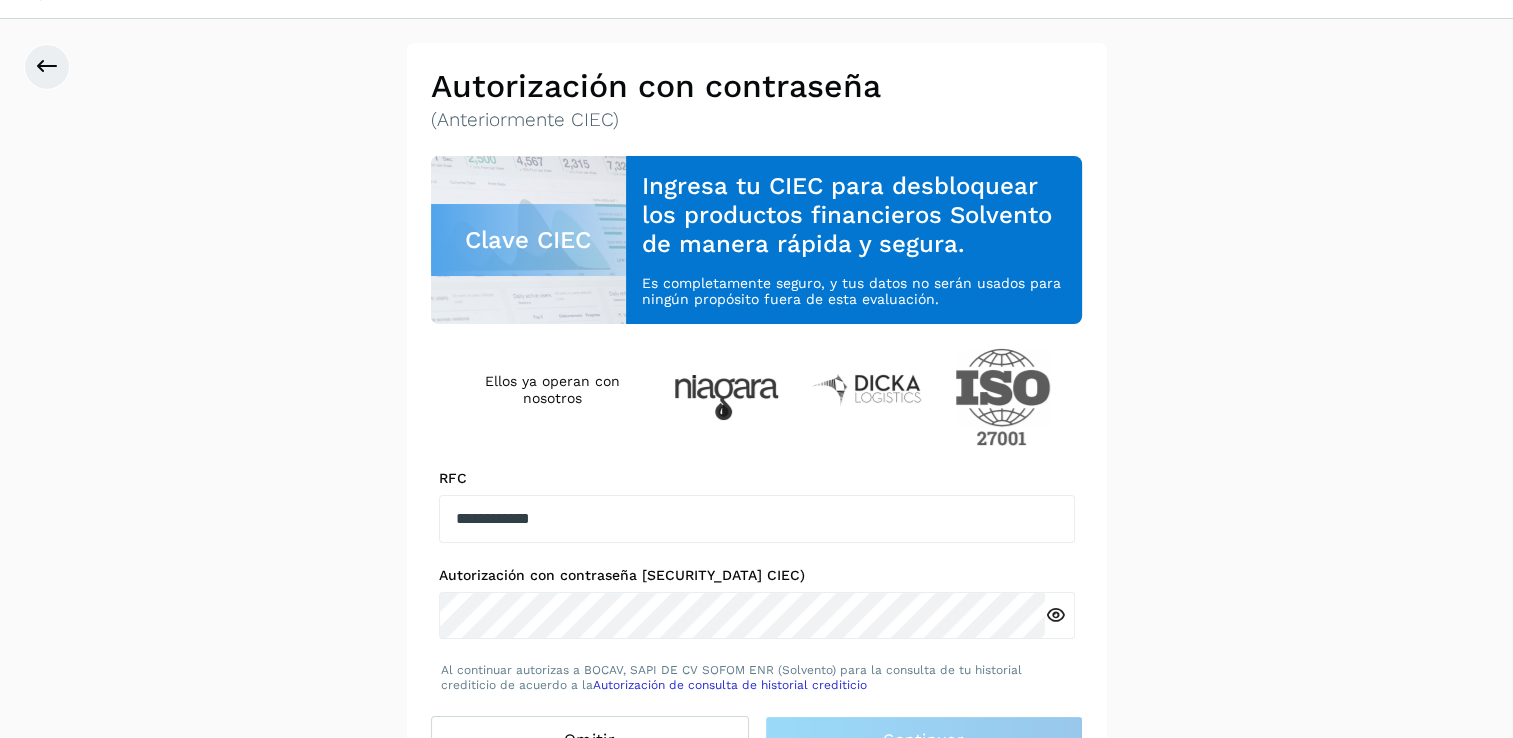 scroll, scrollTop: 99, scrollLeft: 0, axis: vertical 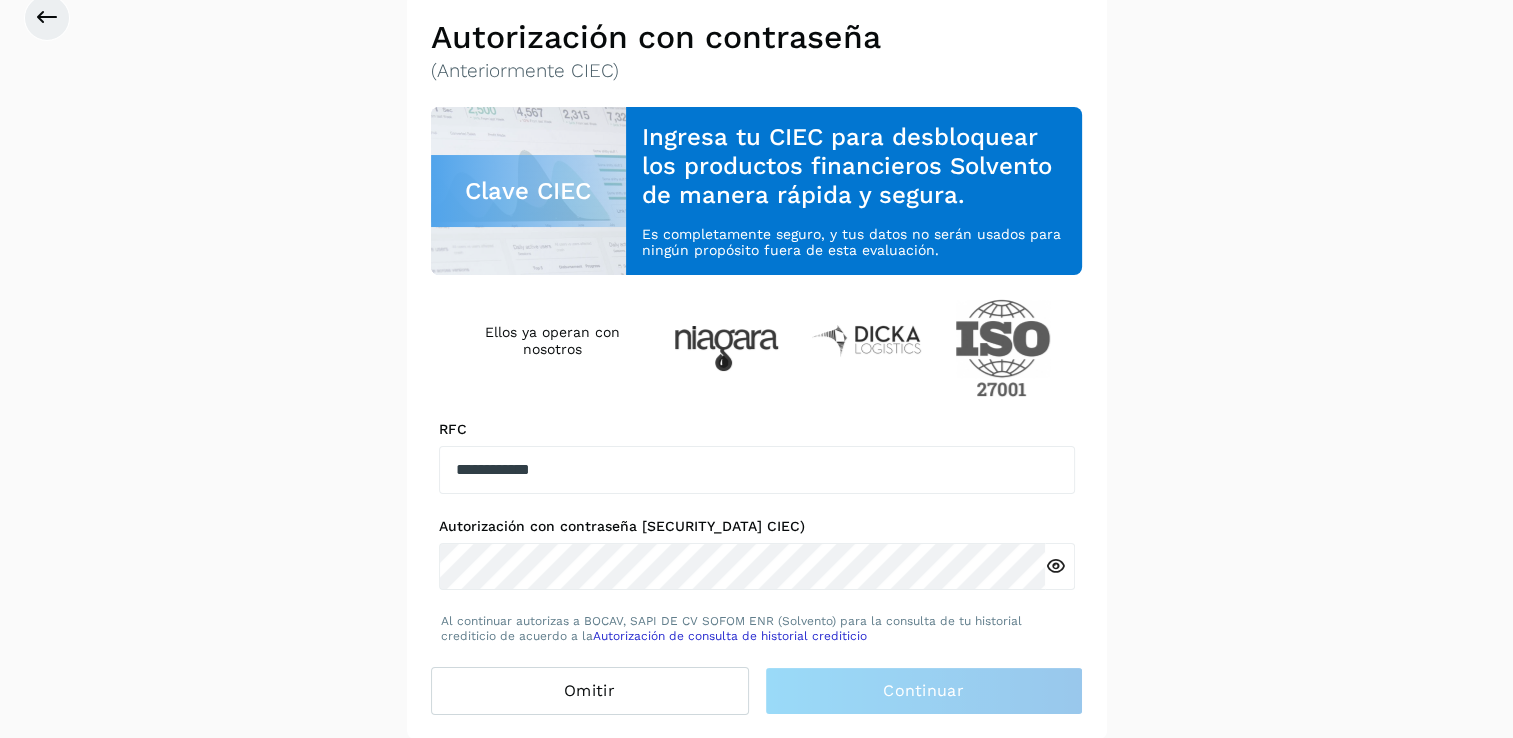 click on "Clave CIEC" at bounding box center [529, 191] 